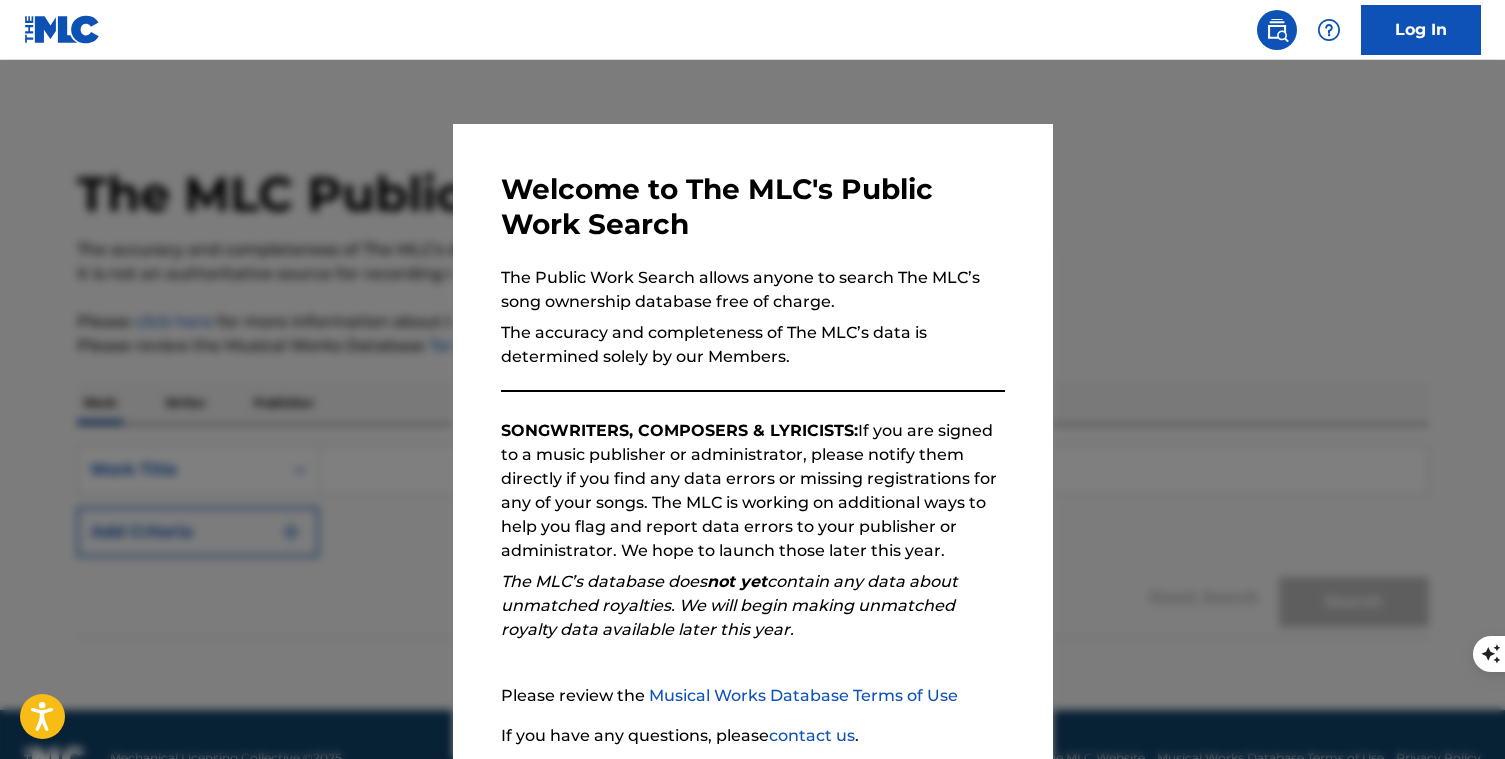 scroll, scrollTop: 0, scrollLeft: 0, axis: both 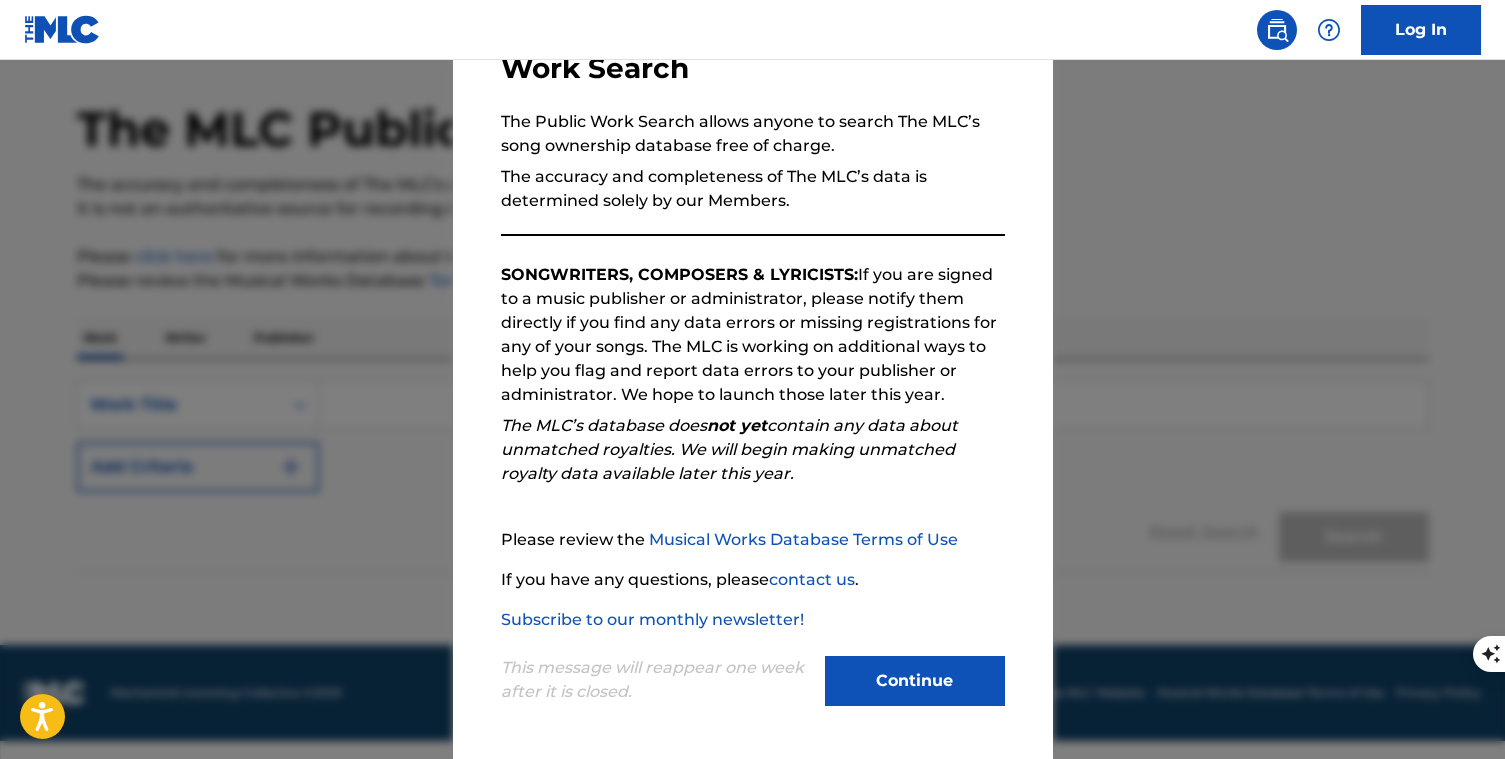click on "Continue" at bounding box center [915, 681] 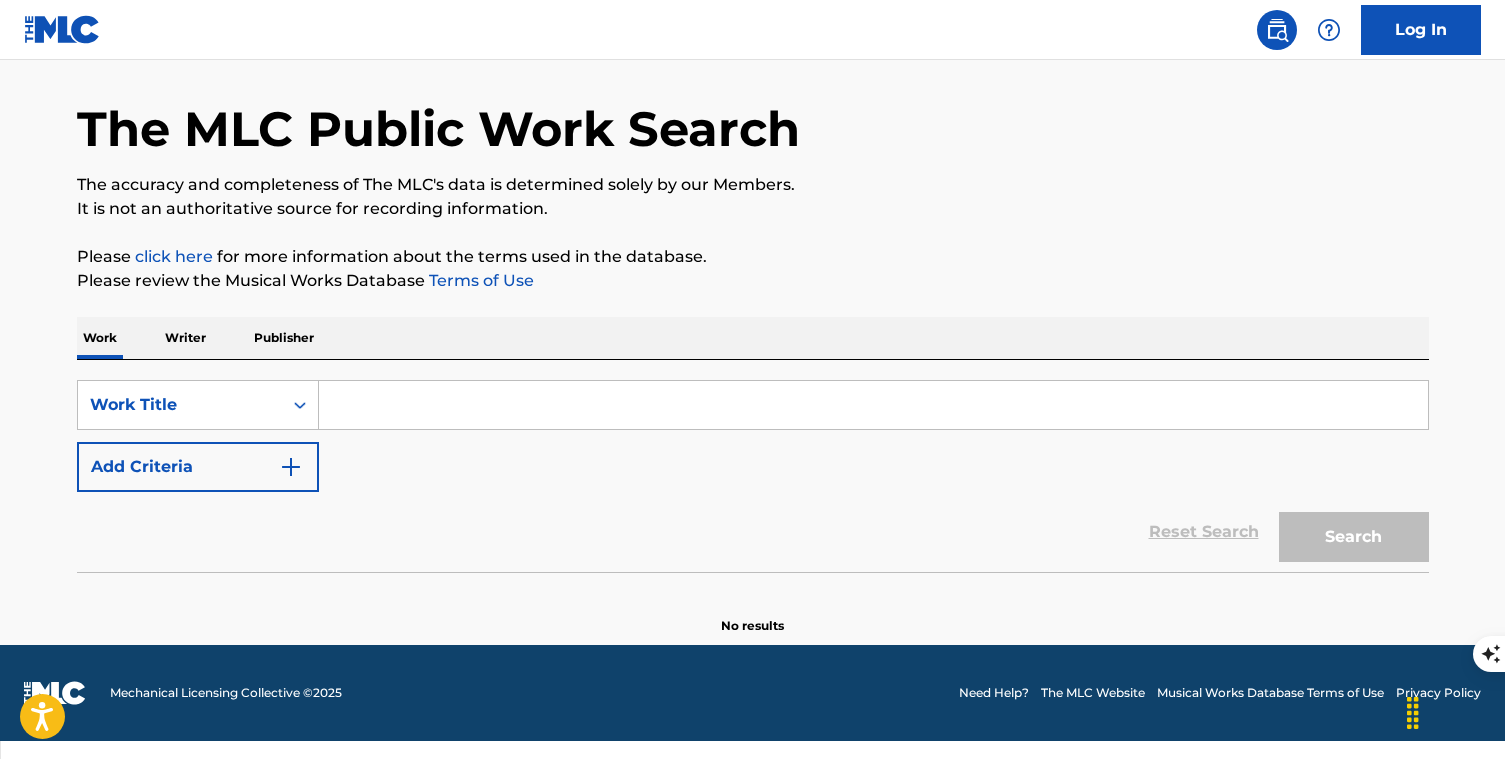 click at bounding box center [873, 405] 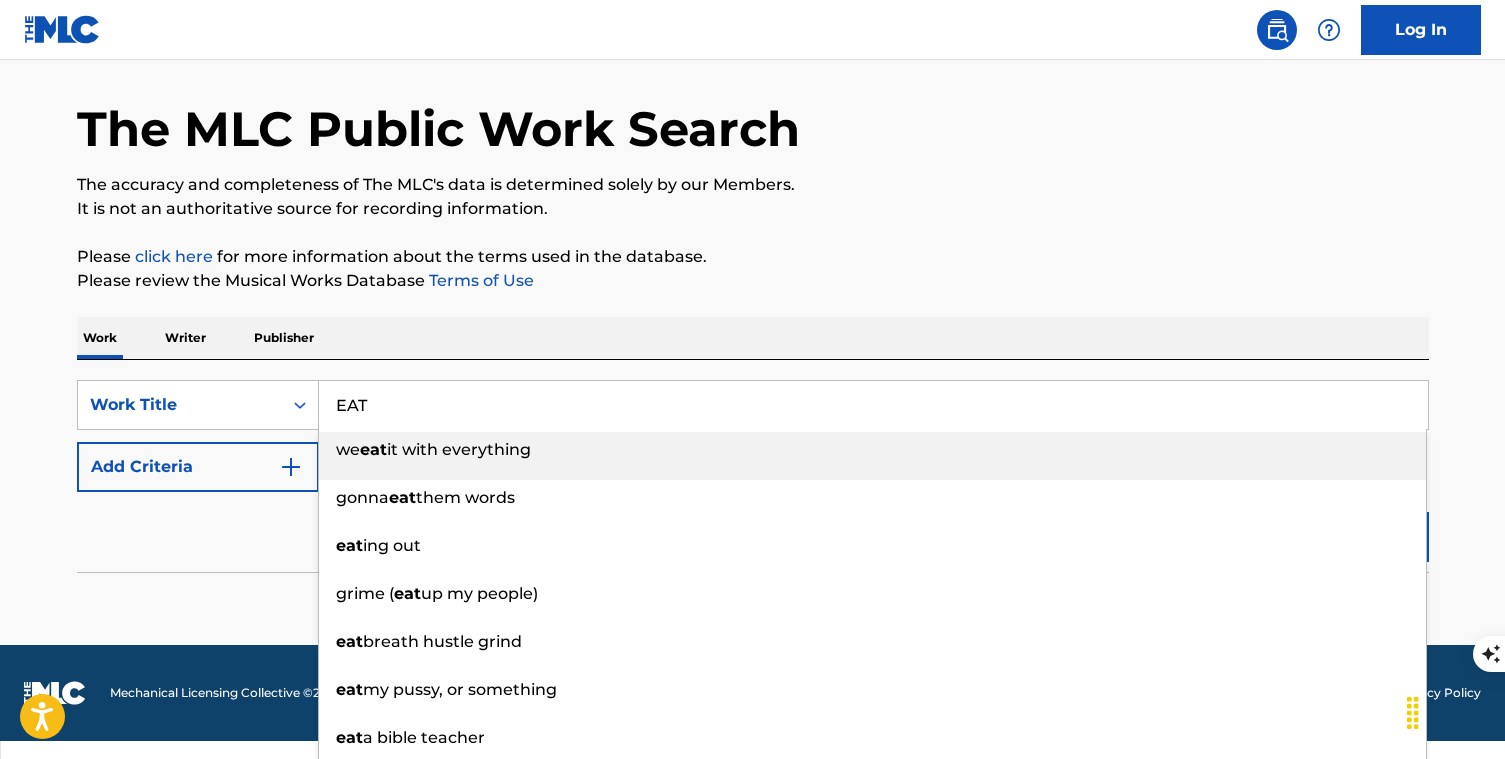 type on "EAT" 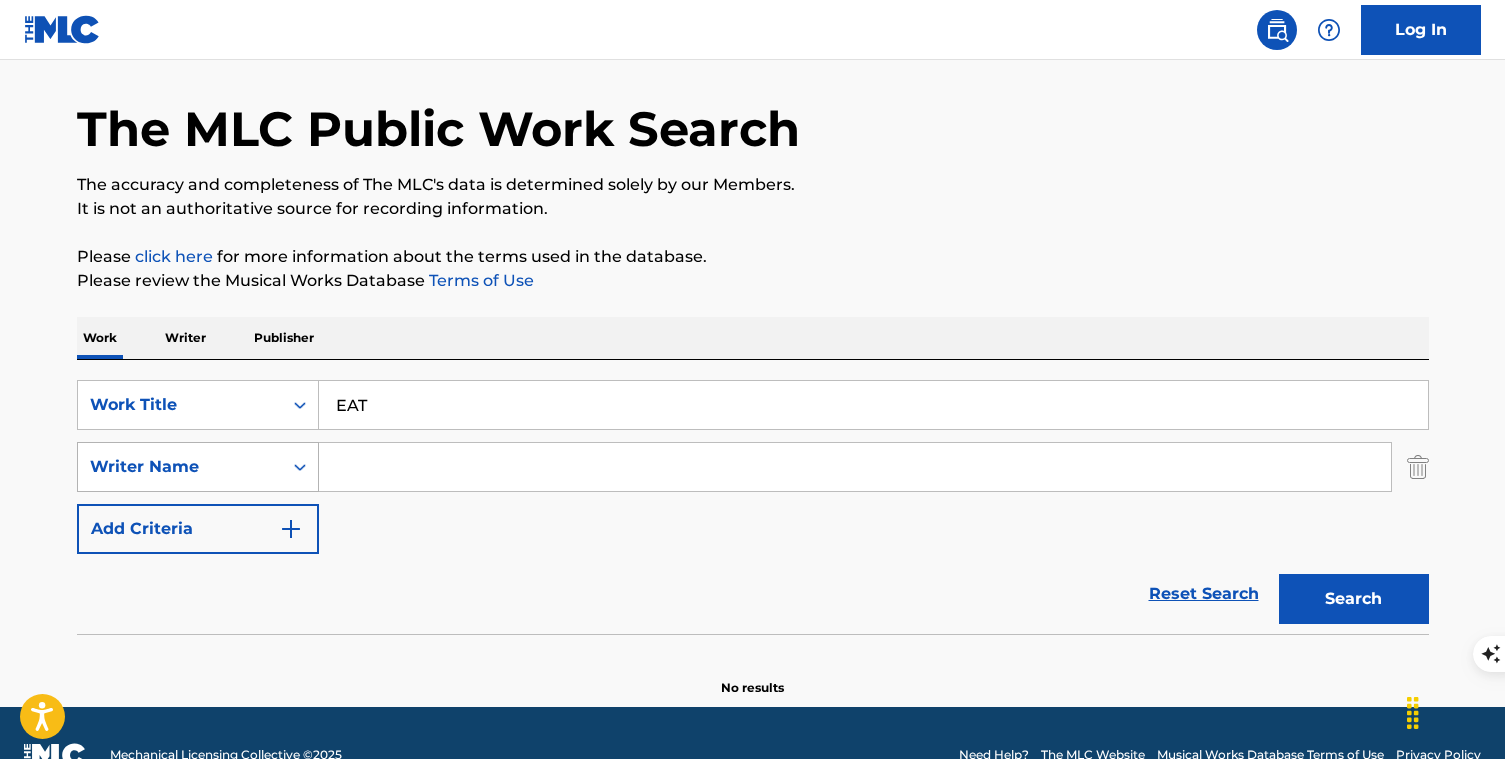 click on "Writer Name" at bounding box center (180, 467) 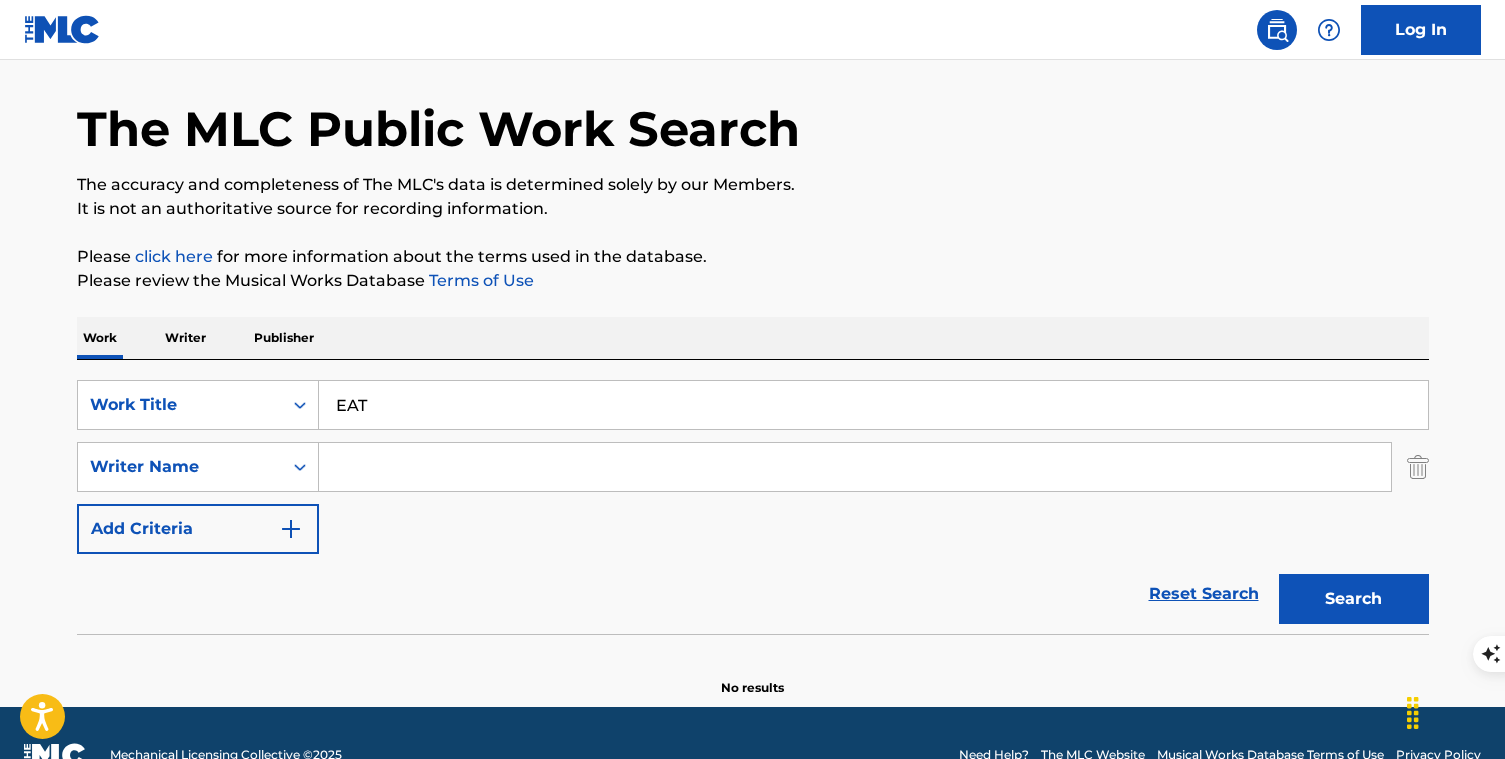 click at bounding box center (855, 467) 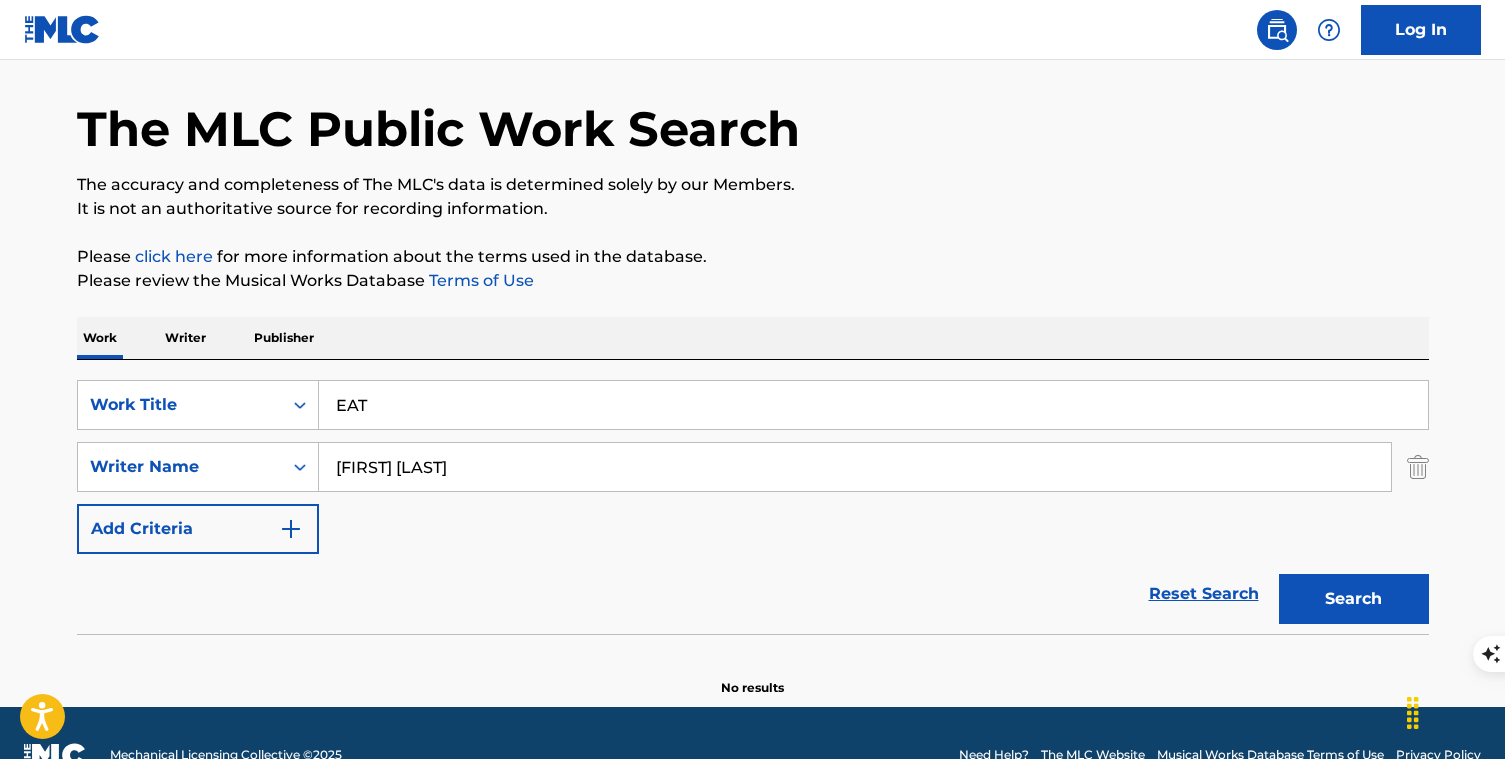 type on "[FIRST] [LAST]" 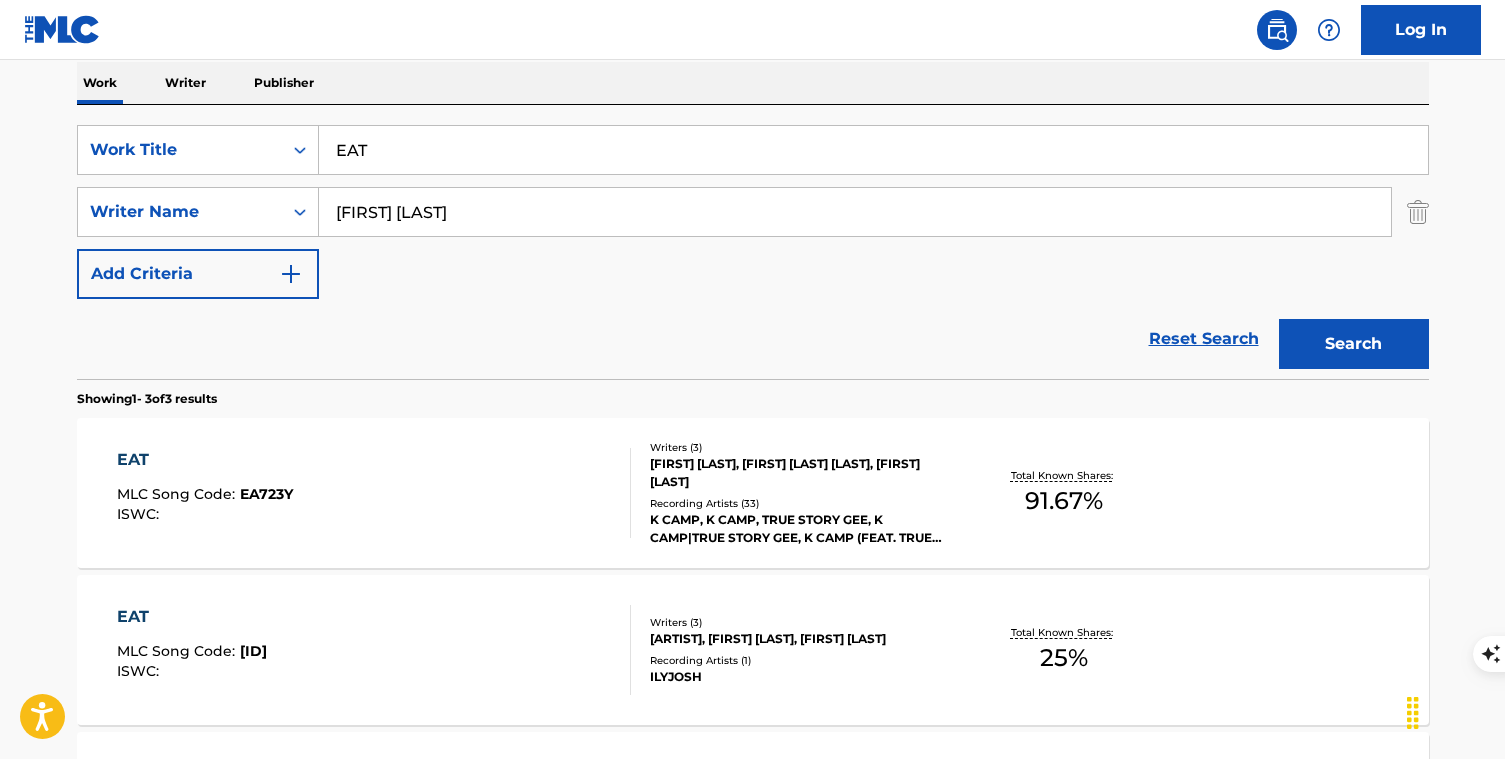 scroll, scrollTop: 322, scrollLeft: 0, axis: vertical 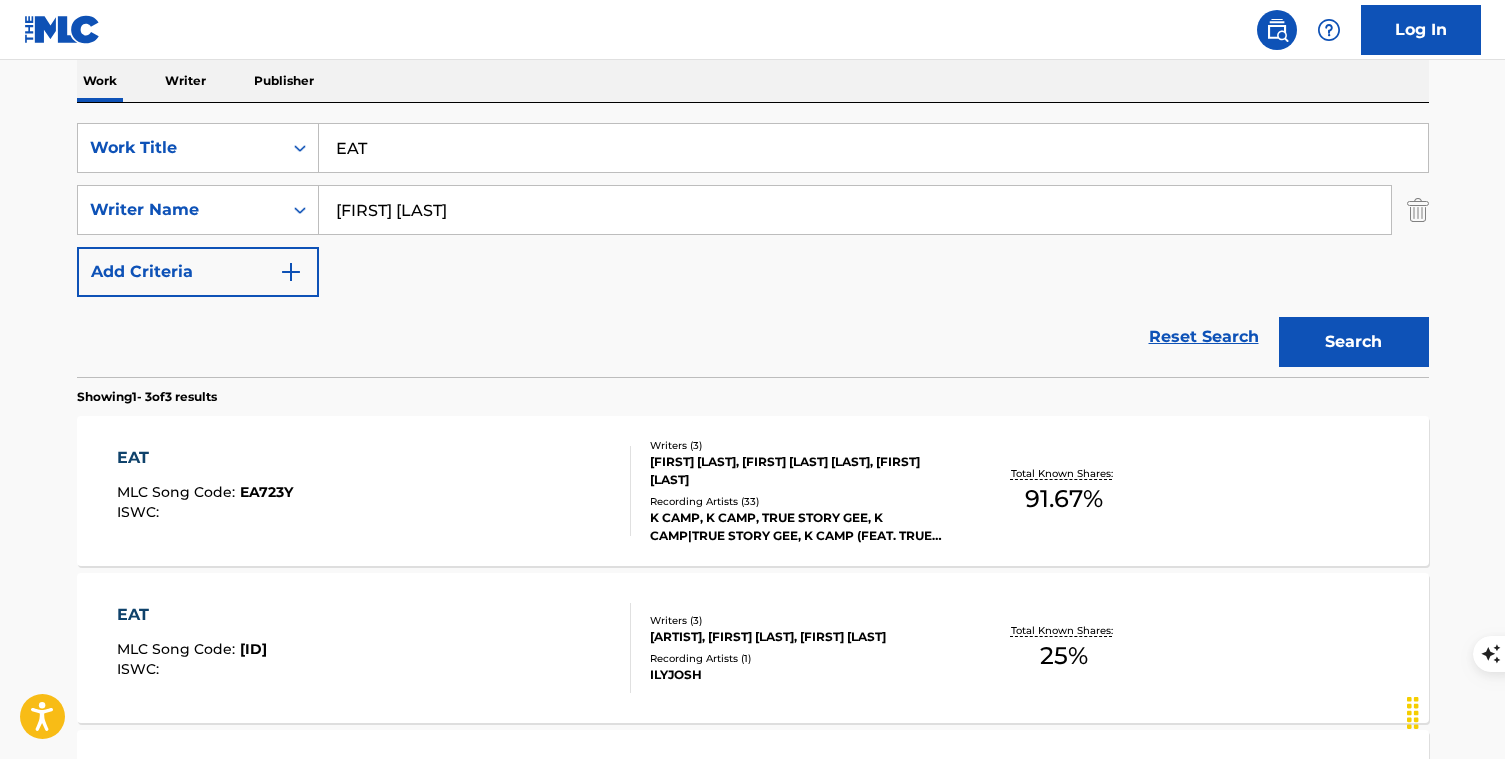 click on "[FIRST] [LAST], [FIRST] [LAST] [LAST], [FIRST] [LAST]" at bounding box center (801, 471) 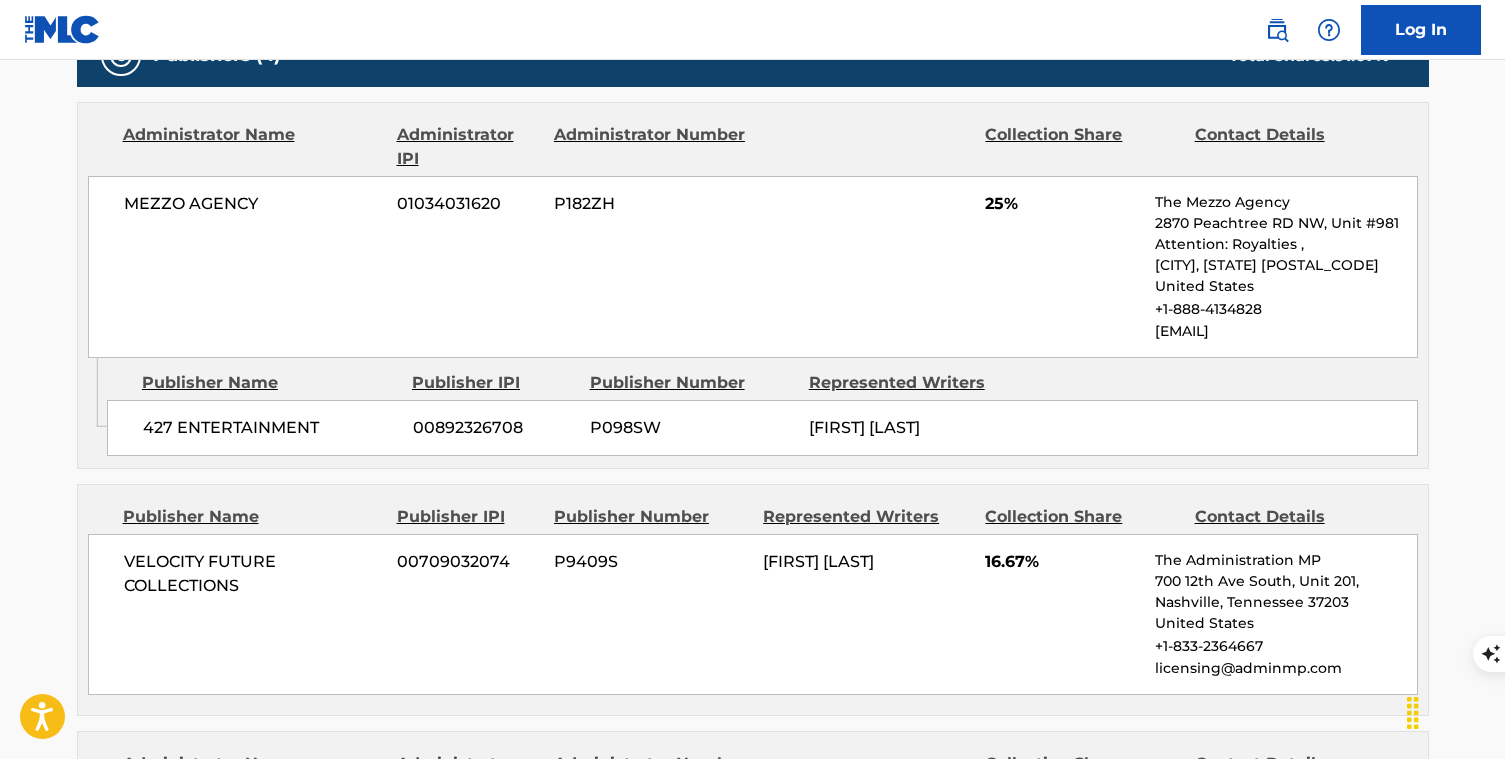 scroll, scrollTop: 943, scrollLeft: 0, axis: vertical 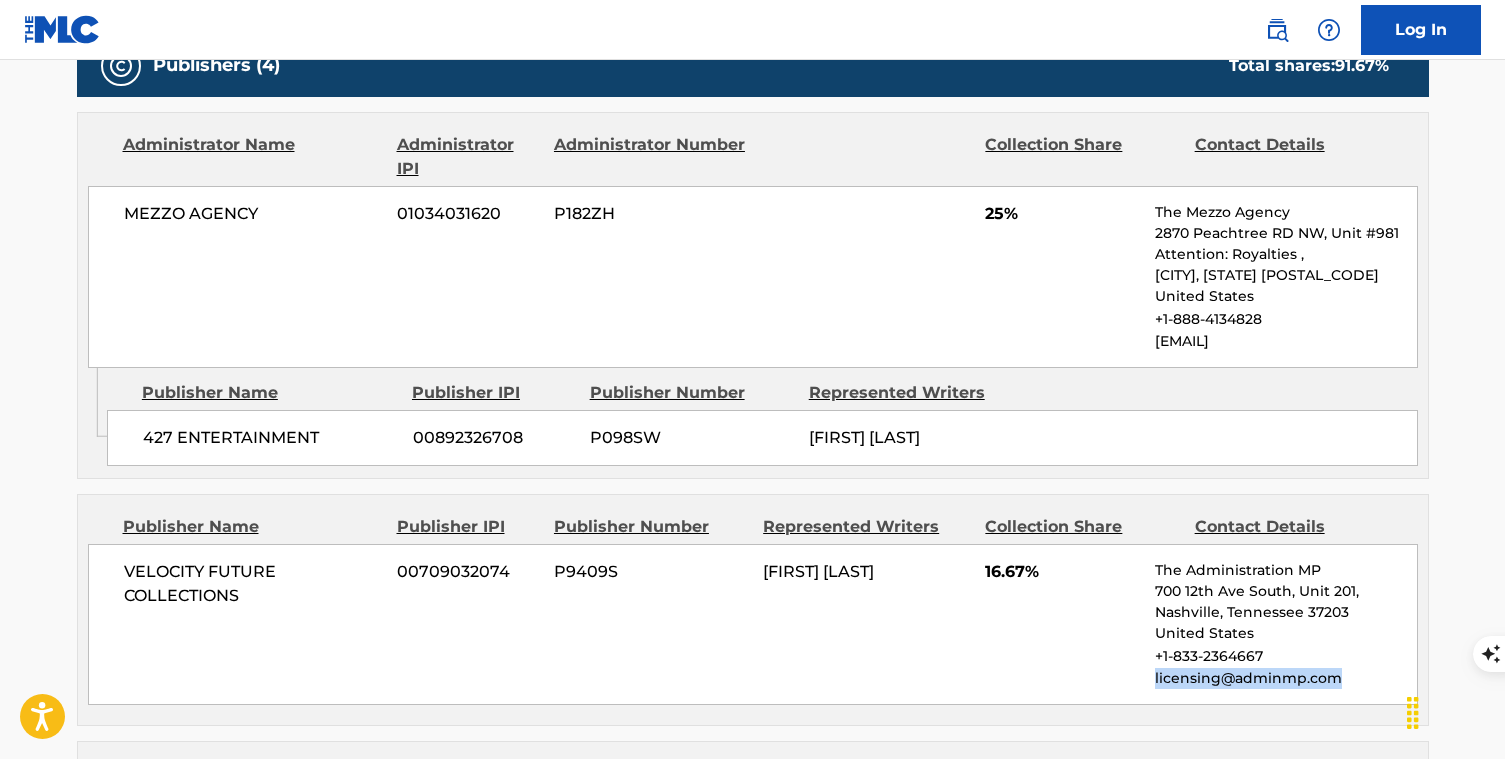 drag, startPoint x: 1348, startPoint y: 692, endPoint x: 1140, endPoint y: 694, distance: 208.00961 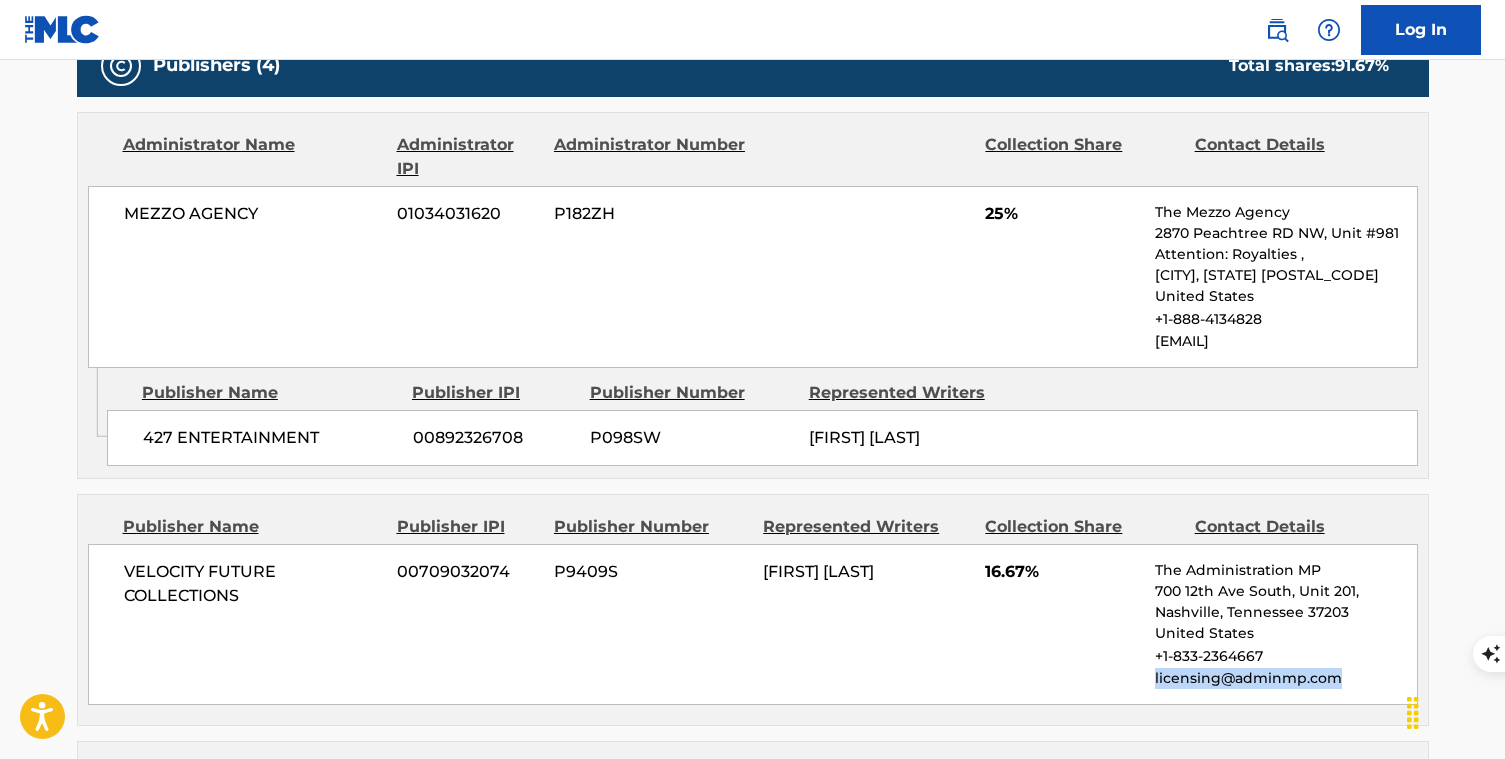 copy on "licensing@adminmp.com" 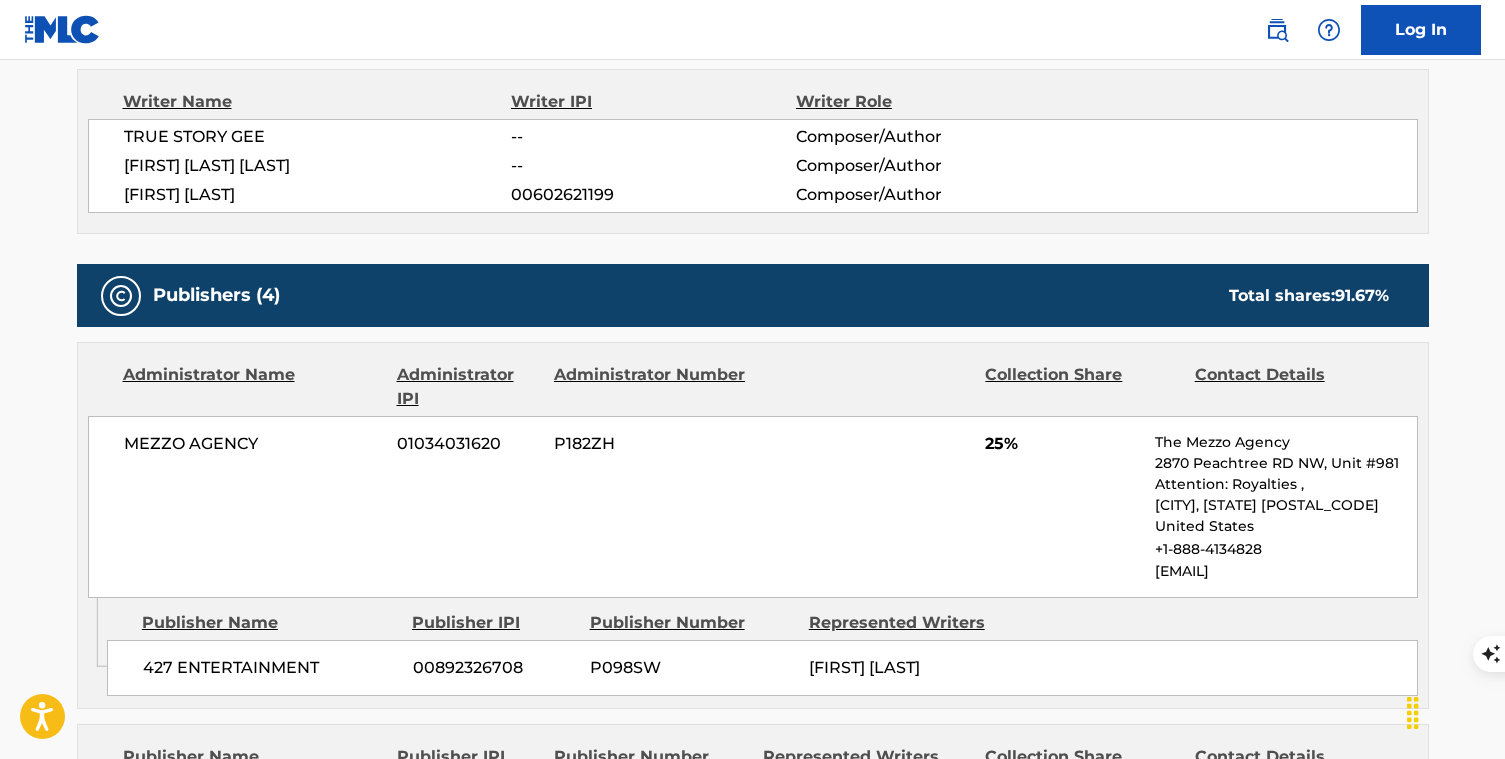 scroll, scrollTop: 698, scrollLeft: 0, axis: vertical 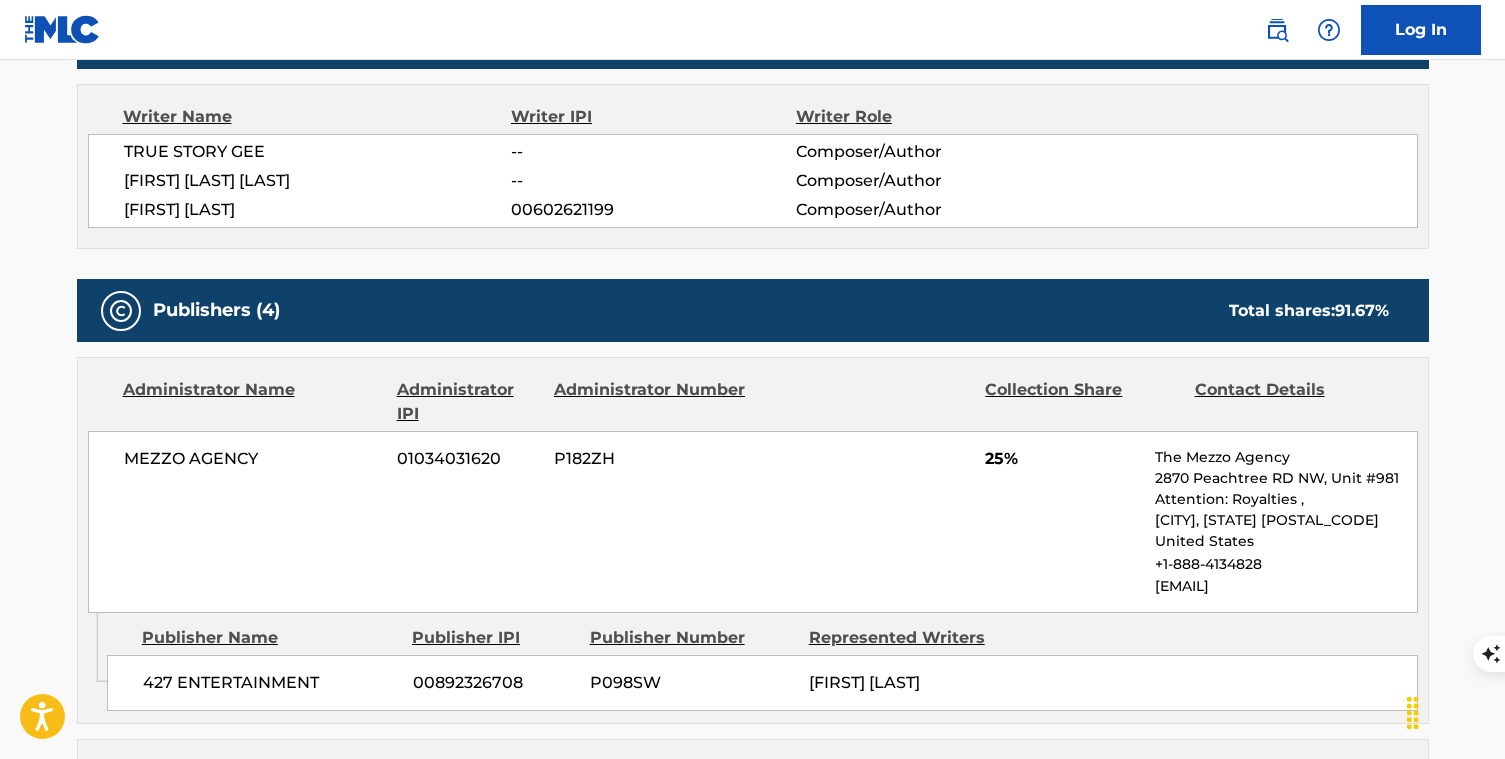 copy on "licensing@adminmp.com" 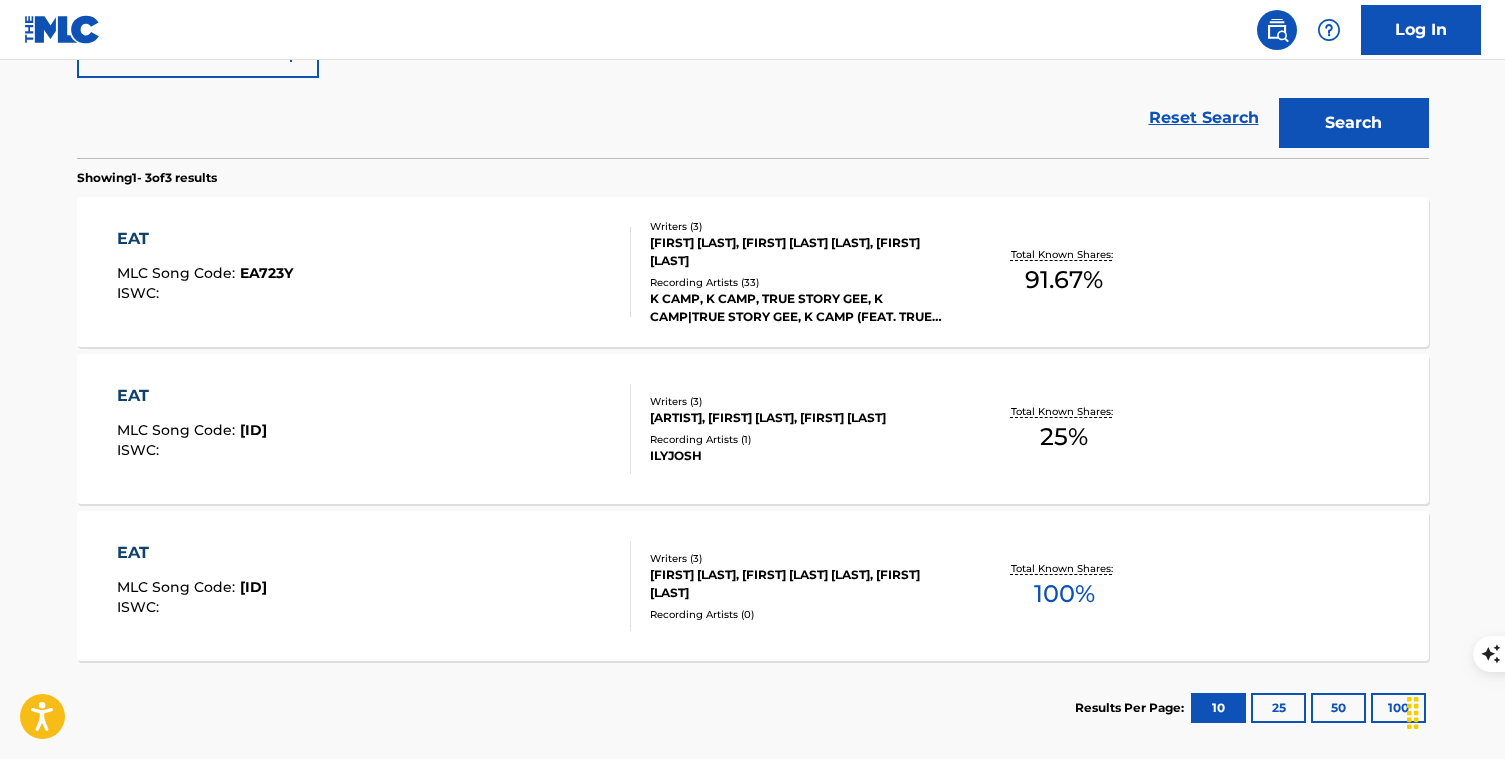 scroll, scrollTop: 551, scrollLeft: 0, axis: vertical 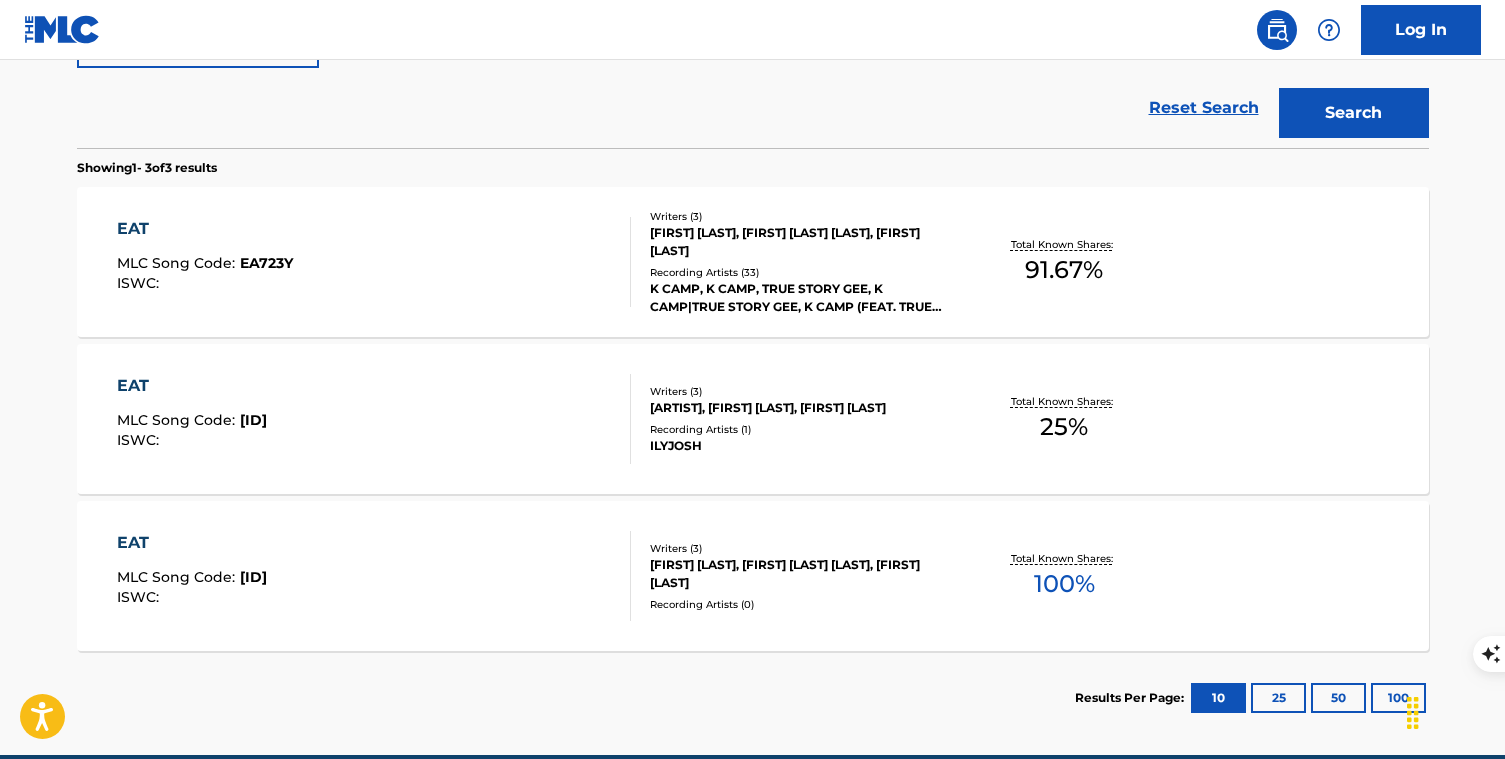 click on "Total Known Shares: 100 %" at bounding box center [1064, 576] 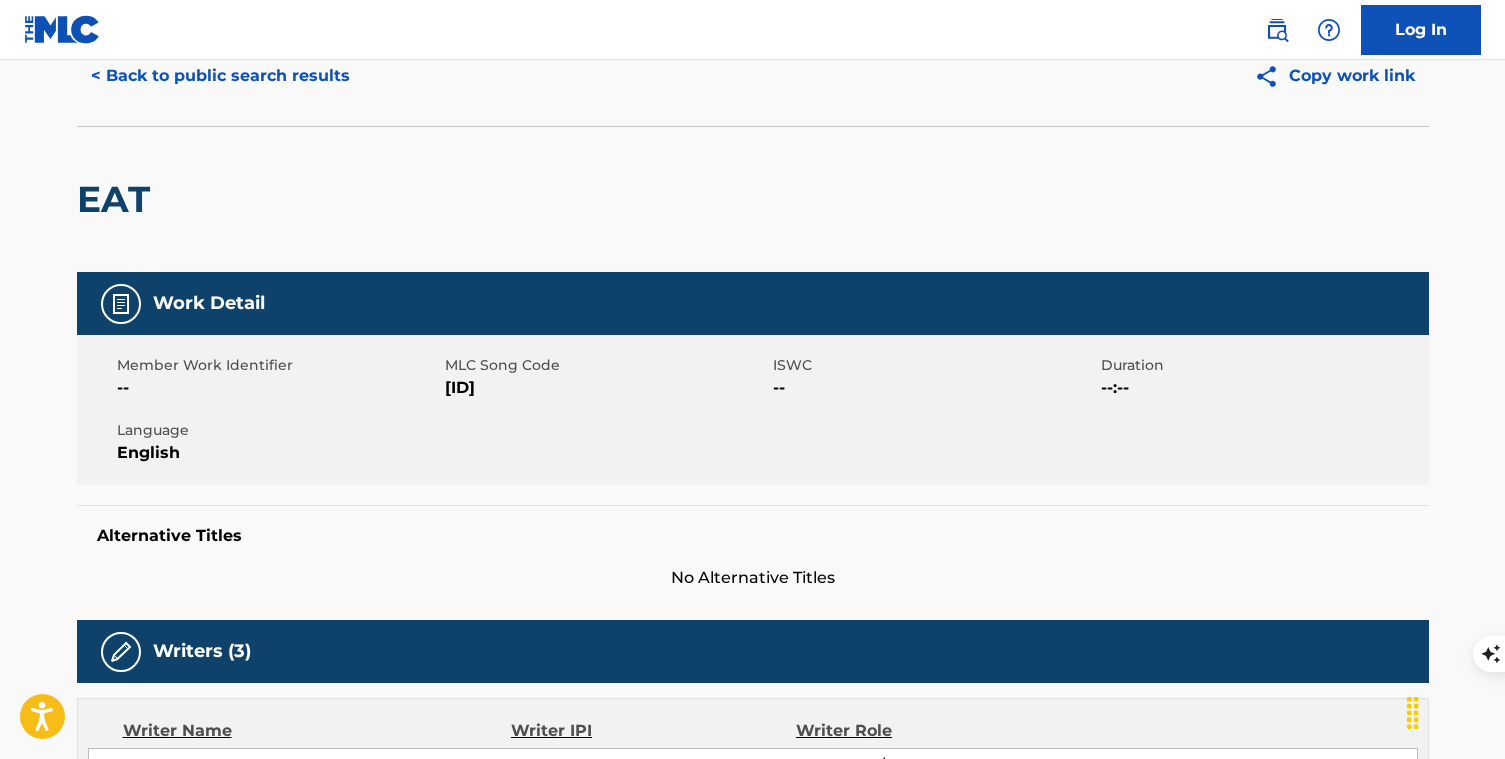 scroll, scrollTop: 0, scrollLeft: 0, axis: both 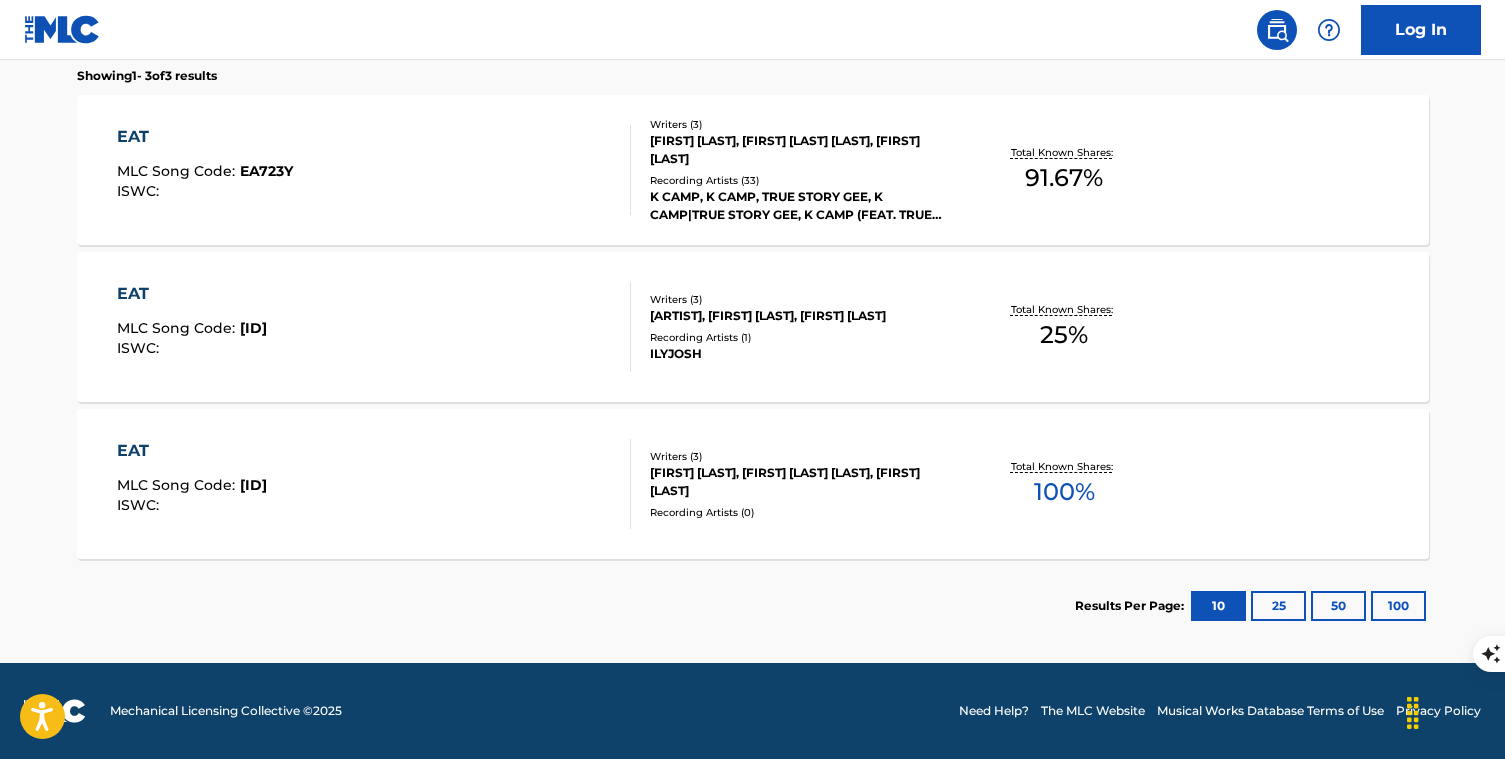 click on "EAT MLC Song Code : EB0IMZ ISWC :" at bounding box center (374, 327) 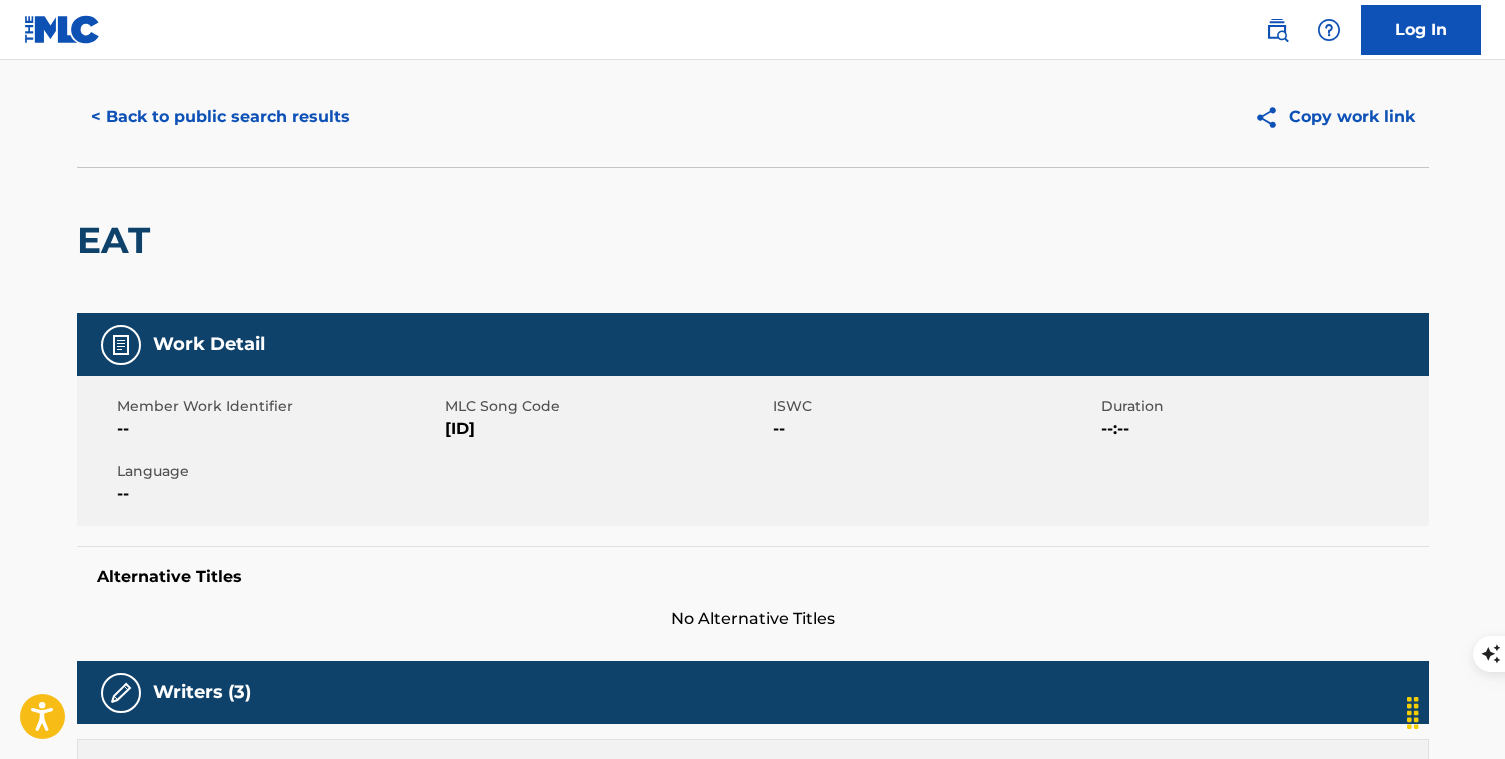scroll, scrollTop: 0, scrollLeft: 0, axis: both 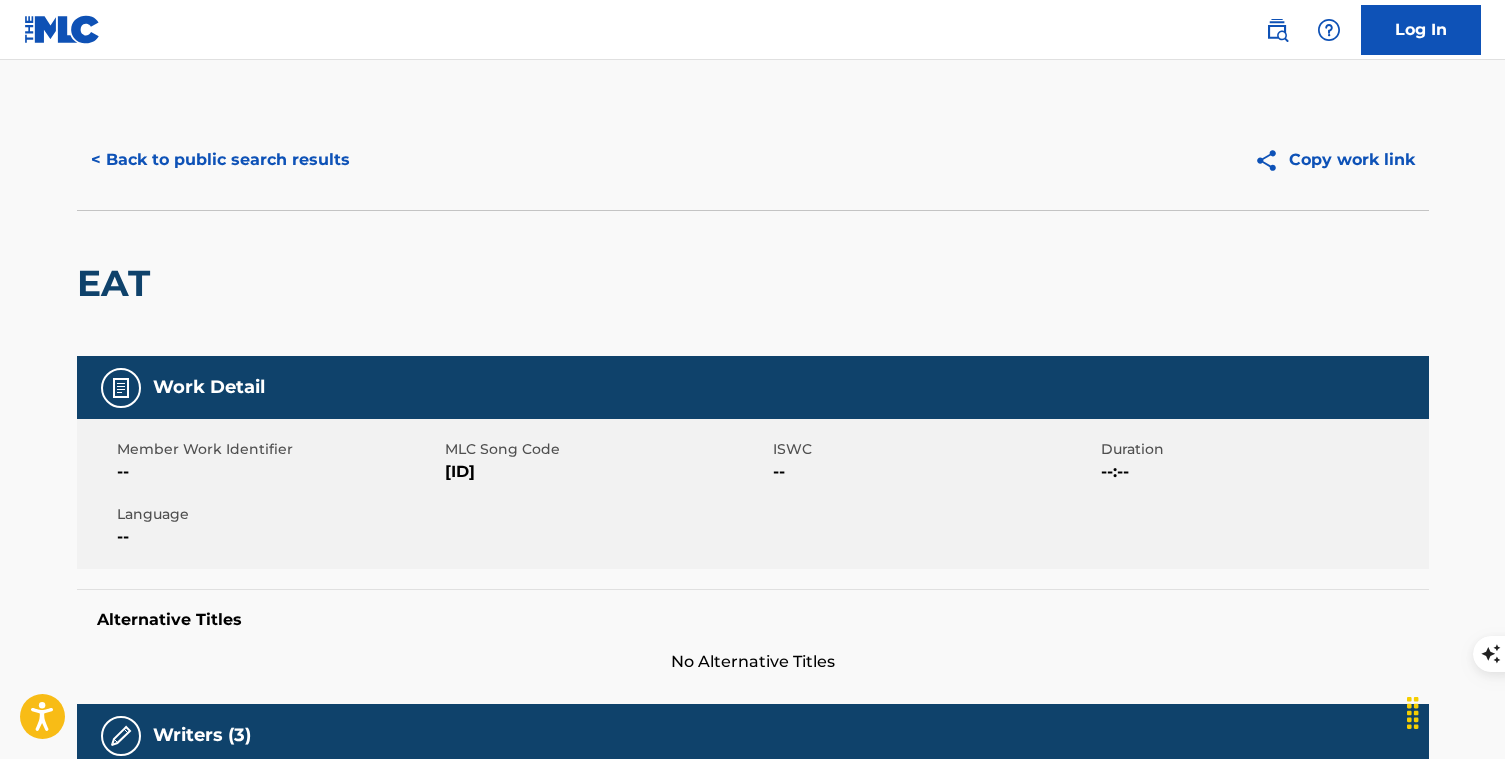 click on "[ID]" at bounding box center [606, 472] 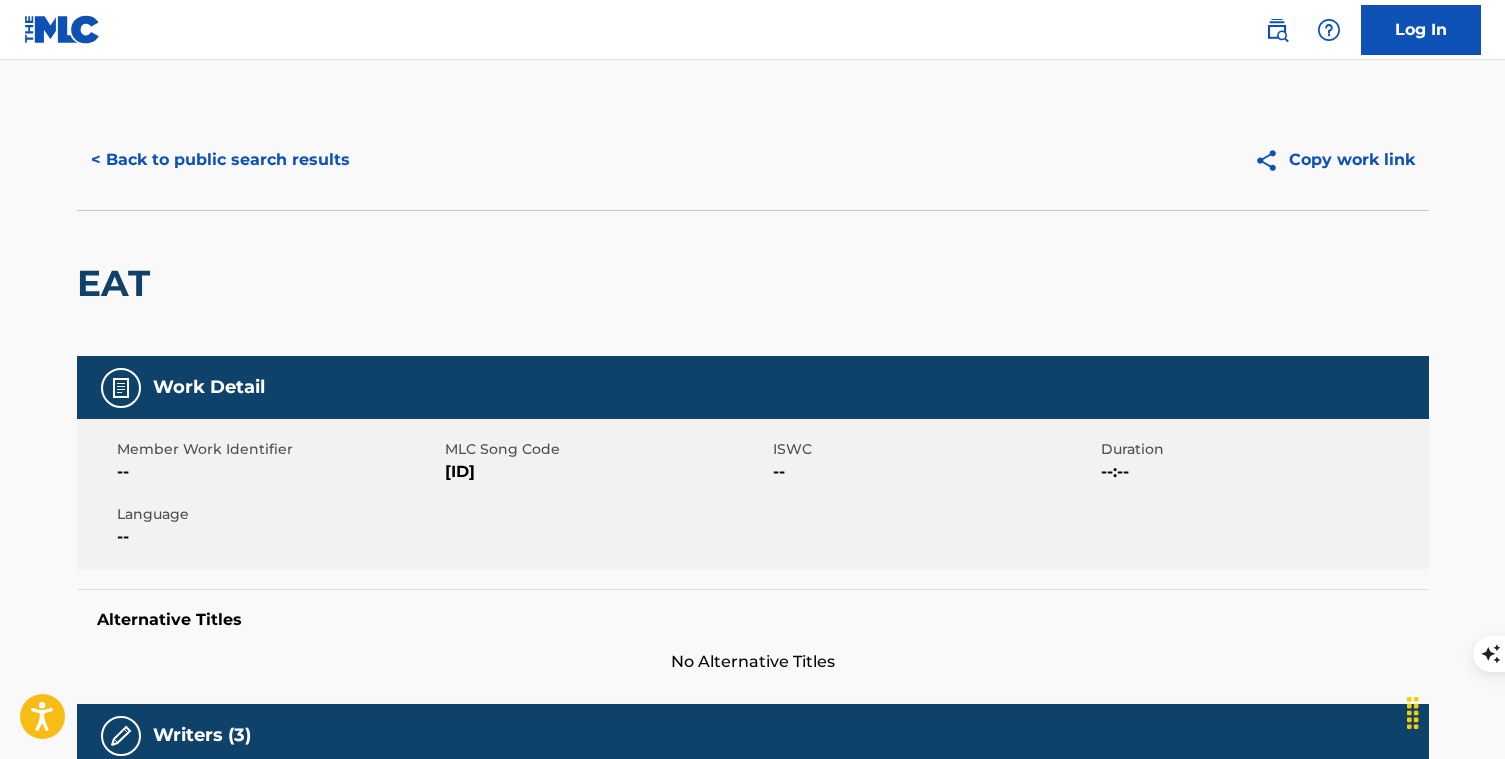 copy on "[ID]" 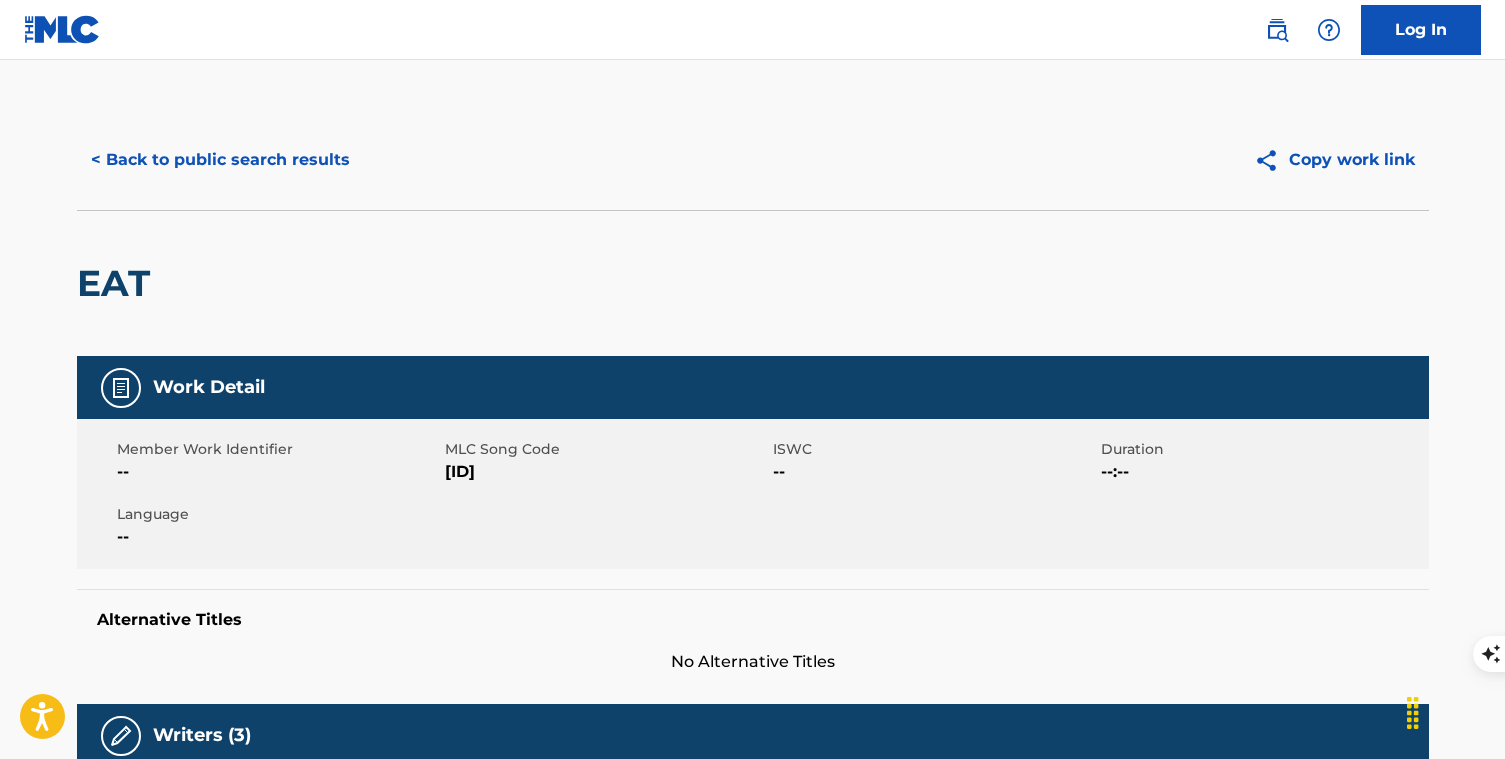 scroll, scrollTop: 643, scrollLeft: 0, axis: vertical 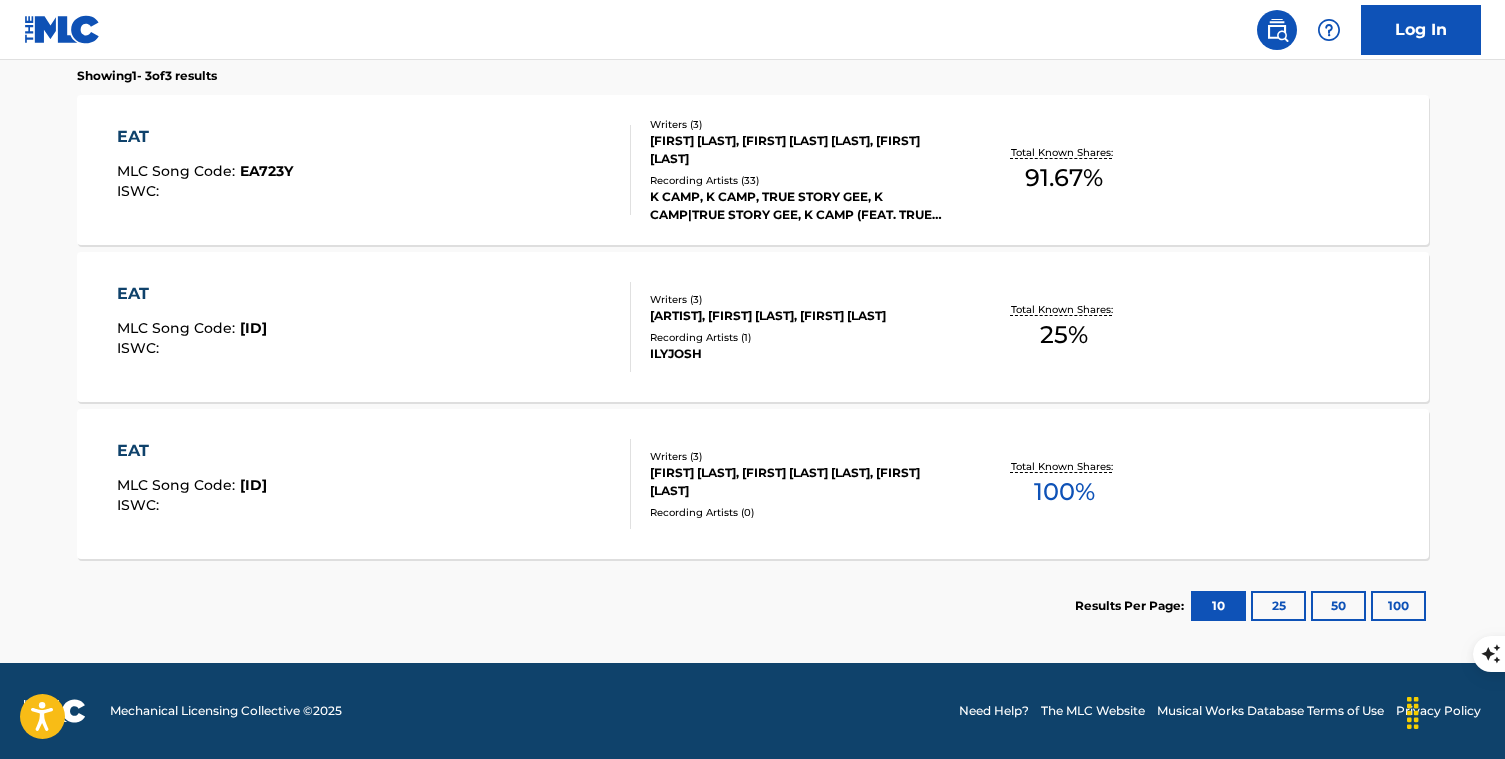 click on "[ID]" at bounding box center (253, 485) 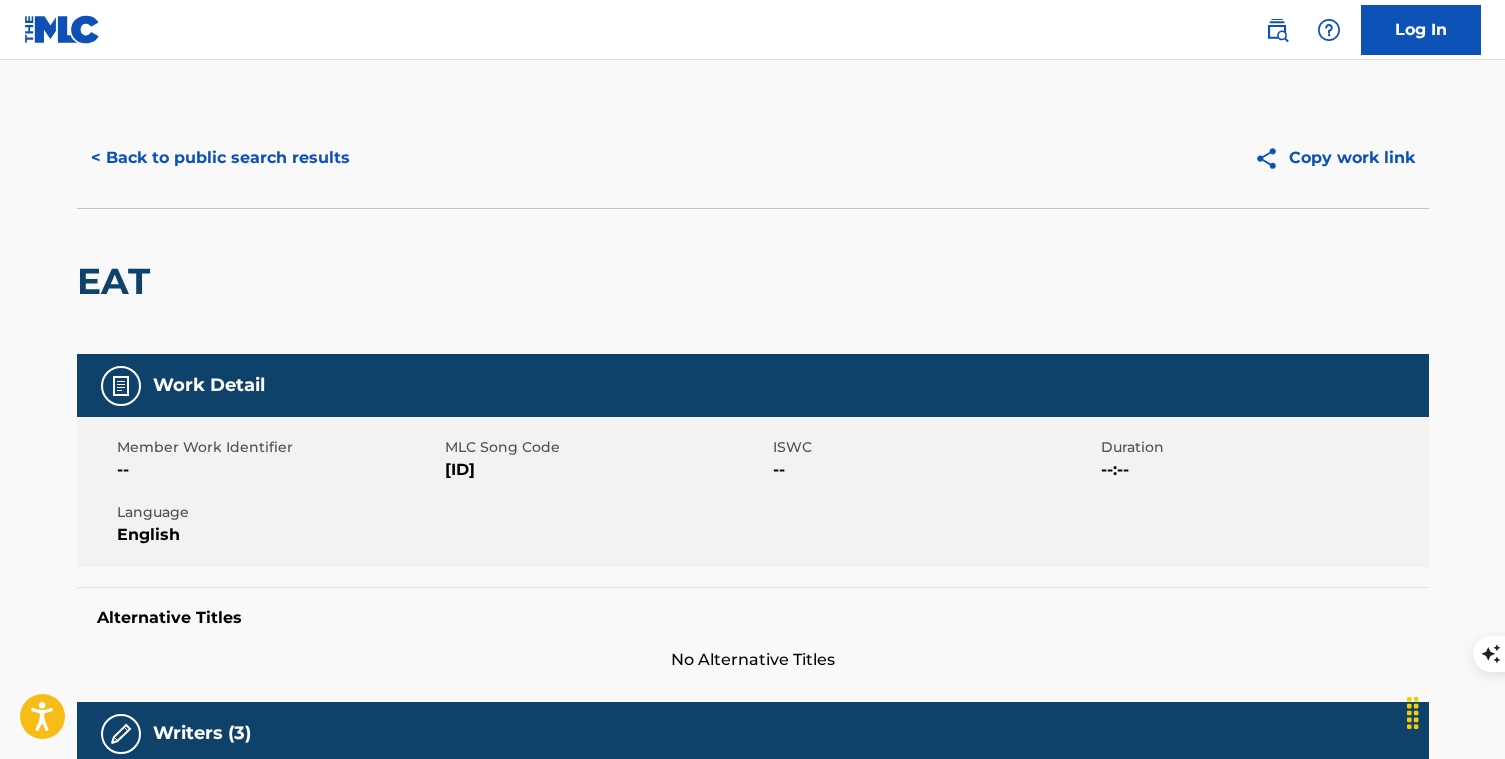 scroll, scrollTop: 0, scrollLeft: 0, axis: both 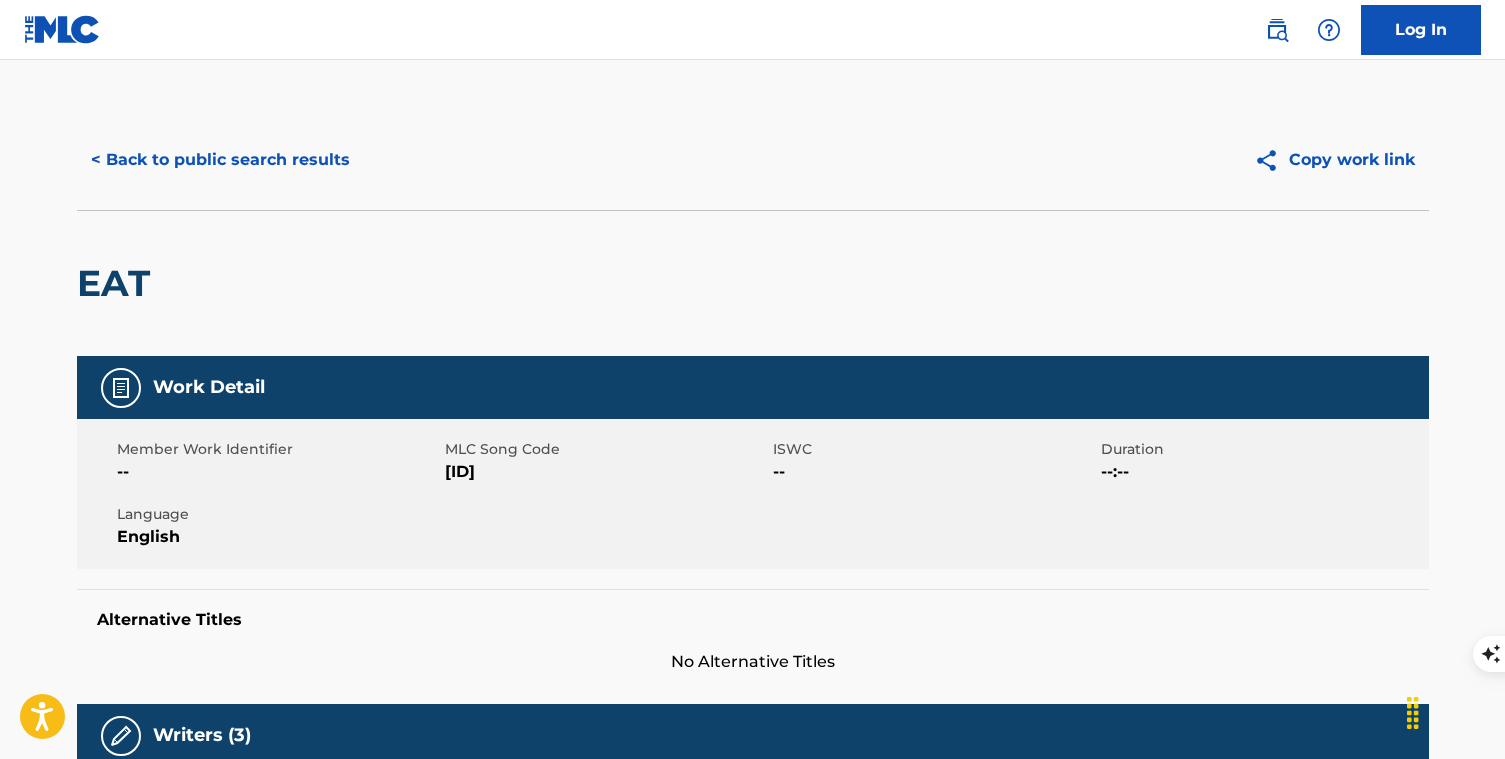 click on "[ID]" at bounding box center [606, 472] 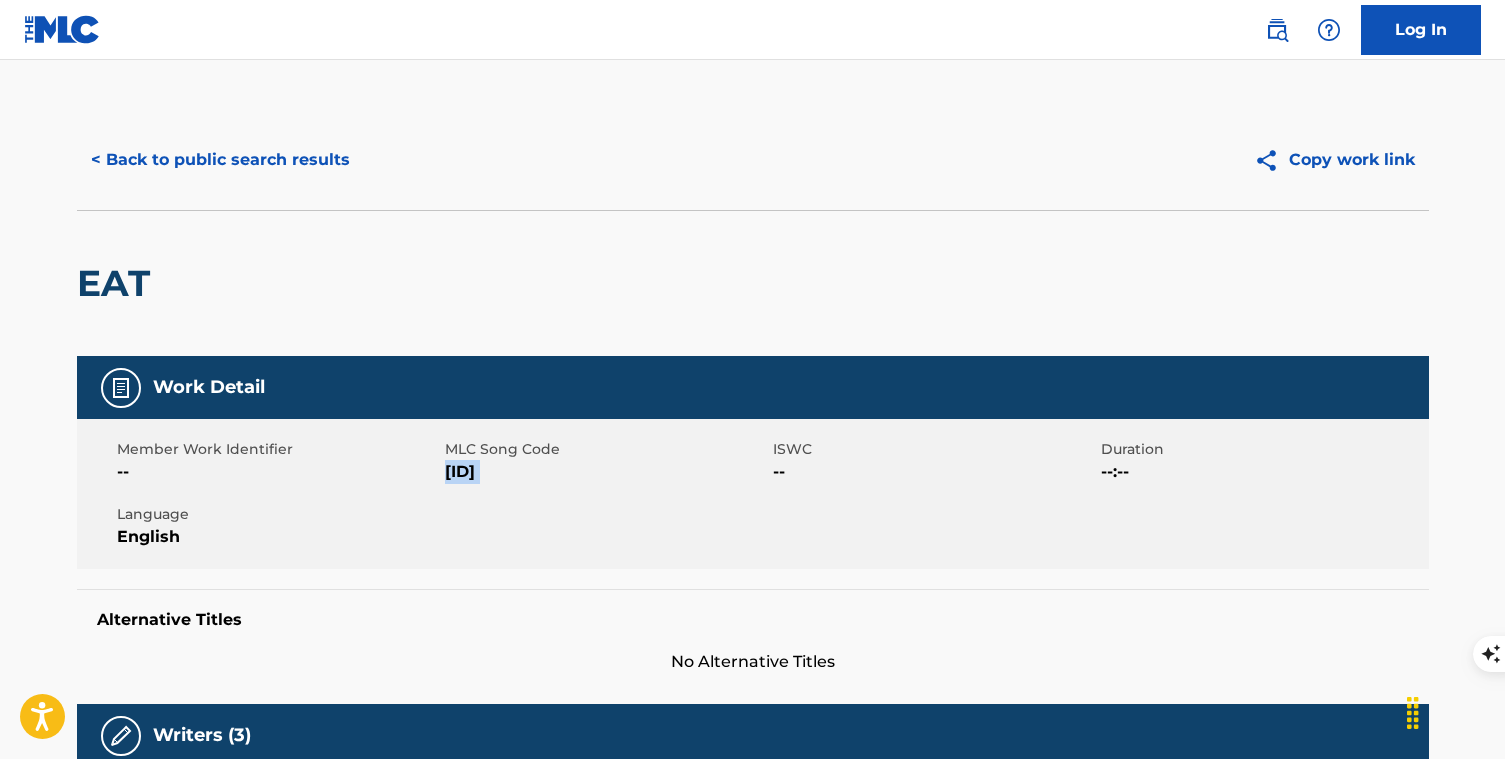 click on "[ID]" at bounding box center [606, 472] 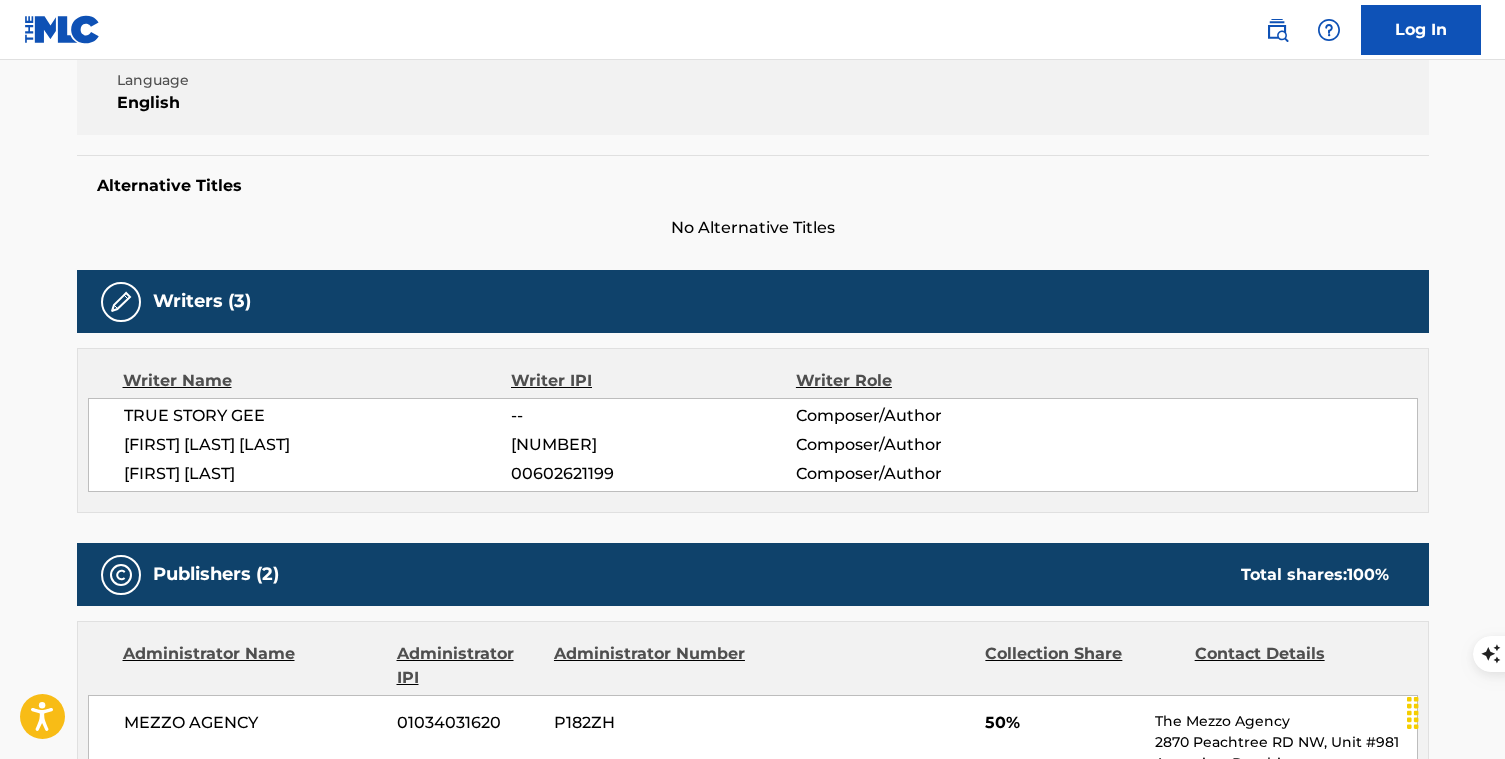 scroll, scrollTop: 436, scrollLeft: 0, axis: vertical 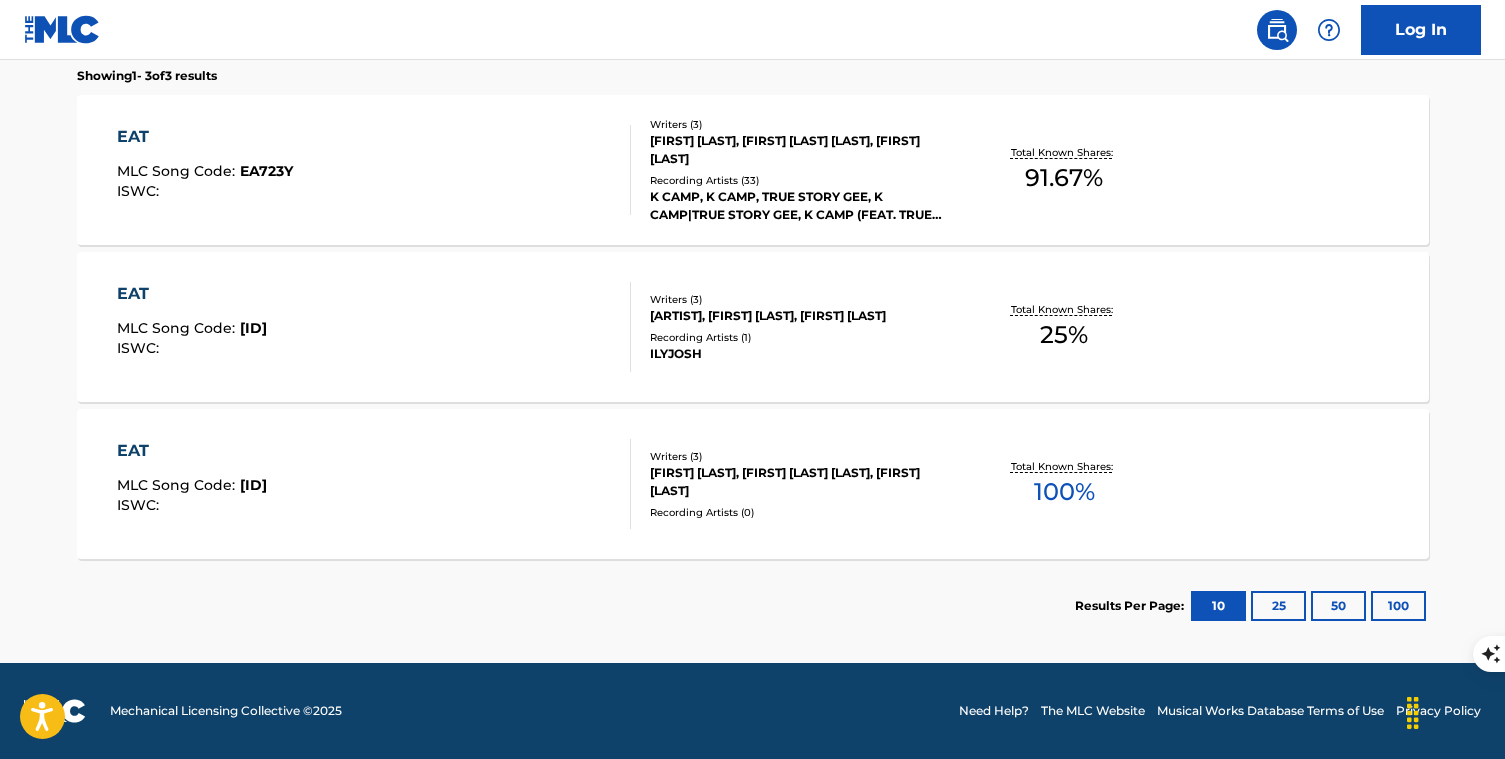 click on "EAT" at bounding box center (192, 294) 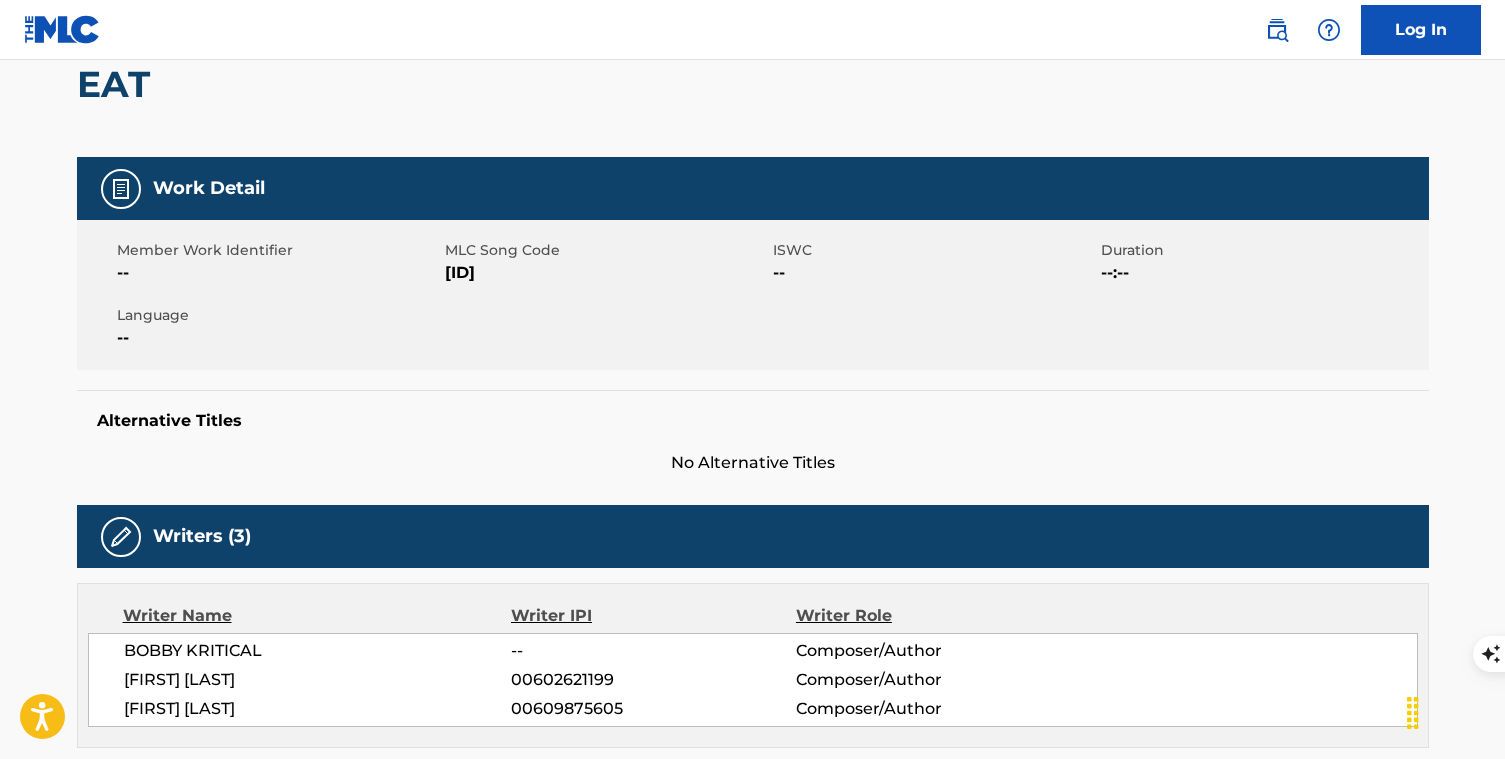 scroll, scrollTop: 187, scrollLeft: 0, axis: vertical 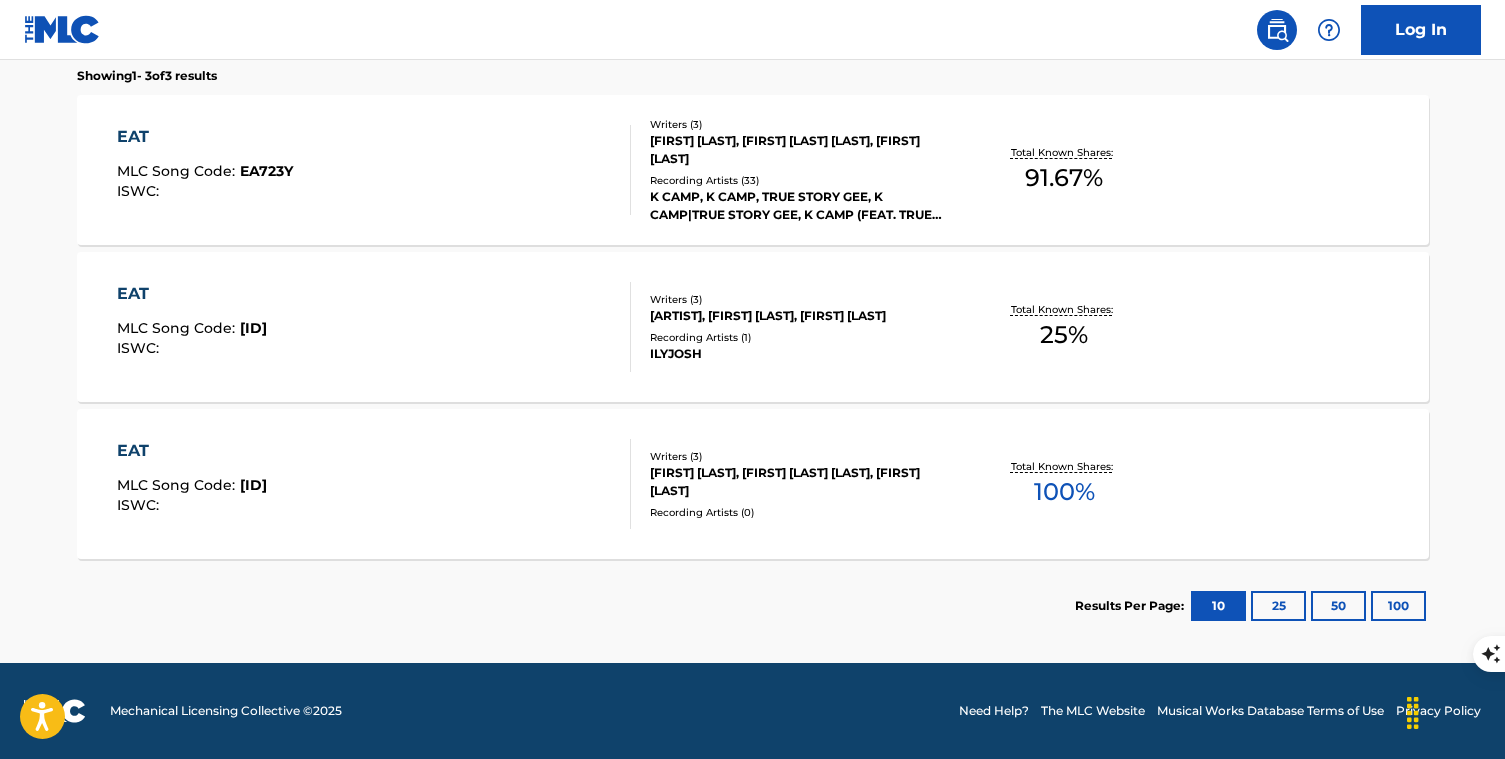 click on "EAT MLC Song Code : EA723Y ISWC :" at bounding box center [374, 170] 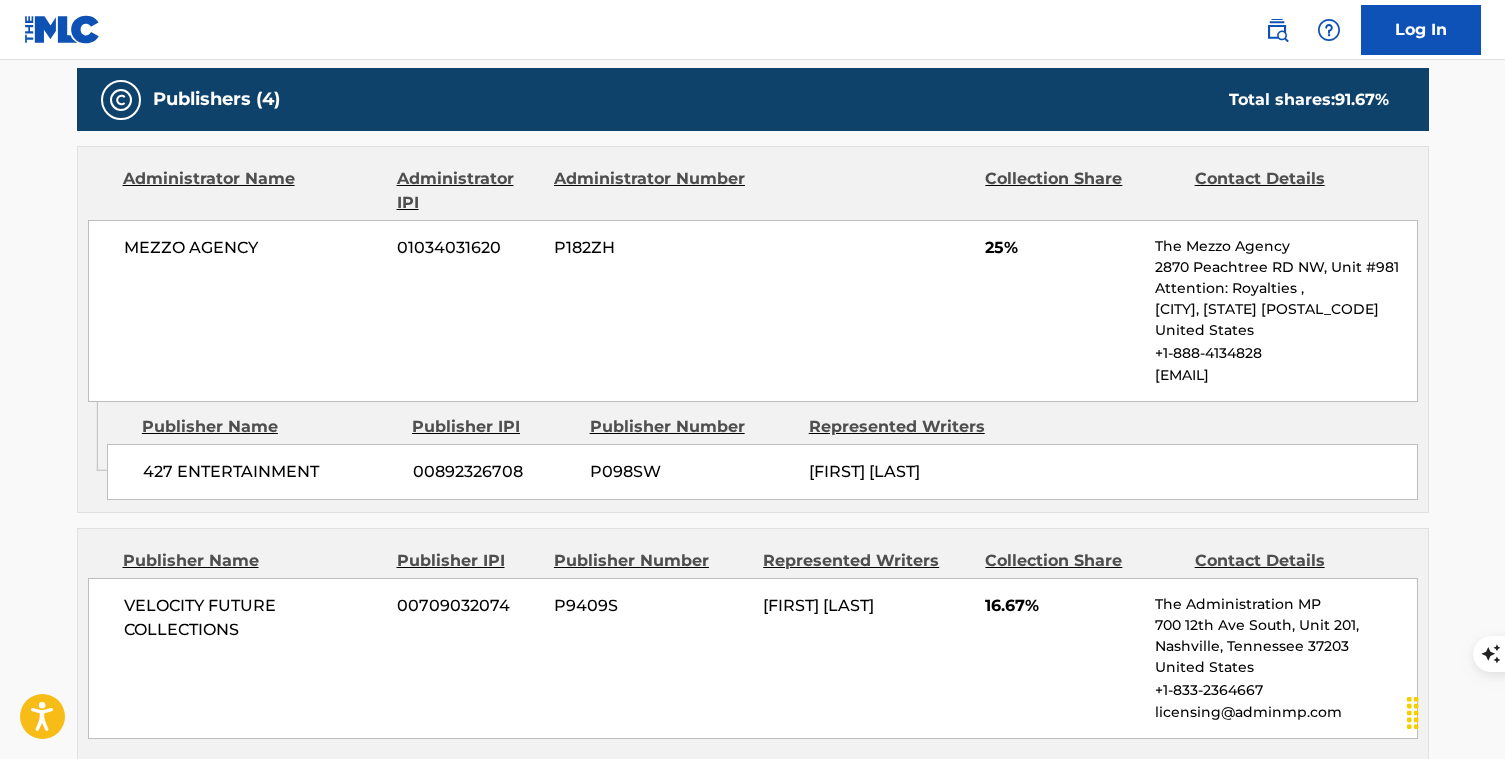 scroll, scrollTop: 919, scrollLeft: 0, axis: vertical 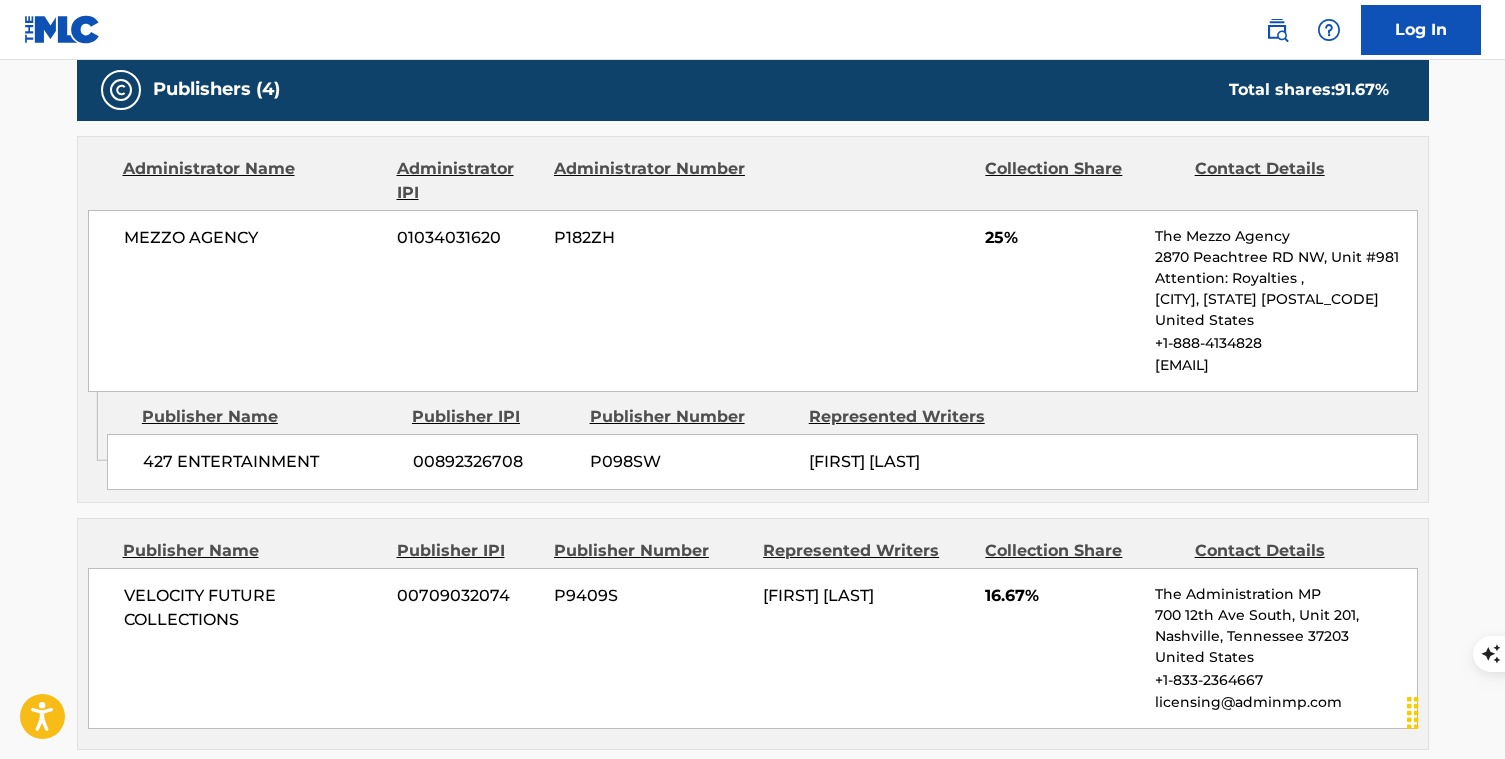 click on "licensing@adminmp.com" at bounding box center (1285, 702) 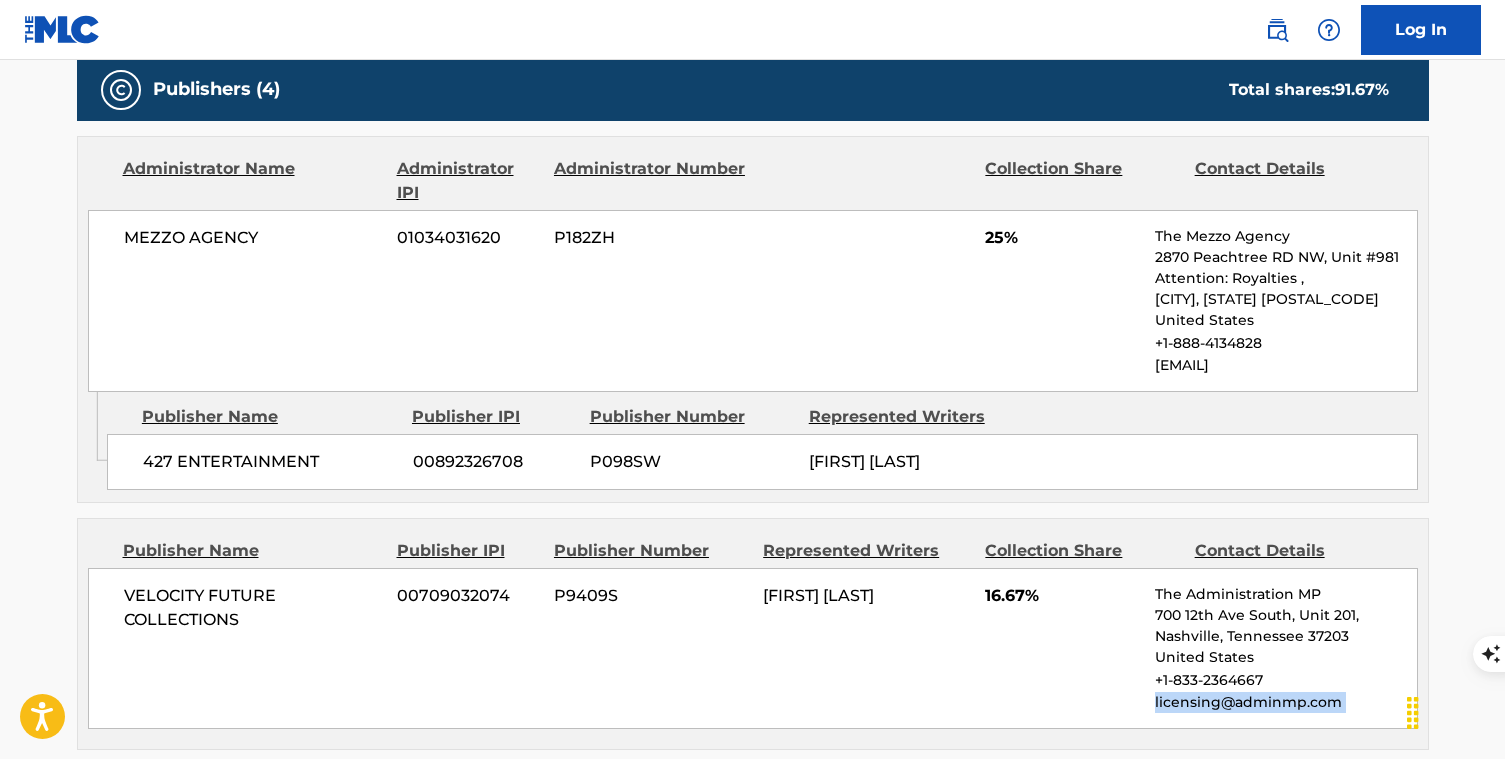 click on "licensing@adminmp.com" at bounding box center (1285, 702) 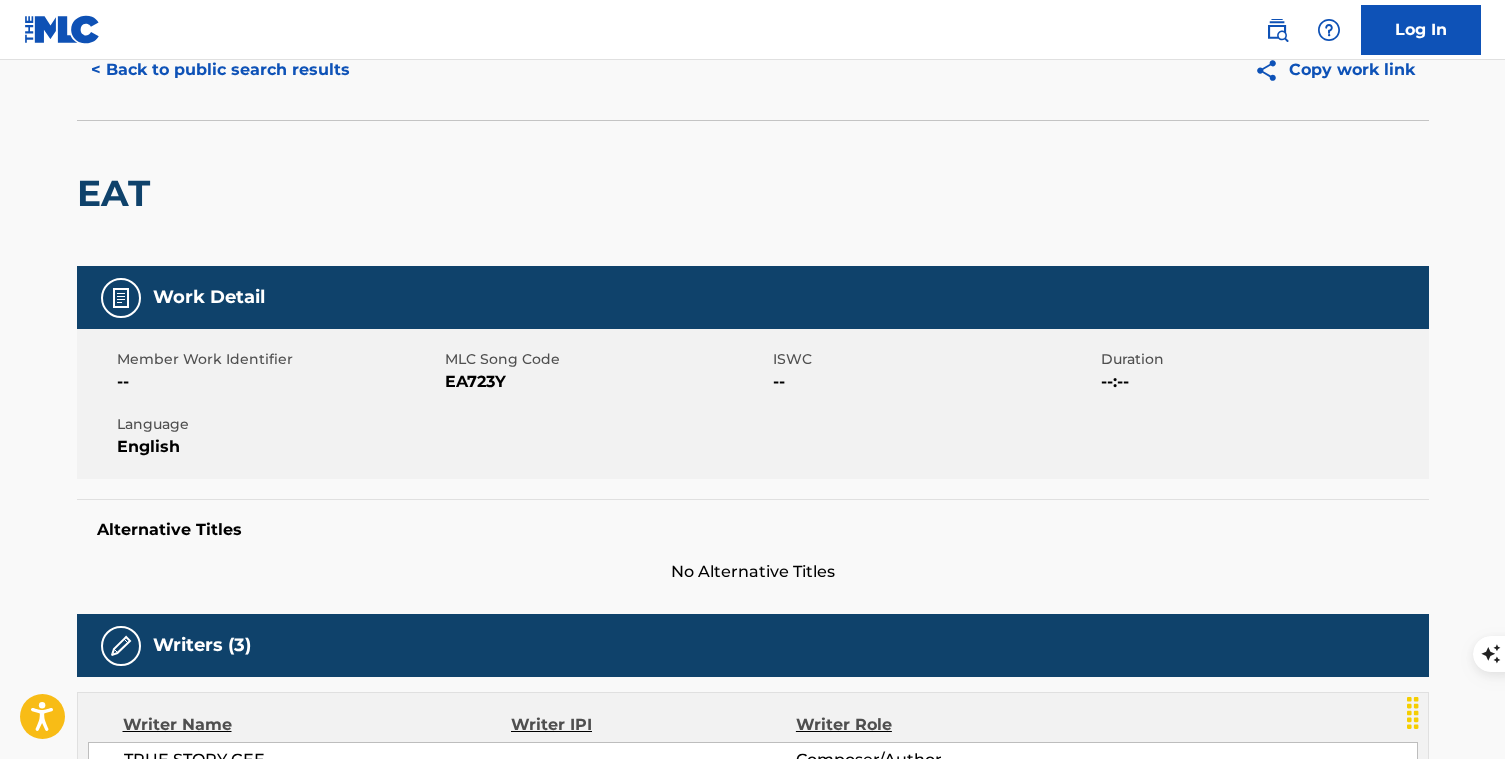 scroll, scrollTop: 0, scrollLeft: 0, axis: both 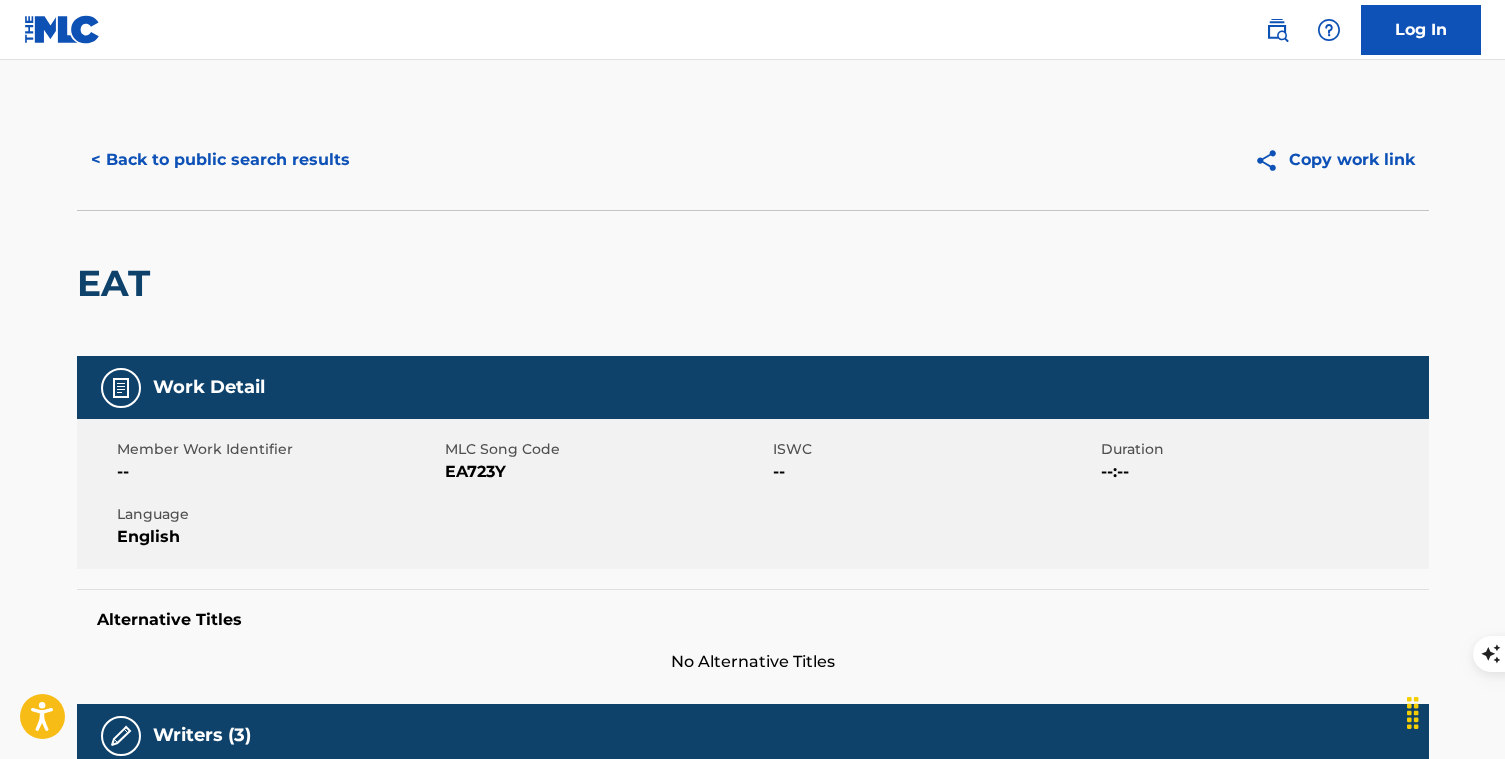 click on "EA723Y" at bounding box center [606, 472] 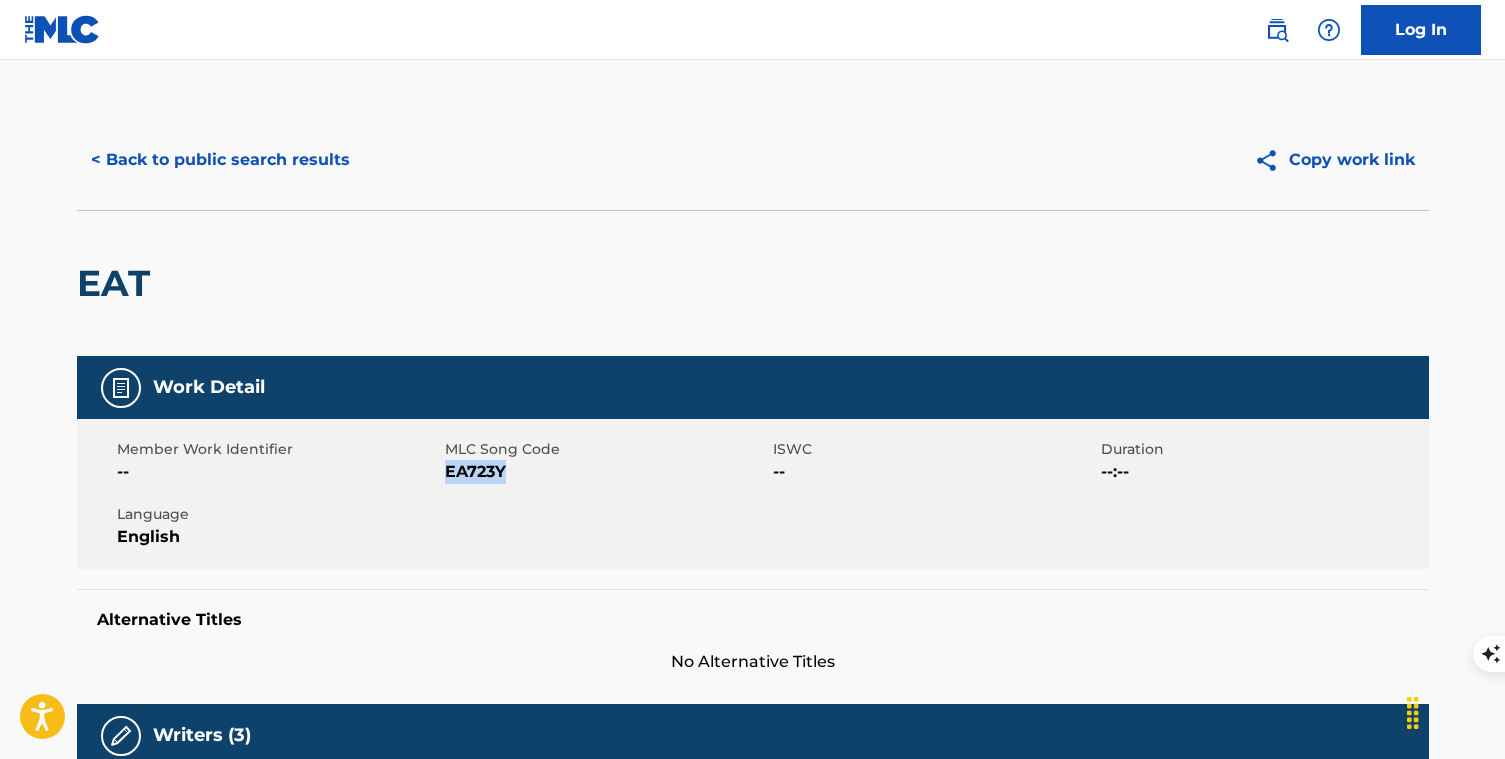 click on "EA723Y" at bounding box center (606, 472) 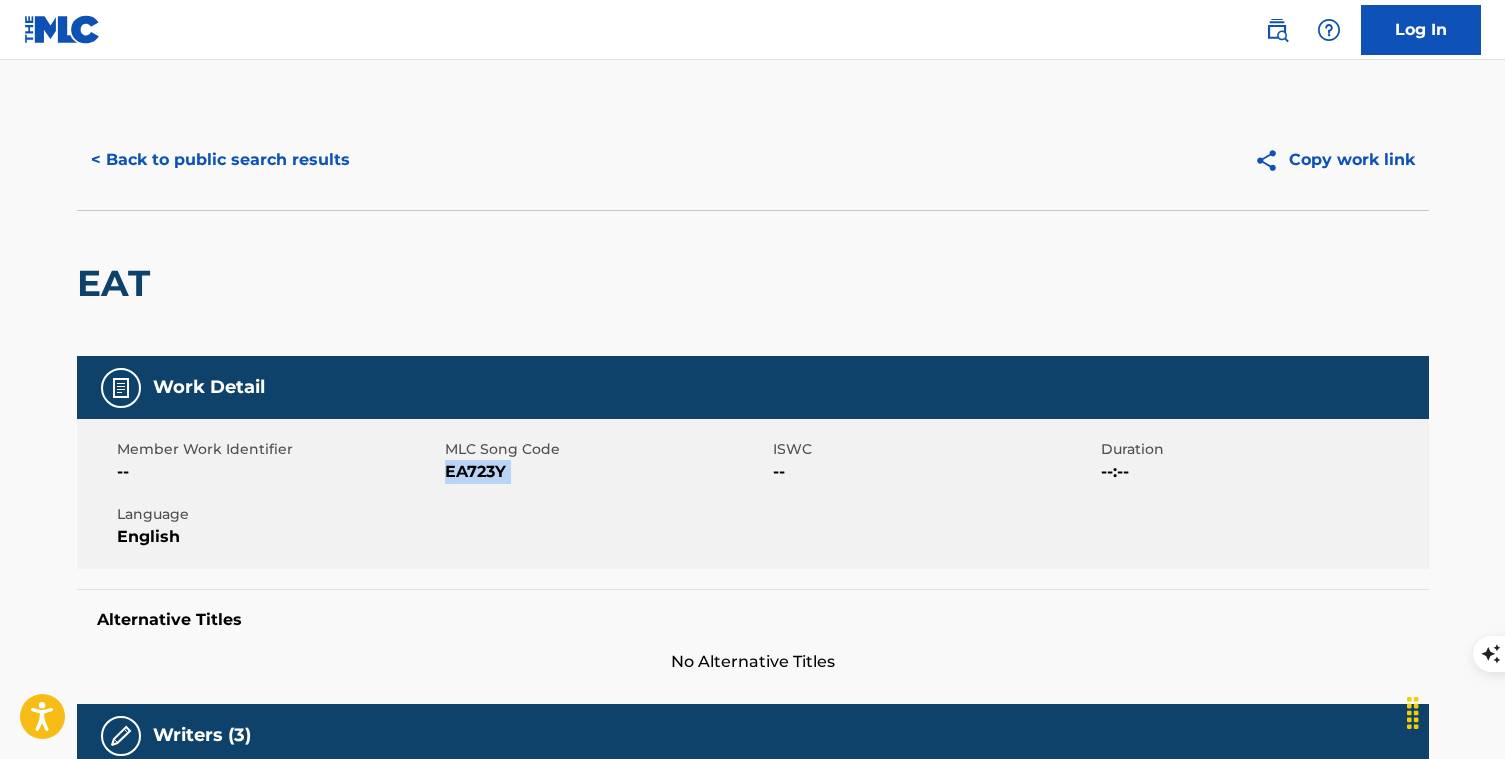 click on "EA723Y" at bounding box center (606, 472) 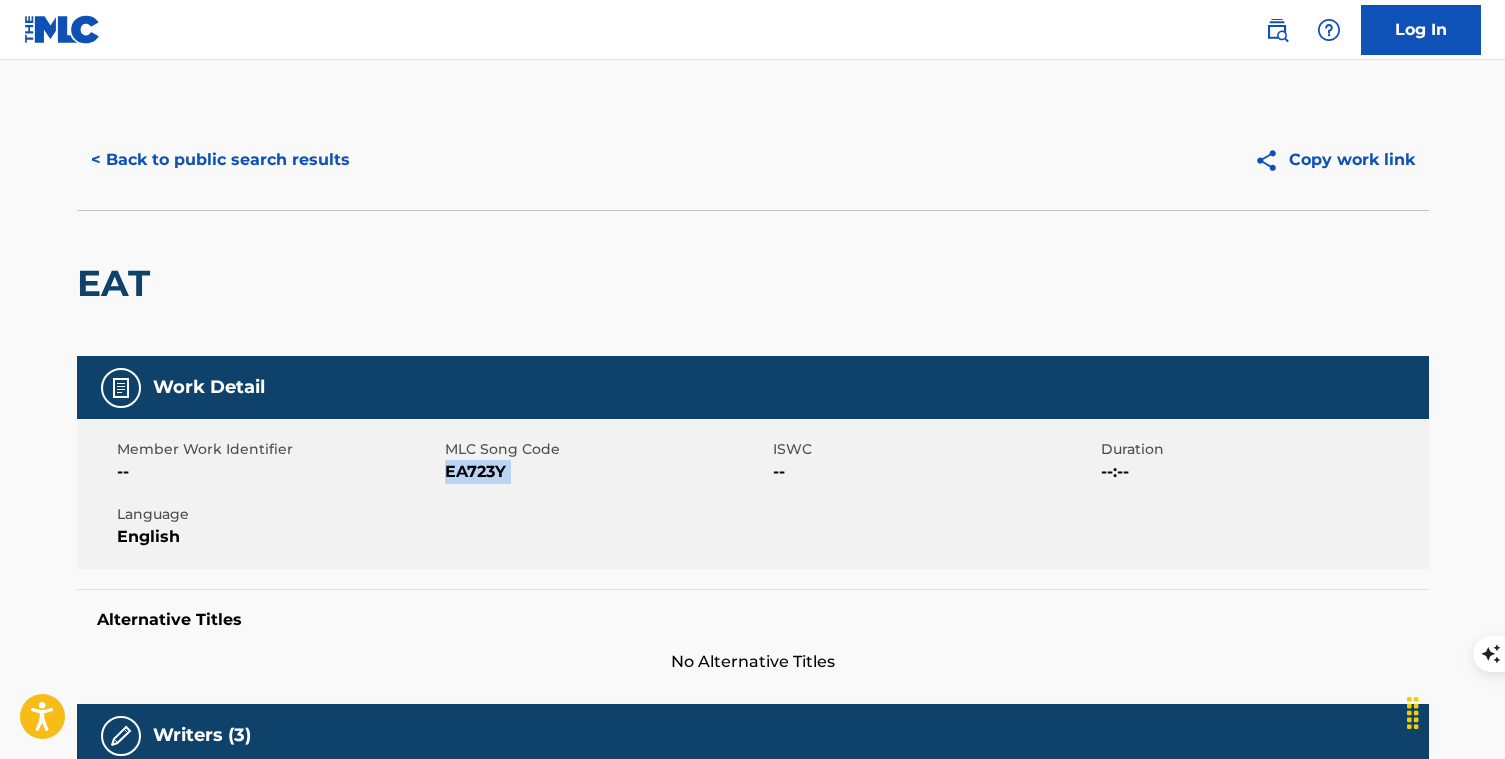 click on "< Back to public search results" at bounding box center [220, 160] 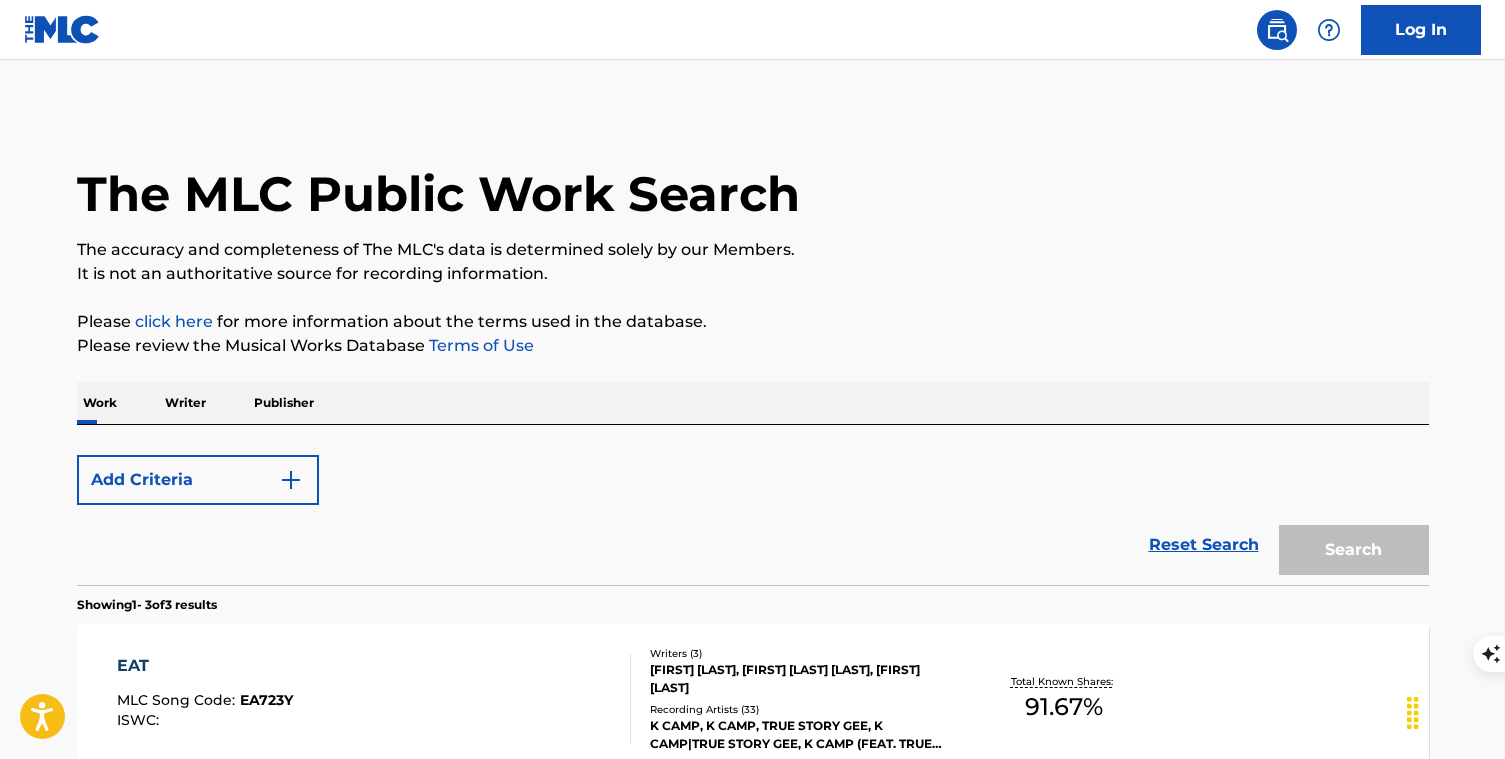 scroll, scrollTop: 643, scrollLeft: 0, axis: vertical 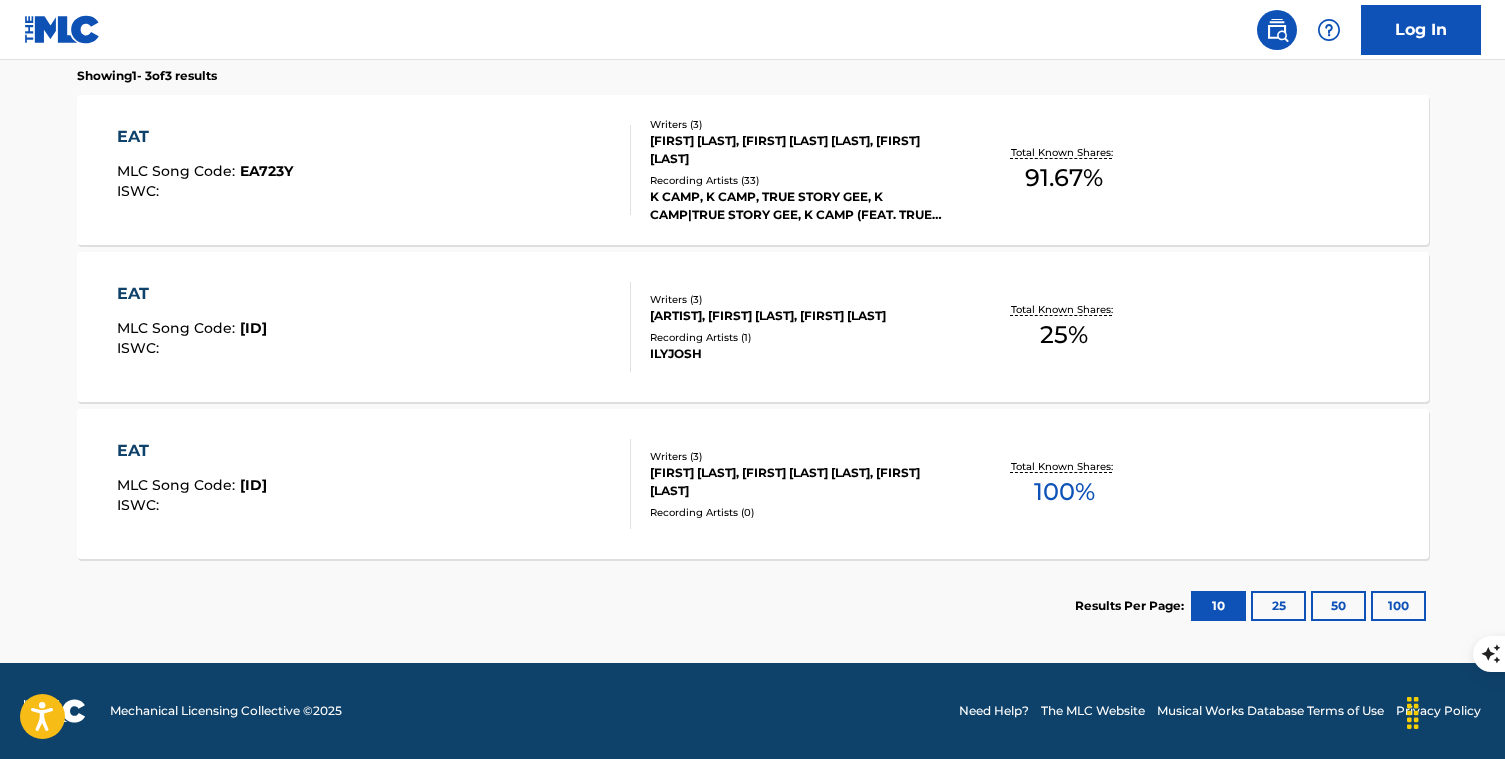 click on "EAT MLC Song Code : EA723Y ISWC :" at bounding box center [374, 170] 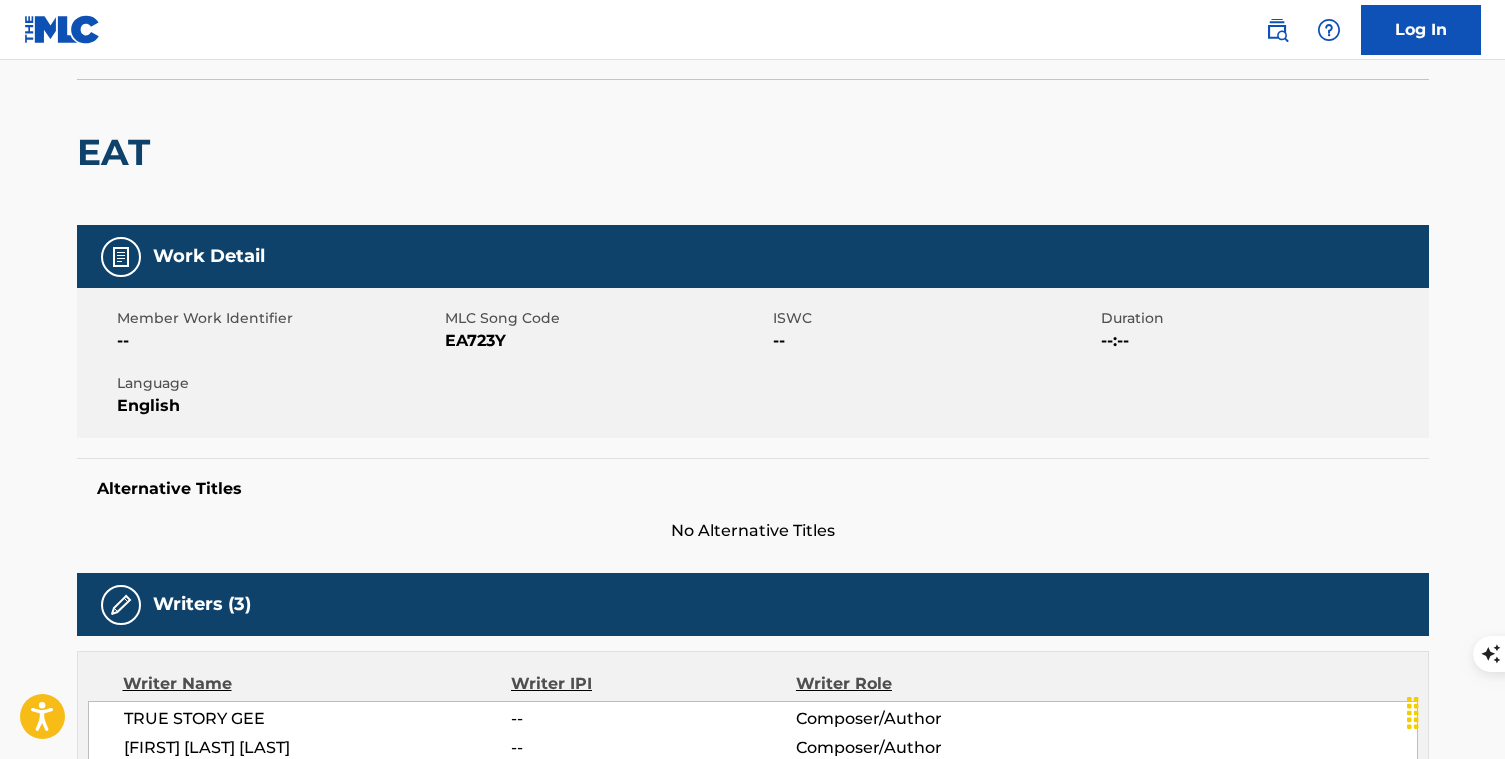 scroll, scrollTop: 125, scrollLeft: 0, axis: vertical 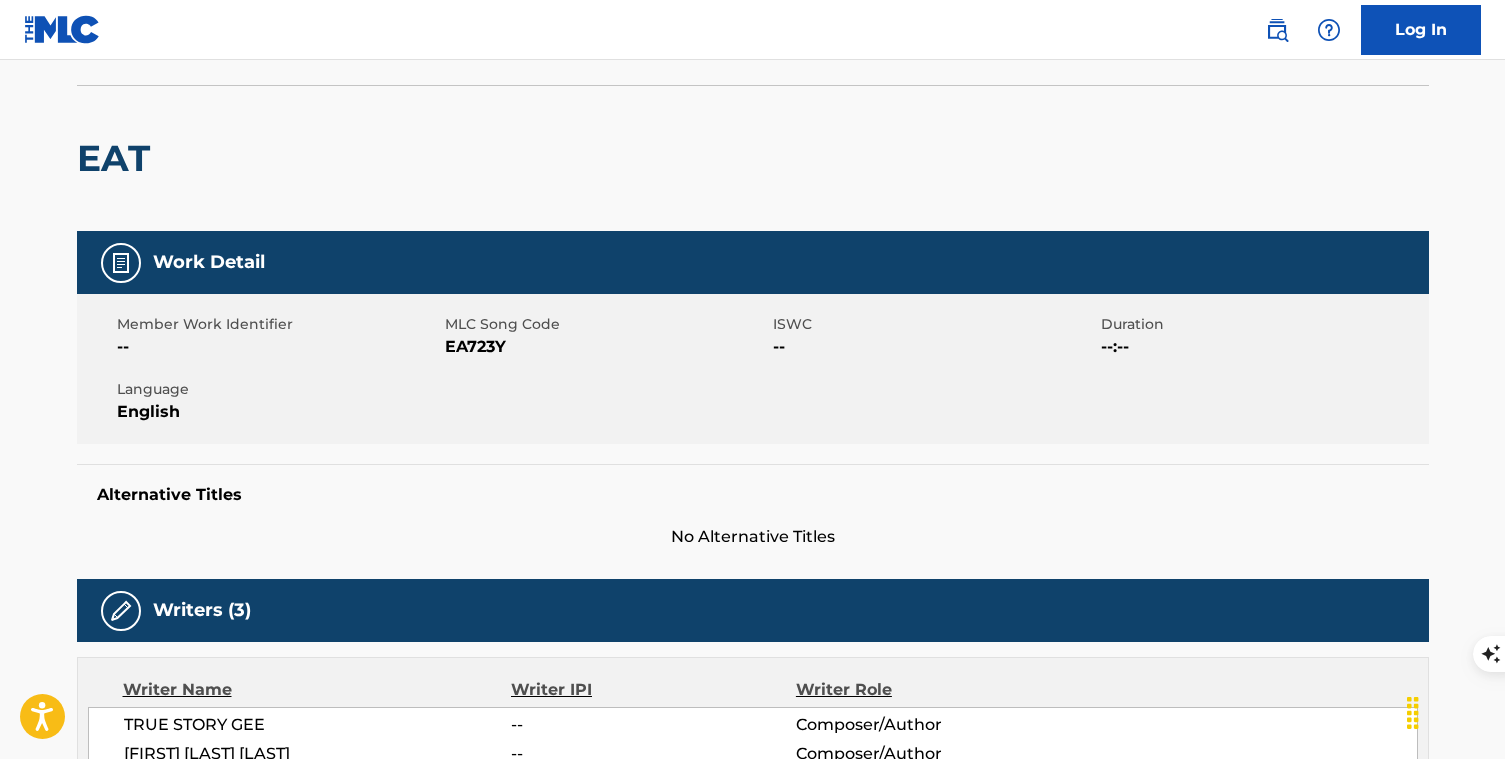 click on "EA723Y" at bounding box center (606, 347) 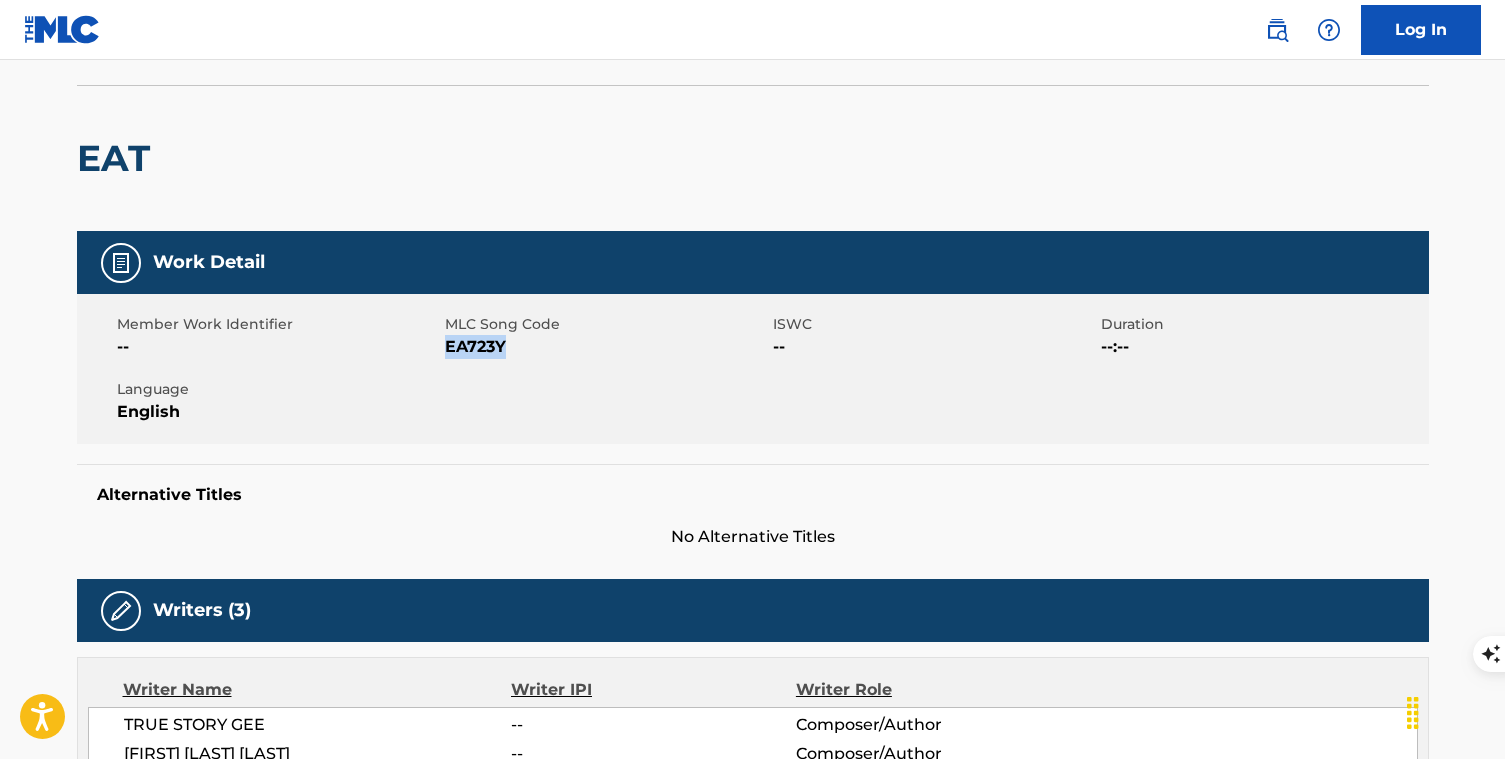 click on "EA723Y" at bounding box center (606, 347) 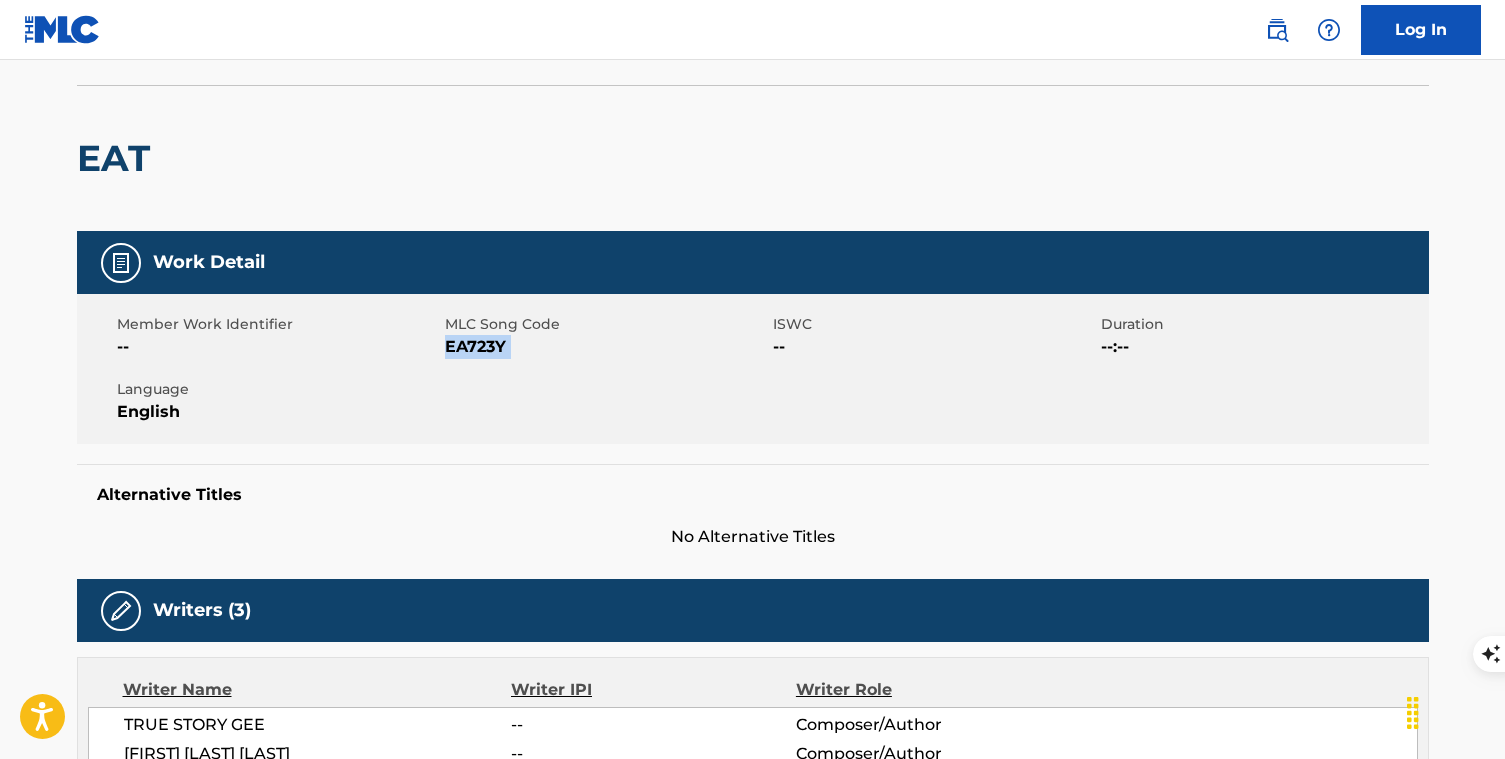 click on "EA723Y" at bounding box center [606, 347] 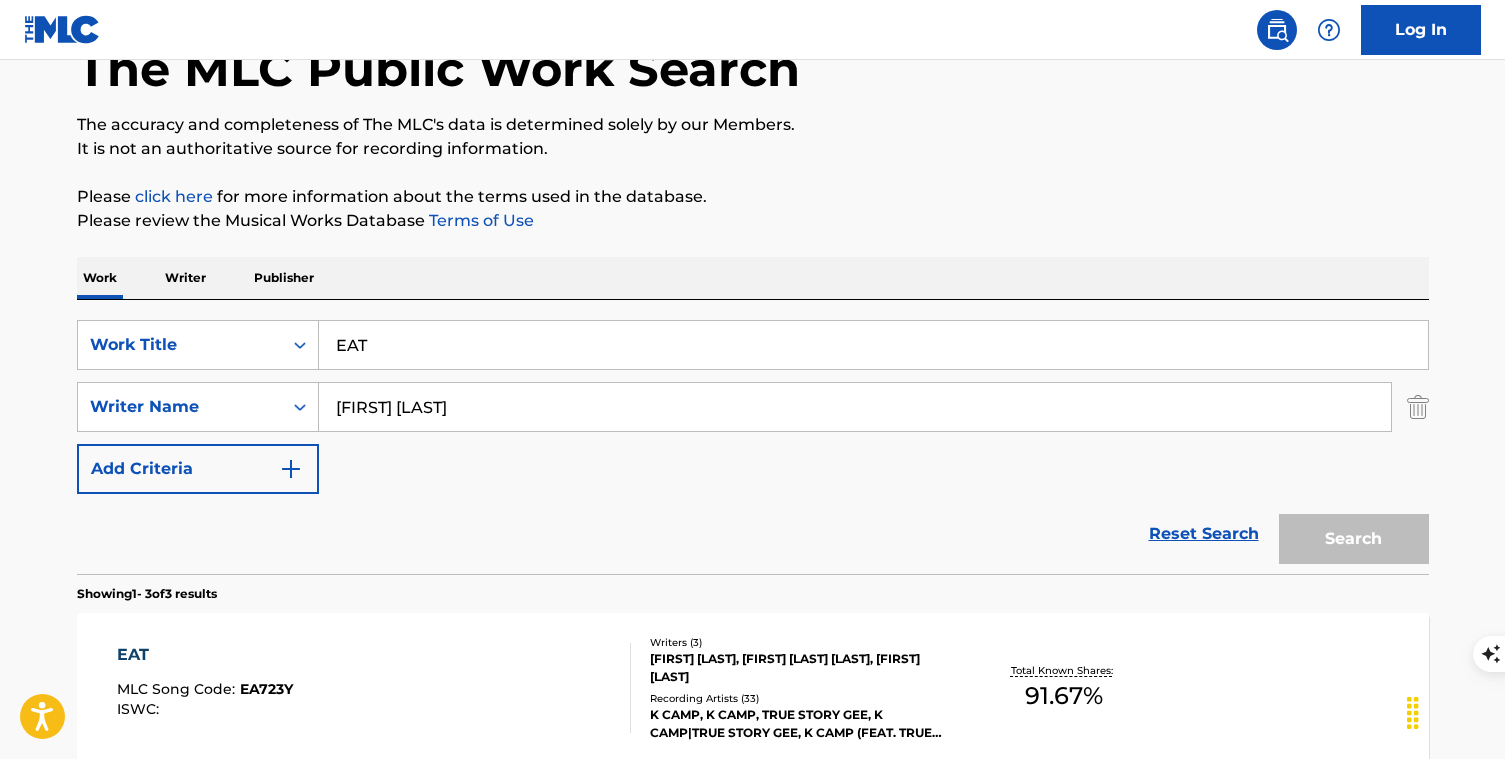 scroll, scrollTop: 643, scrollLeft: 0, axis: vertical 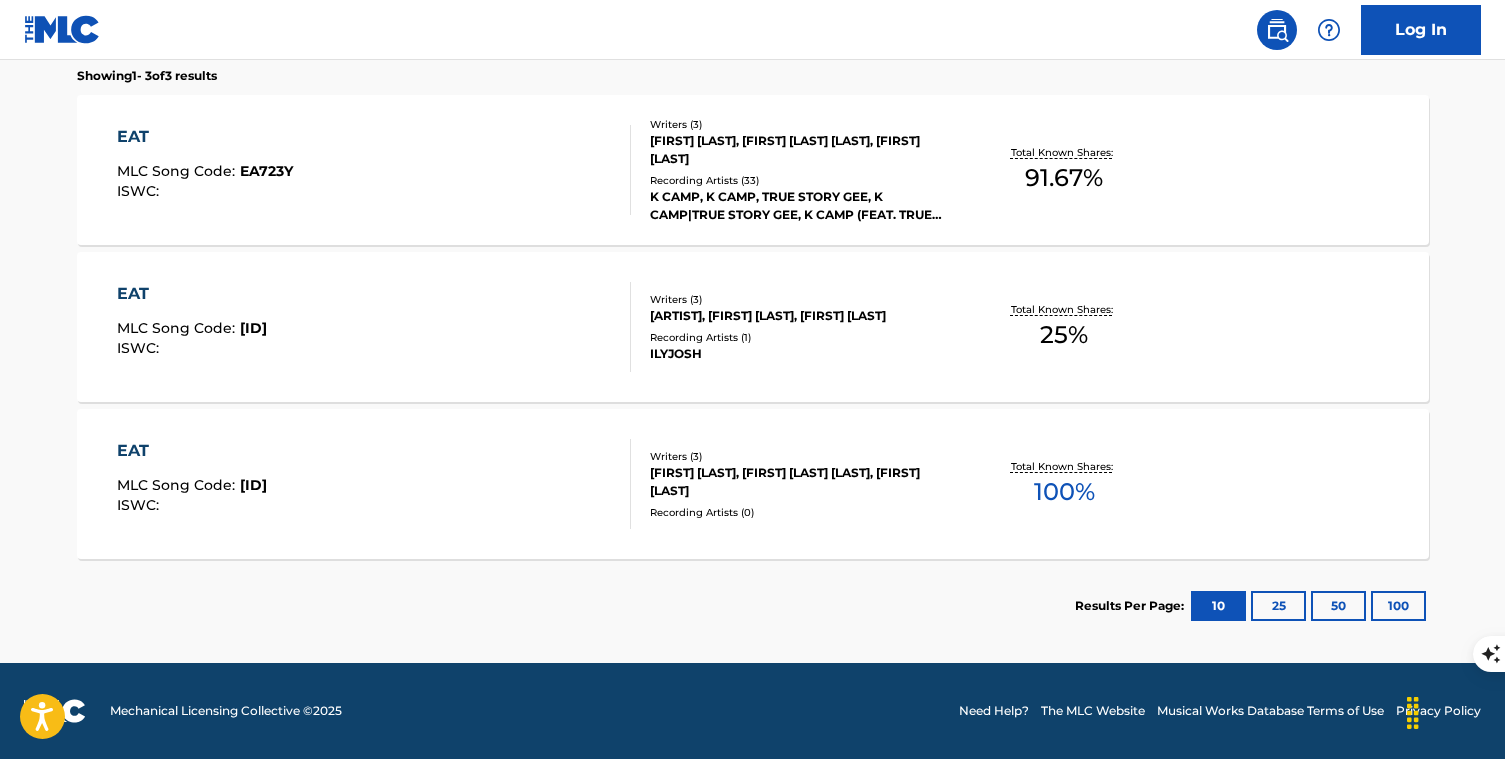 click on "EAT MLC Song Code : EB0IMZ ISWC :" at bounding box center [374, 327] 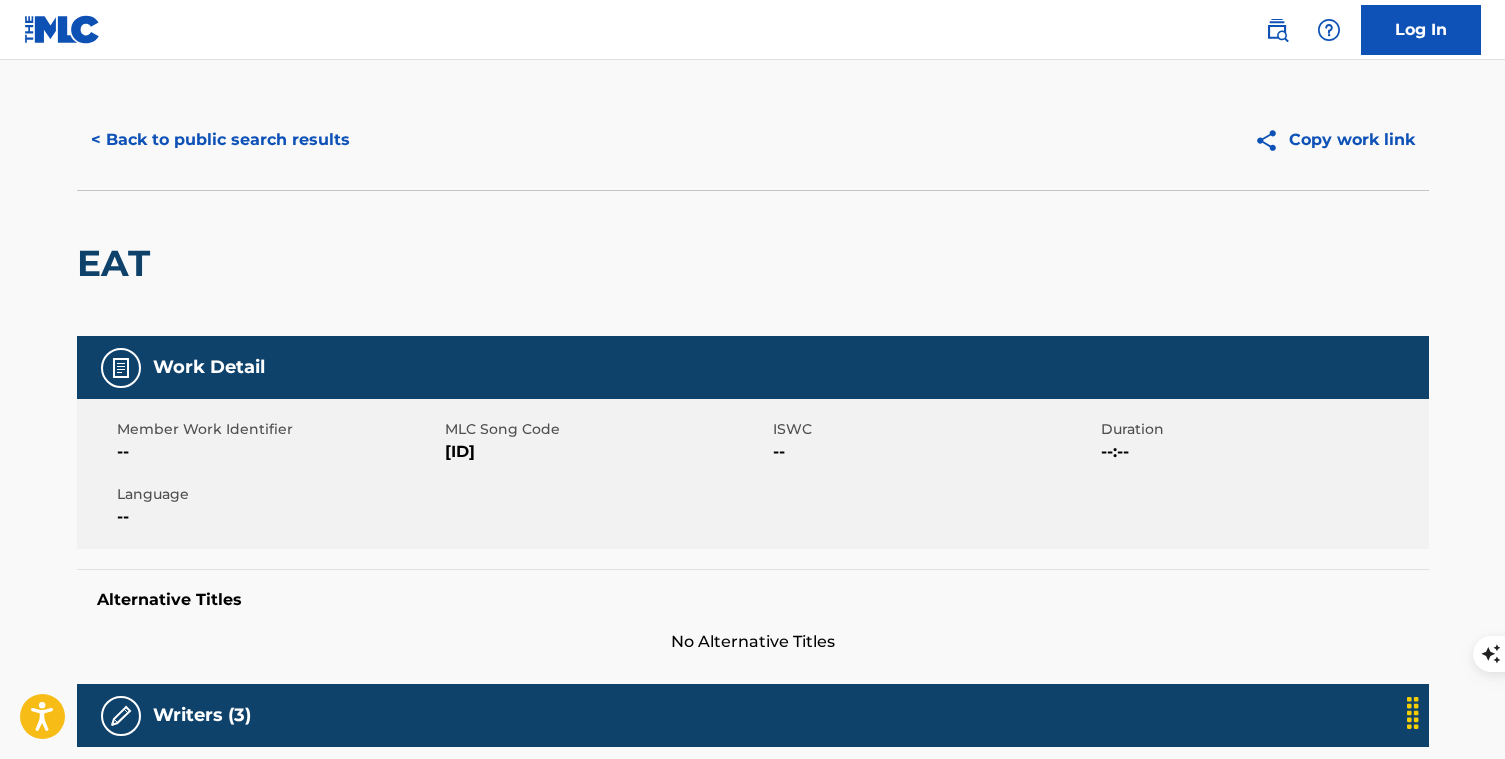 scroll, scrollTop: 13, scrollLeft: 0, axis: vertical 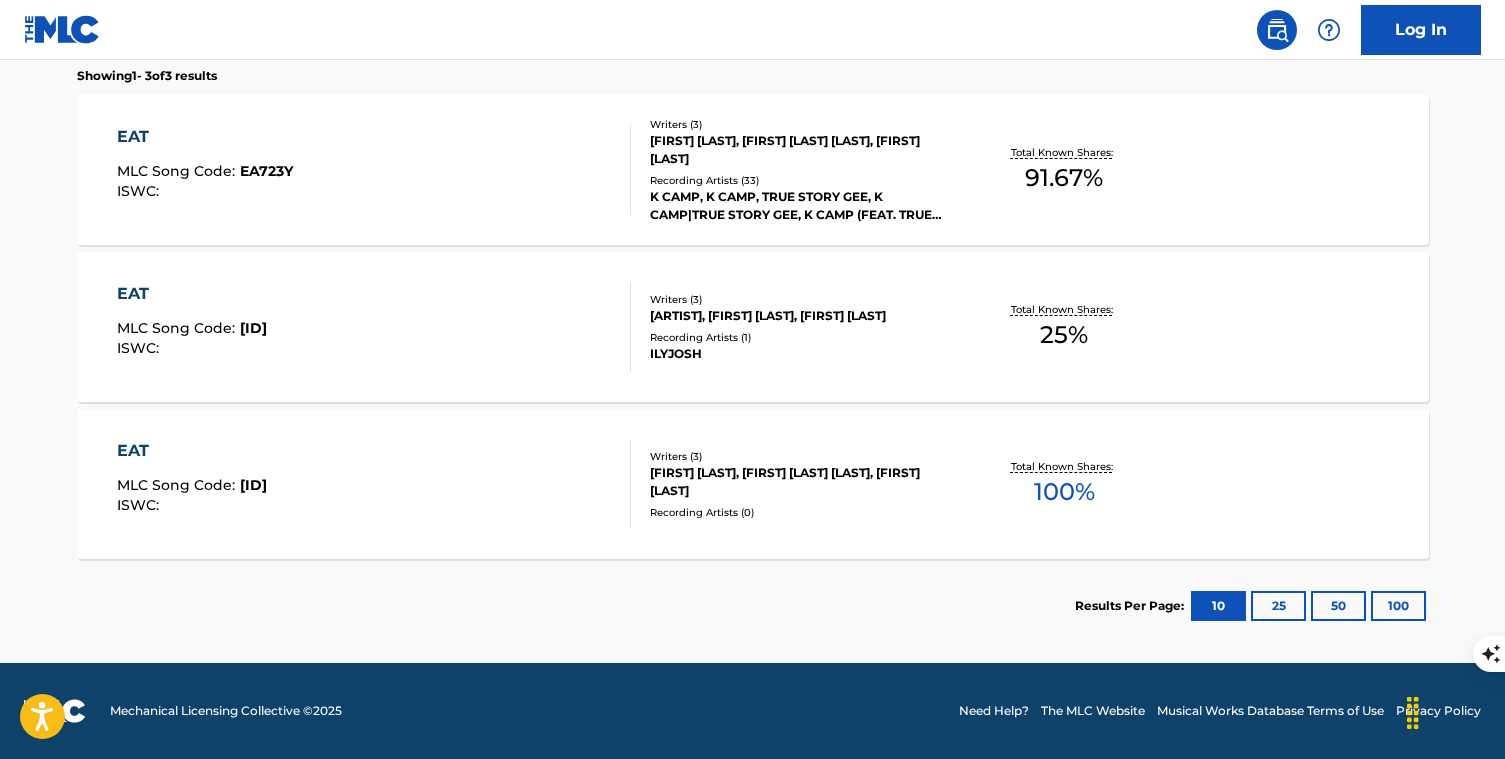 click on "MLC Song Code :" at bounding box center (178, 171) 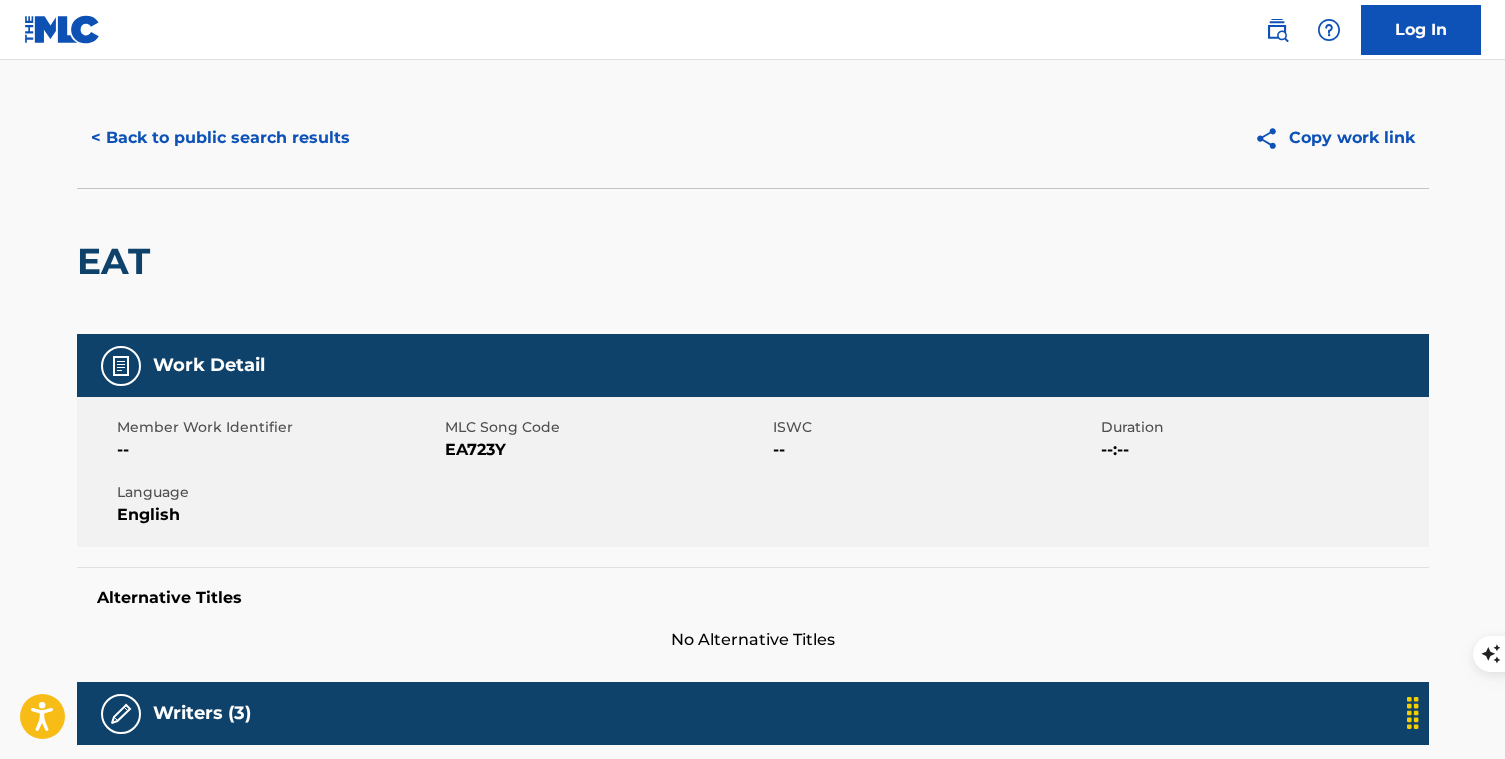 scroll, scrollTop: 0, scrollLeft: 0, axis: both 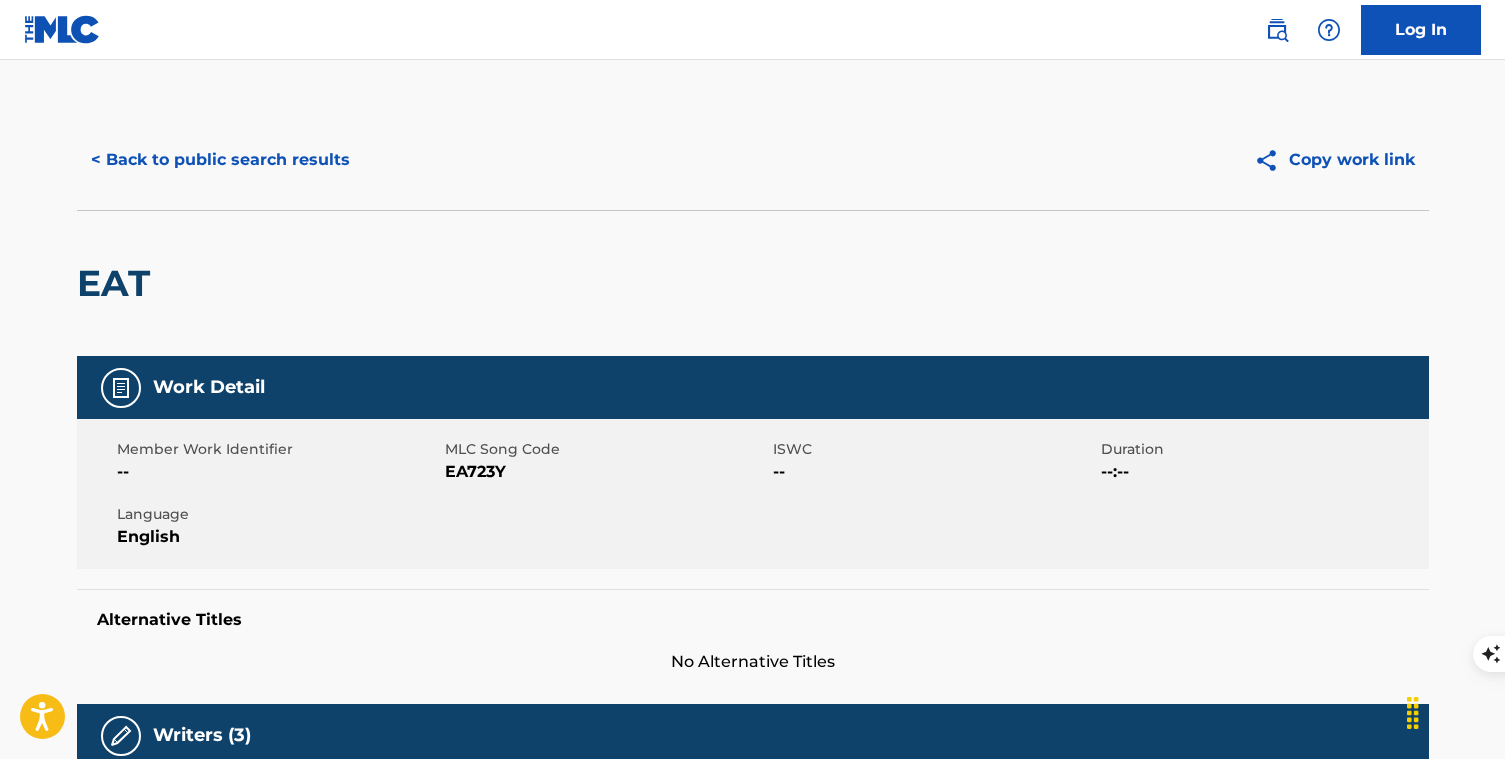 click on "< Back to public search results" at bounding box center [220, 160] 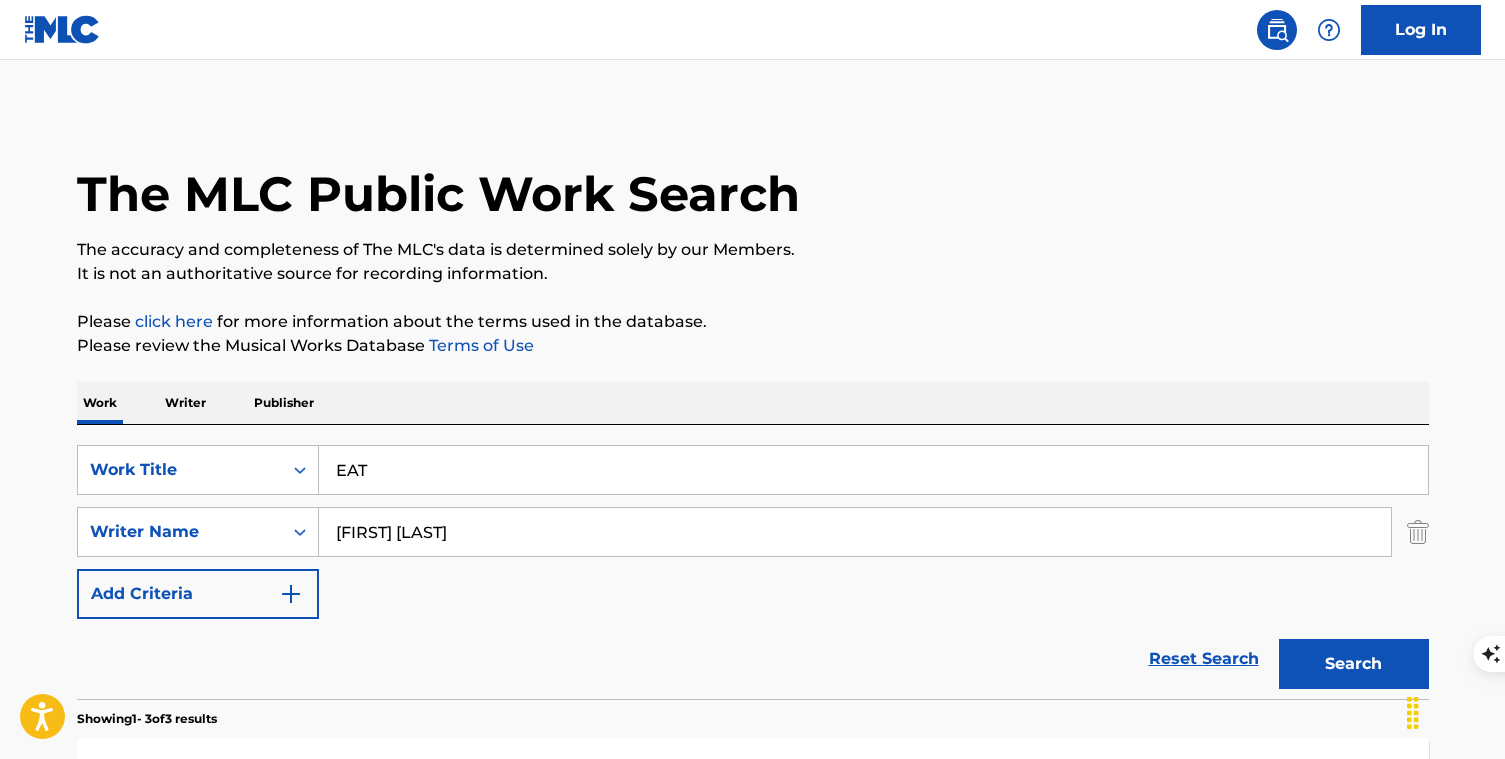 scroll, scrollTop: 643, scrollLeft: 0, axis: vertical 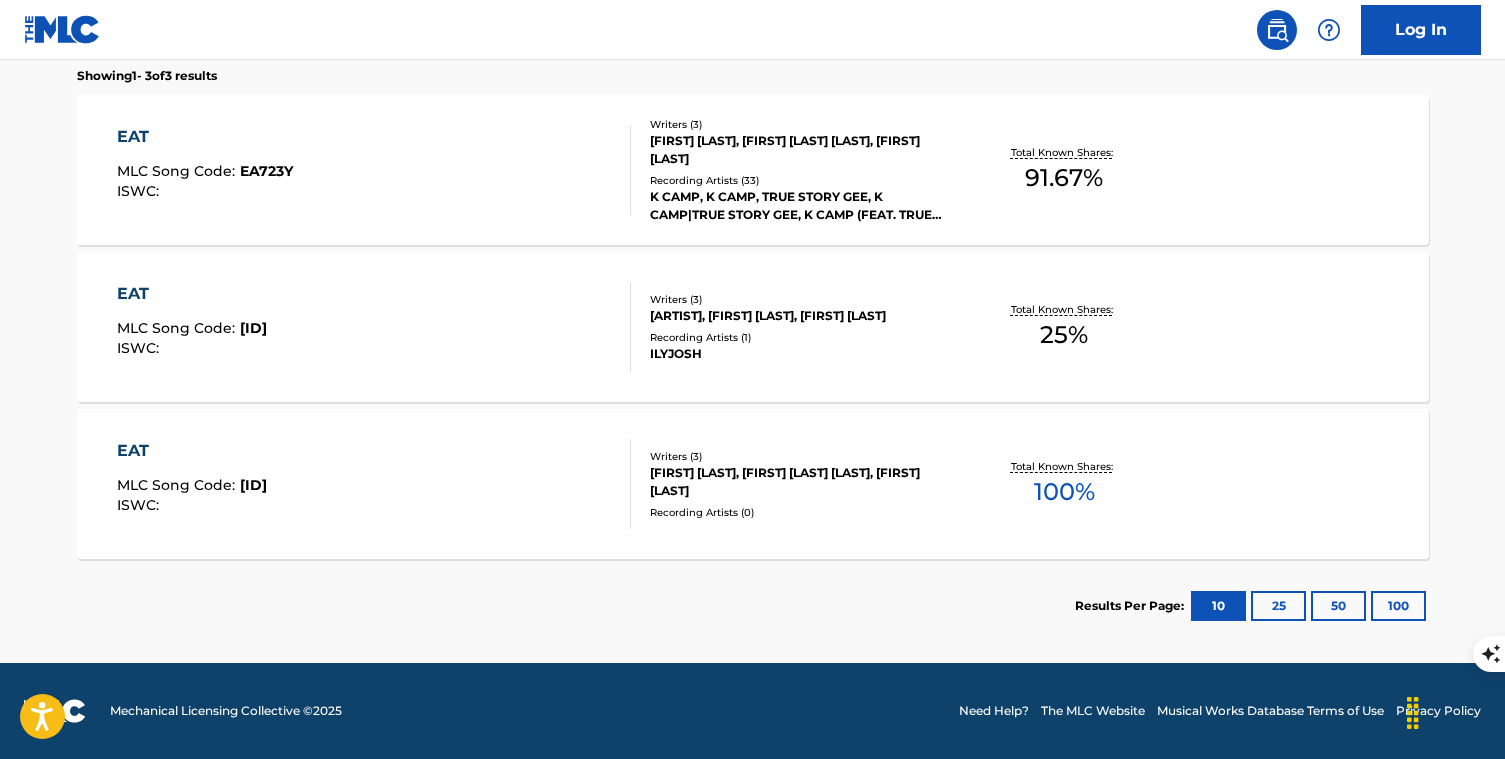 click on "EAT MLC Song Code : [ID] ISWC :" at bounding box center (374, 484) 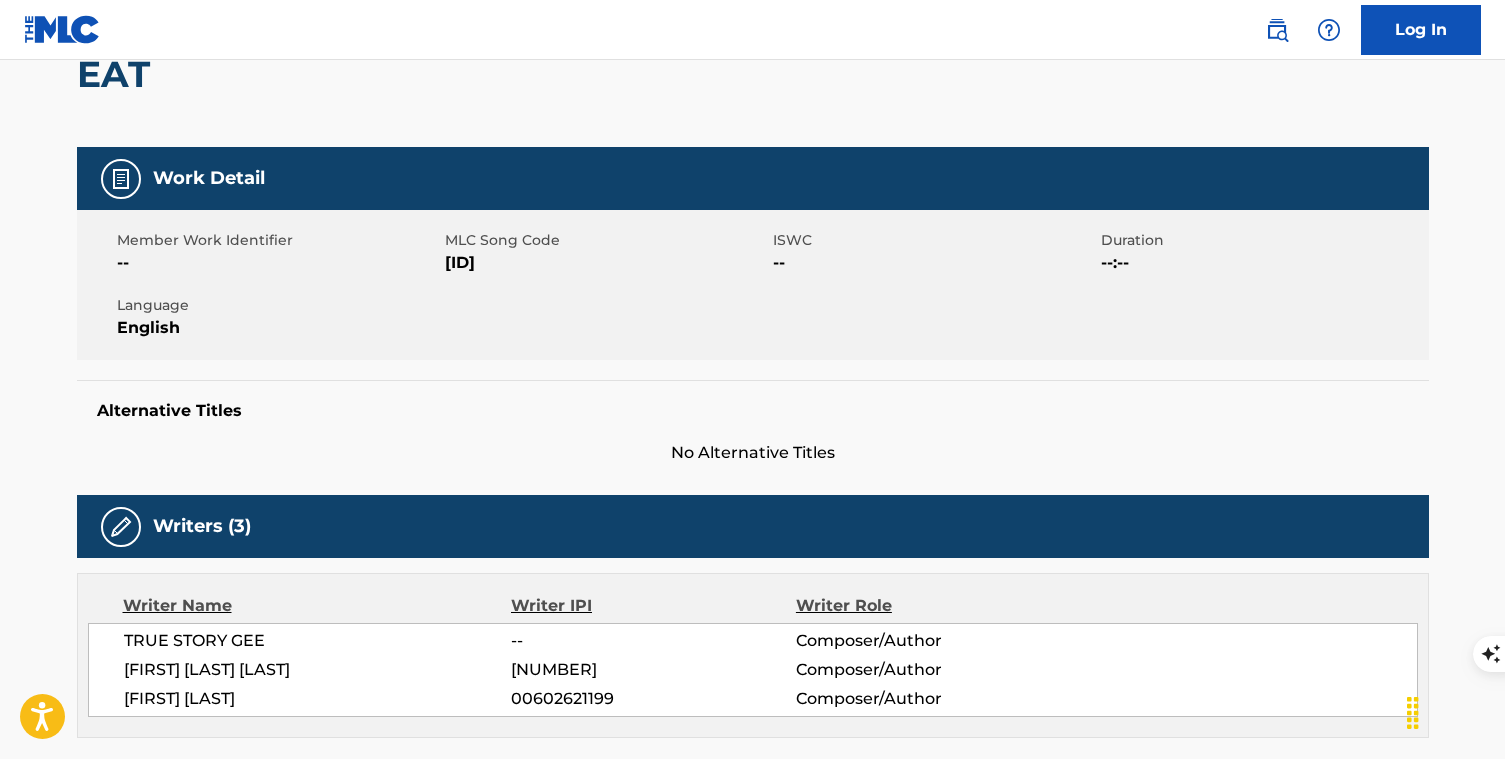 scroll, scrollTop: 109, scrollLeft: 0, axis: vertical 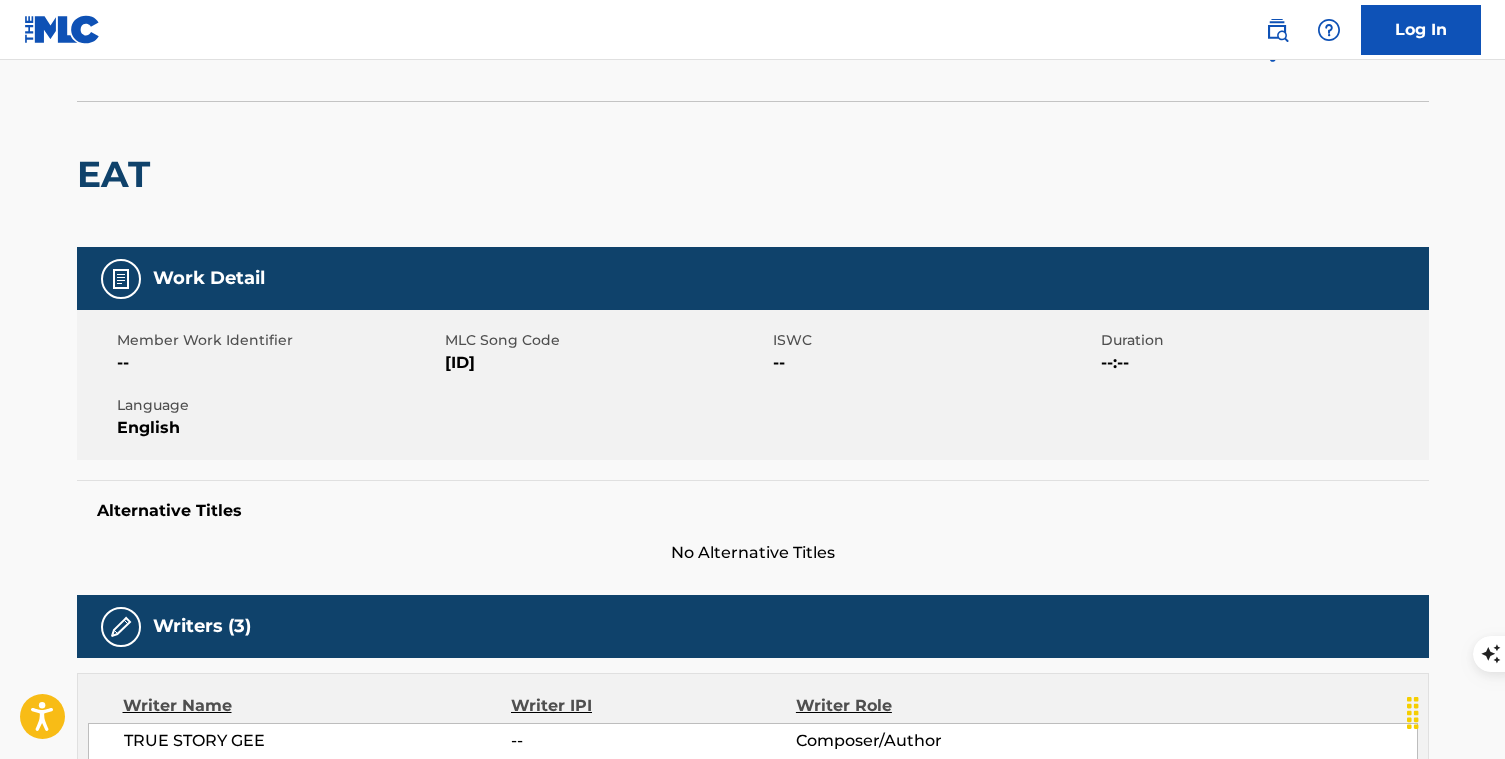 click on "[ID]" at bounding box center (606, 363) 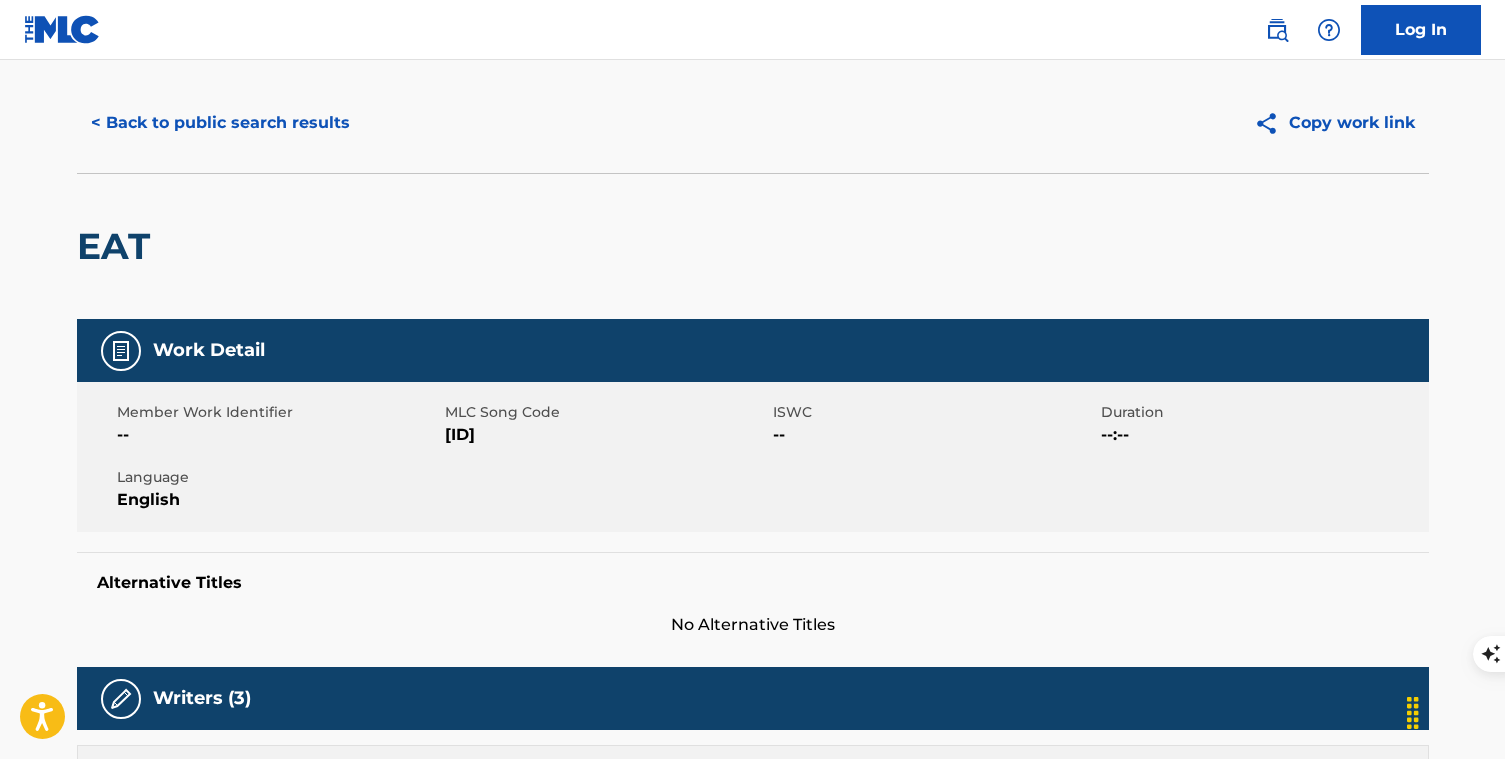 scroll, scrollTop: 0, scrollLeft: 0, axis: both 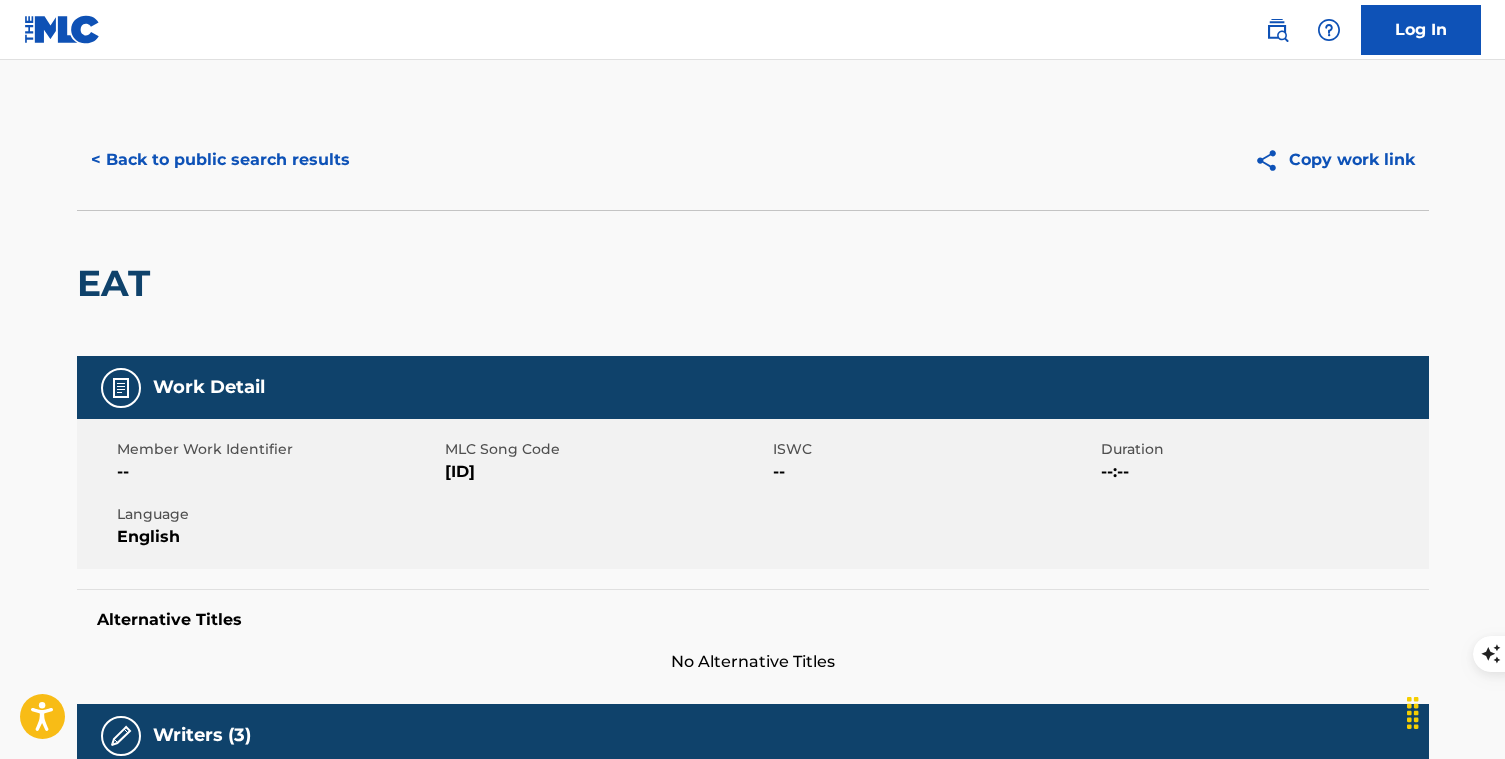 click on "< Back to public search results" at bounding box center (220, 160) 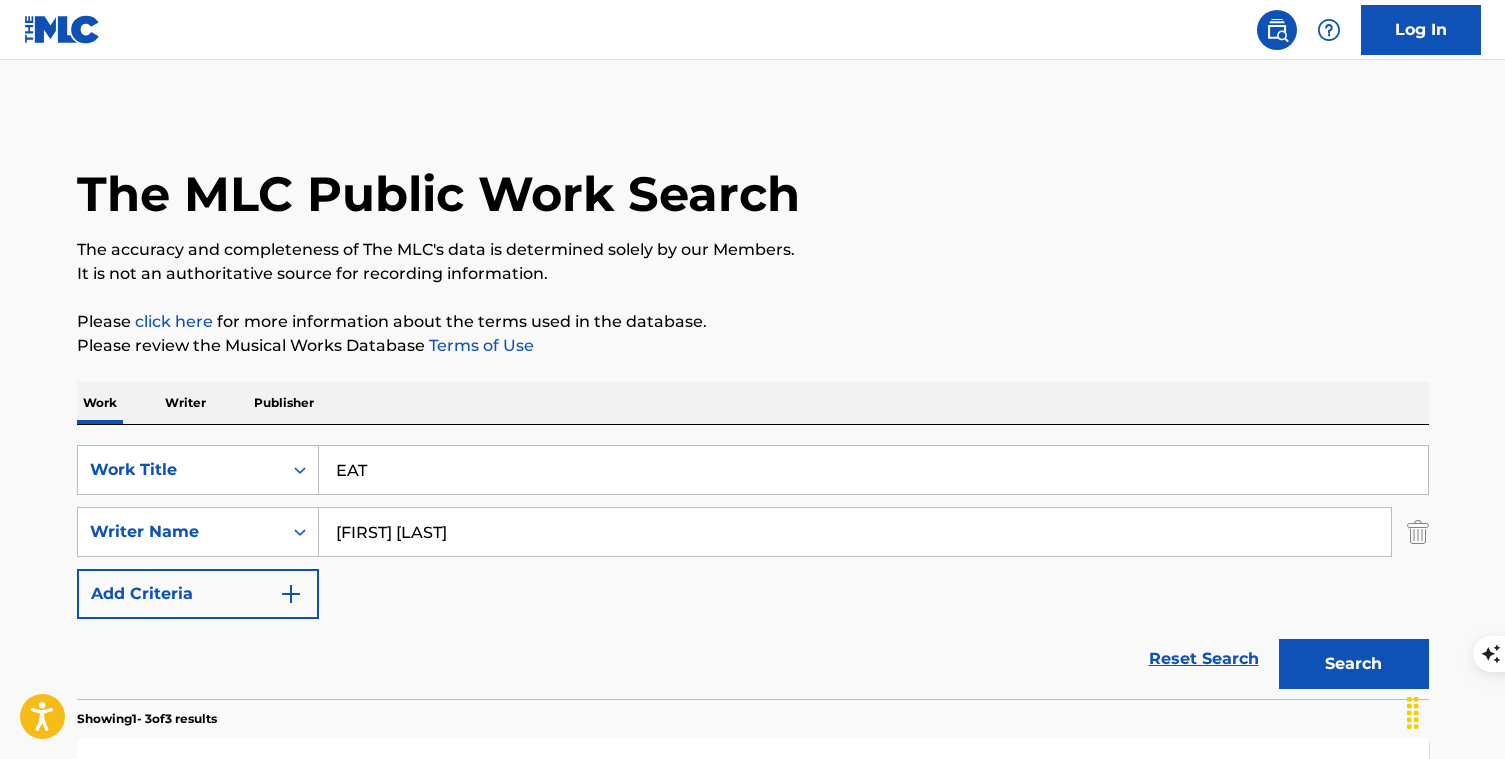 scroll, scrollTop: 643, scrollLeft: 0, axis: vertical 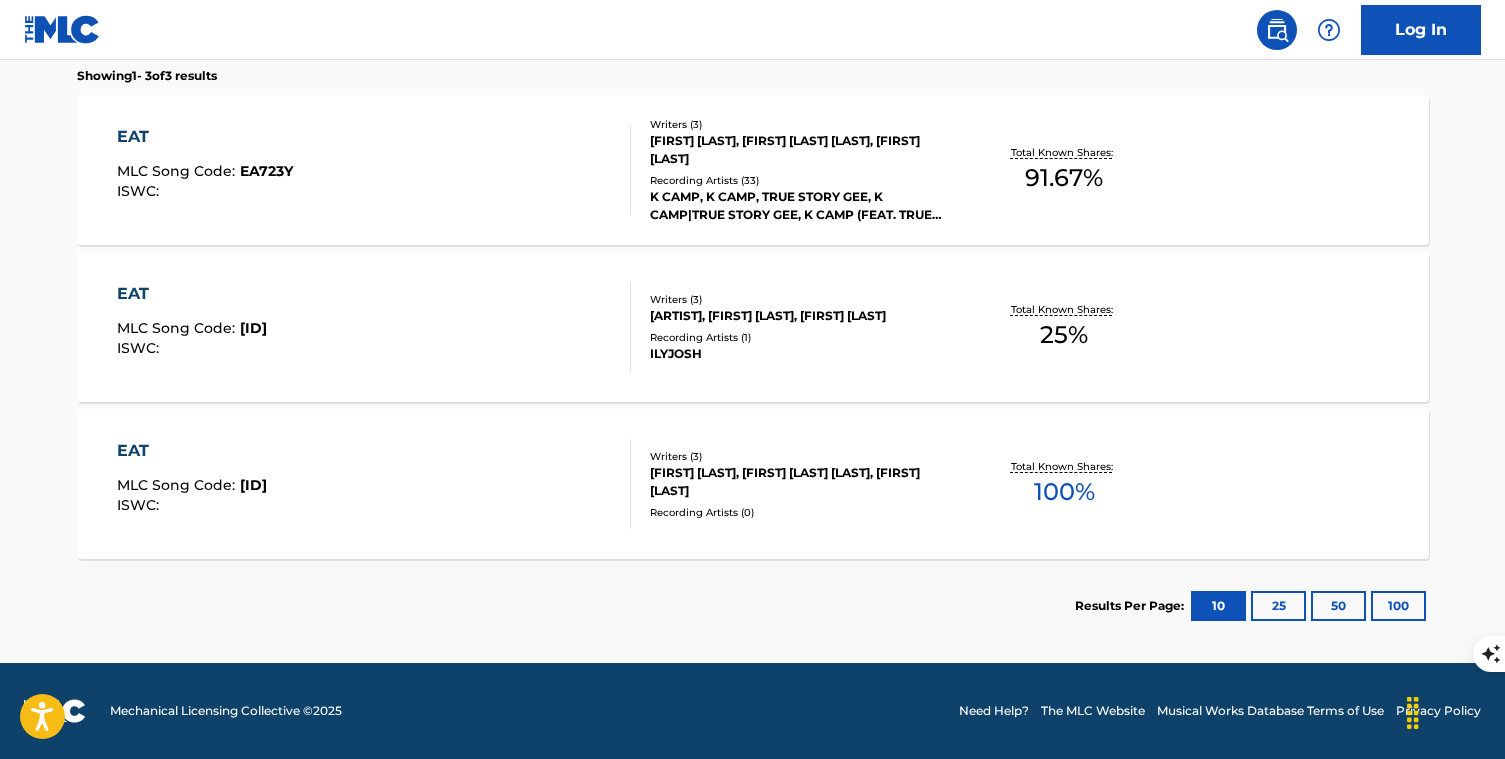 click on "[ID]" at bounding box center (253, 328) 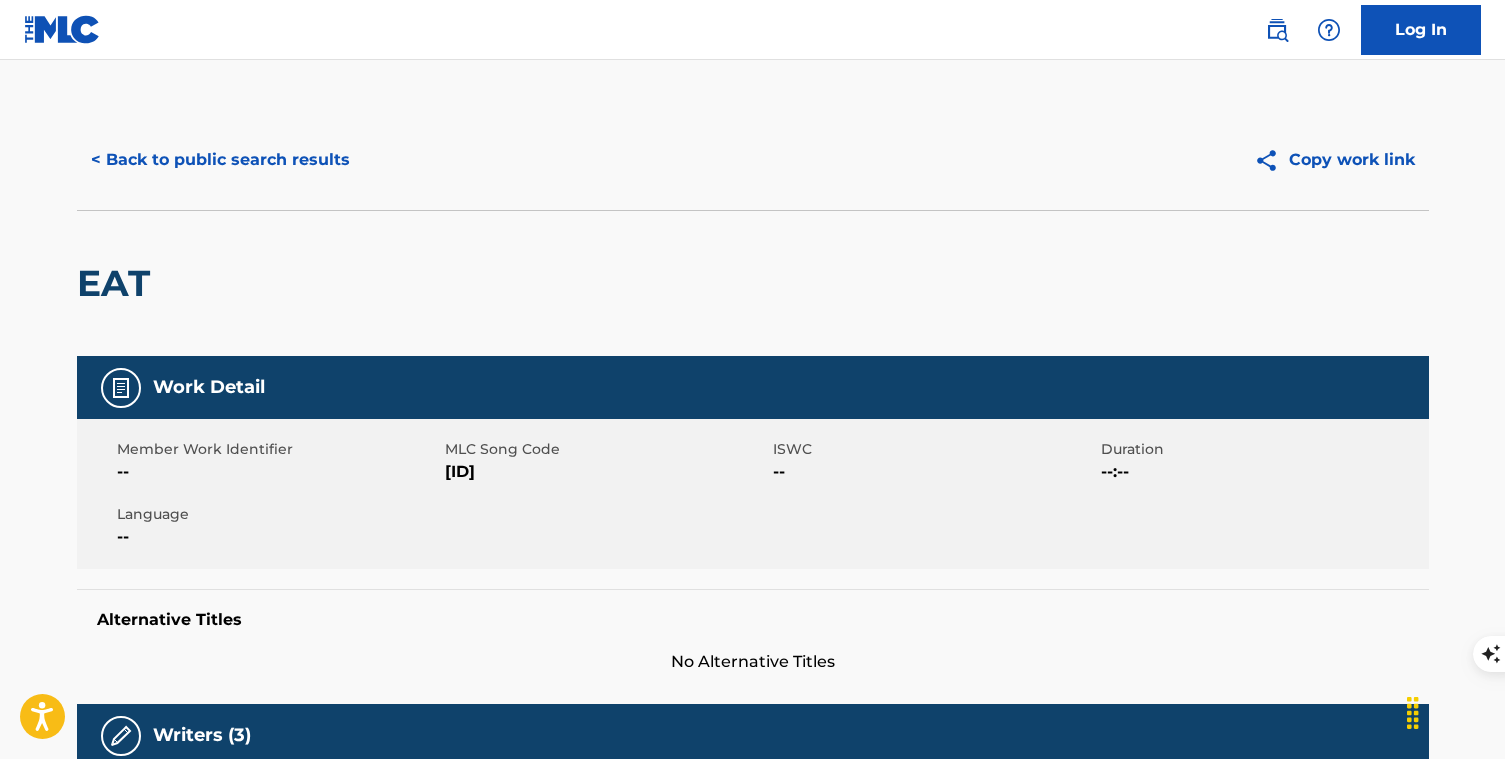 click on "[ID]" at bounding box center (606, 472) 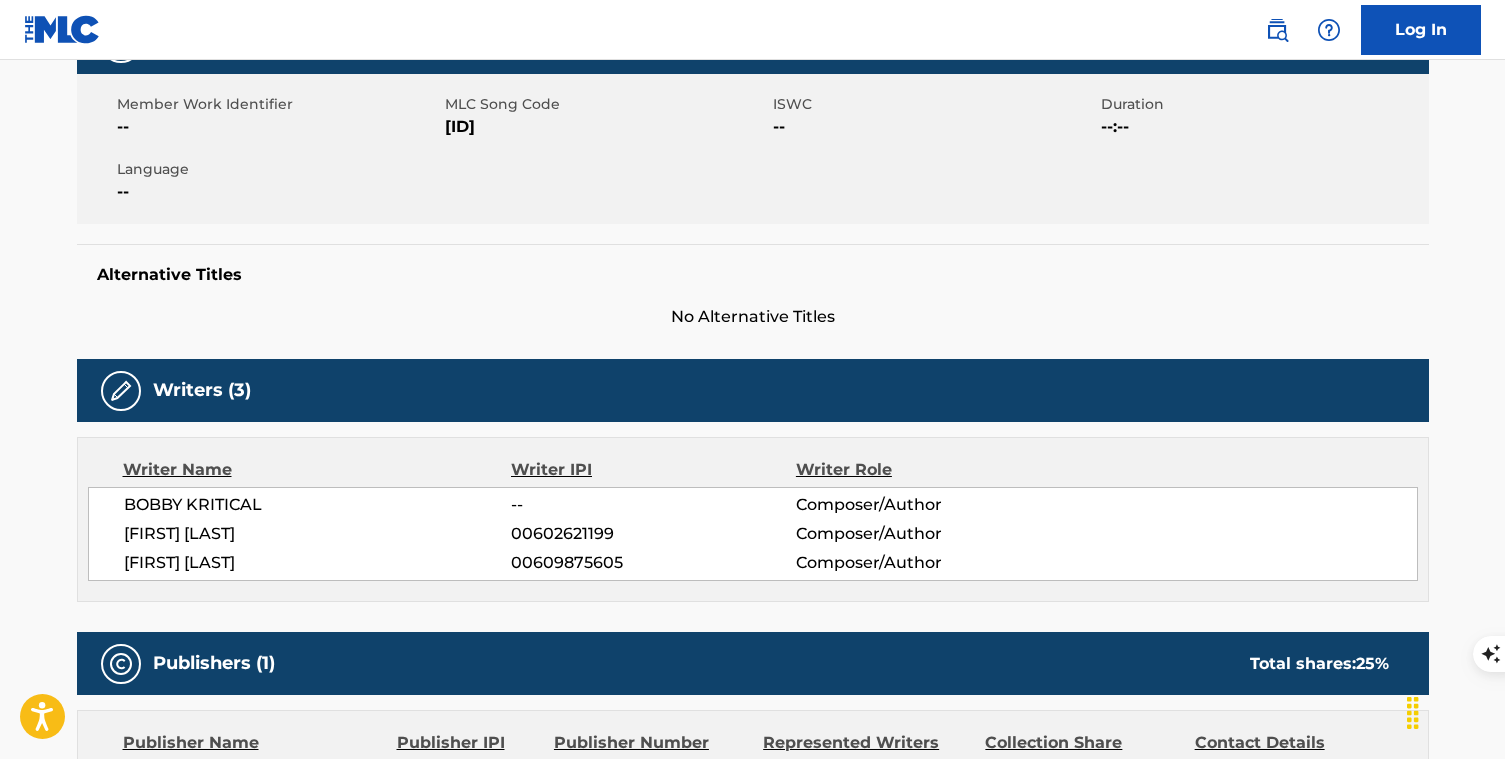 scroll, scrollTop: 0, scrollLeft: 0, axis: both 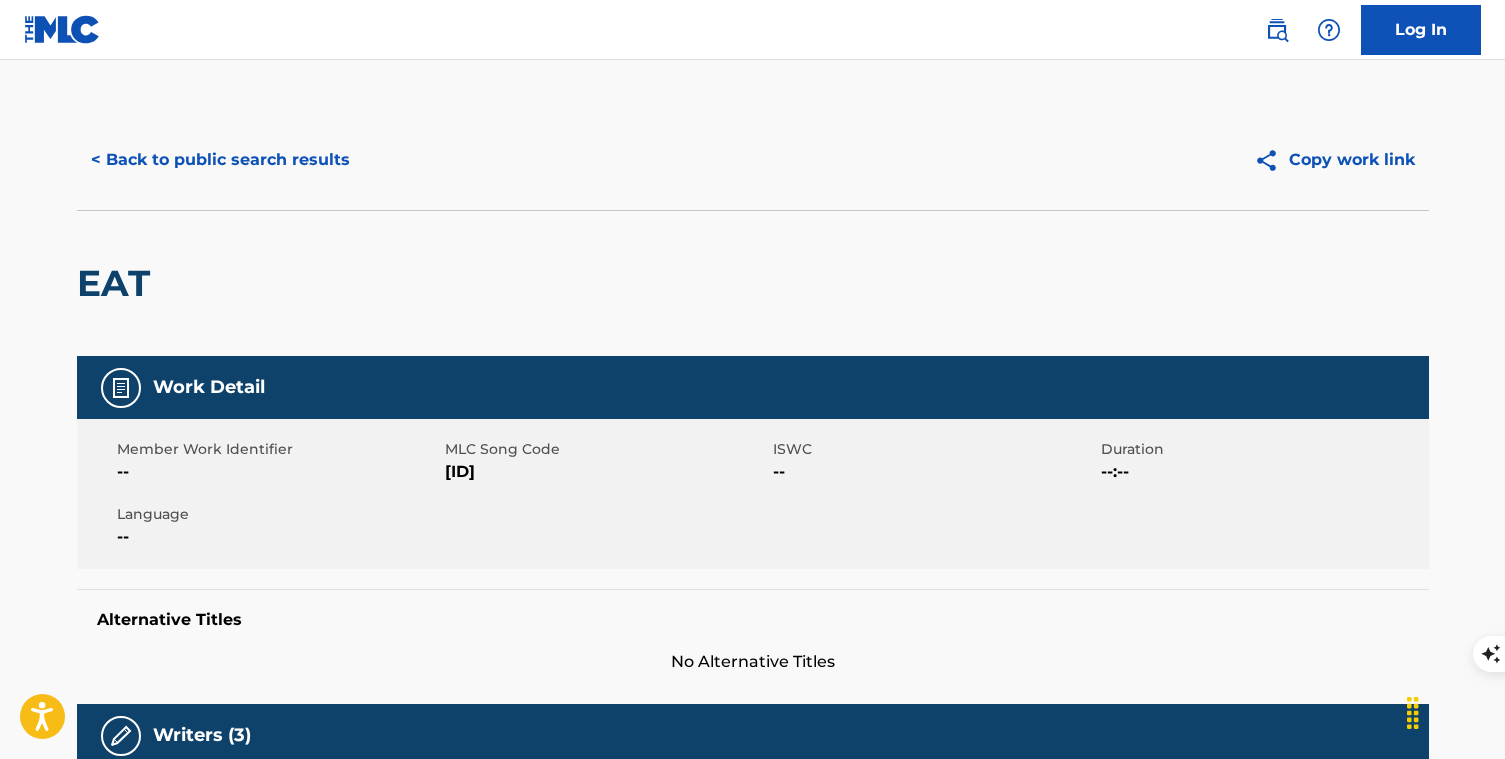 click on "< Back to public search results" at bounding box center (220, 160) 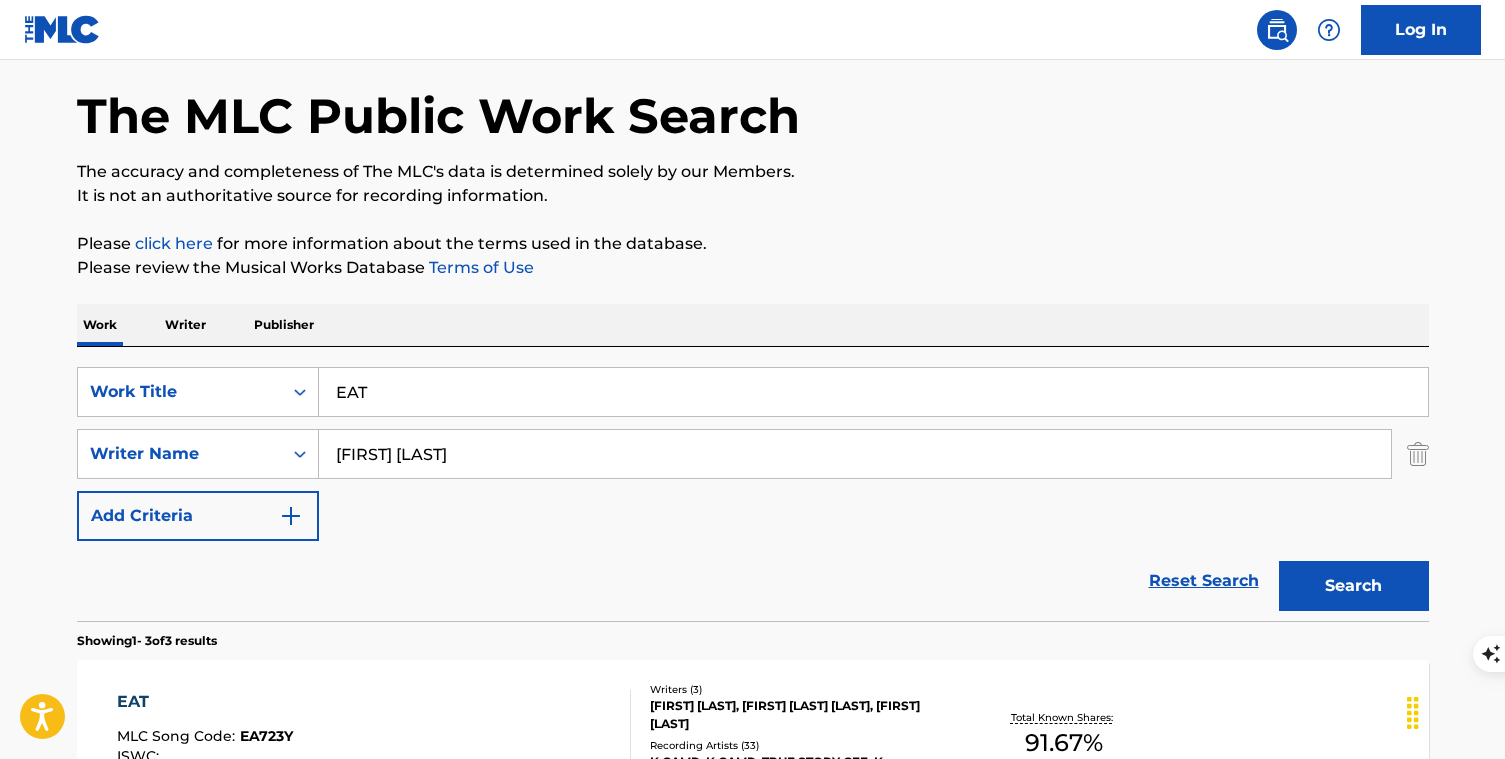 scroll, scrollTop: 0, scrollLeft: 0, axis: both 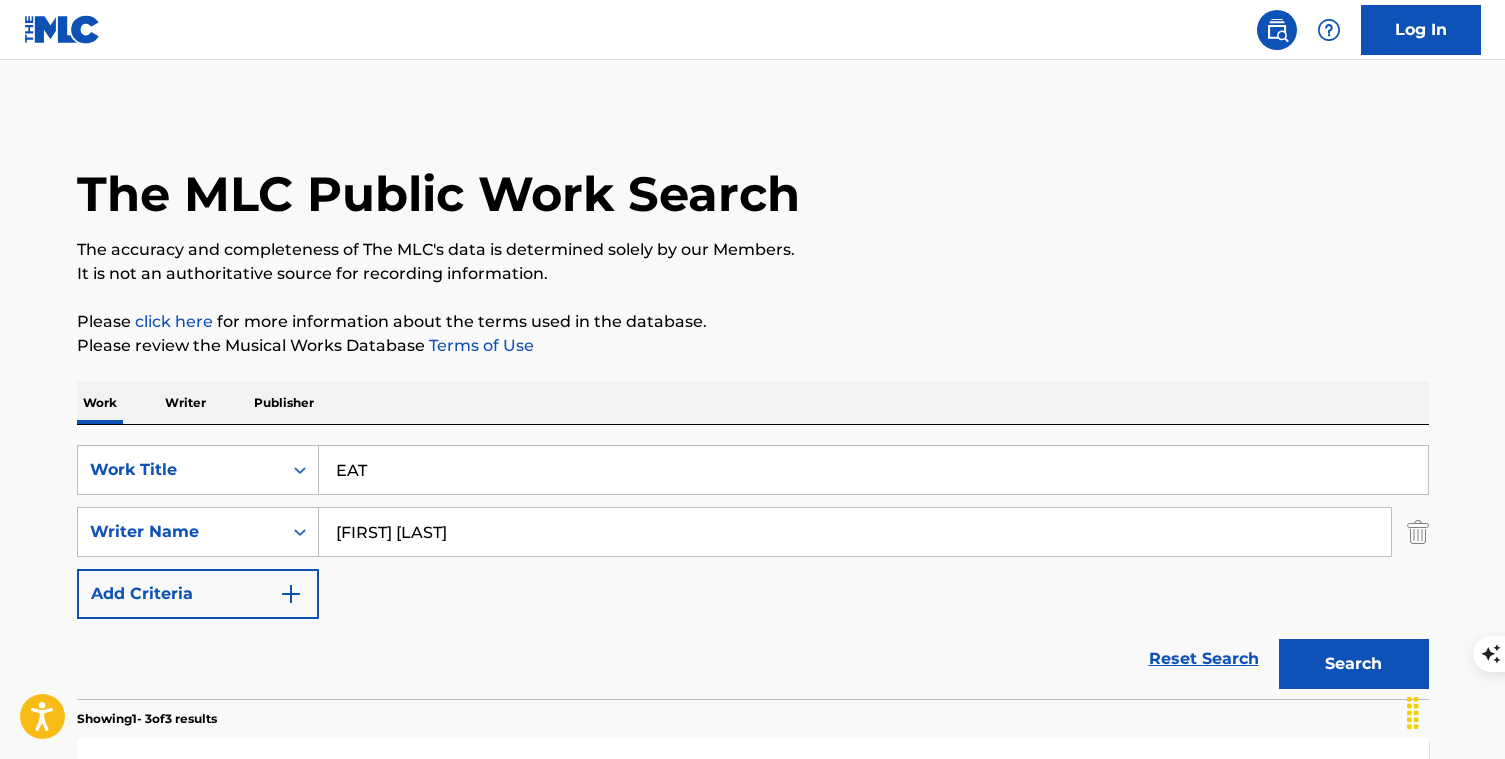 click on "EAT" at bounding box center (873, 470) 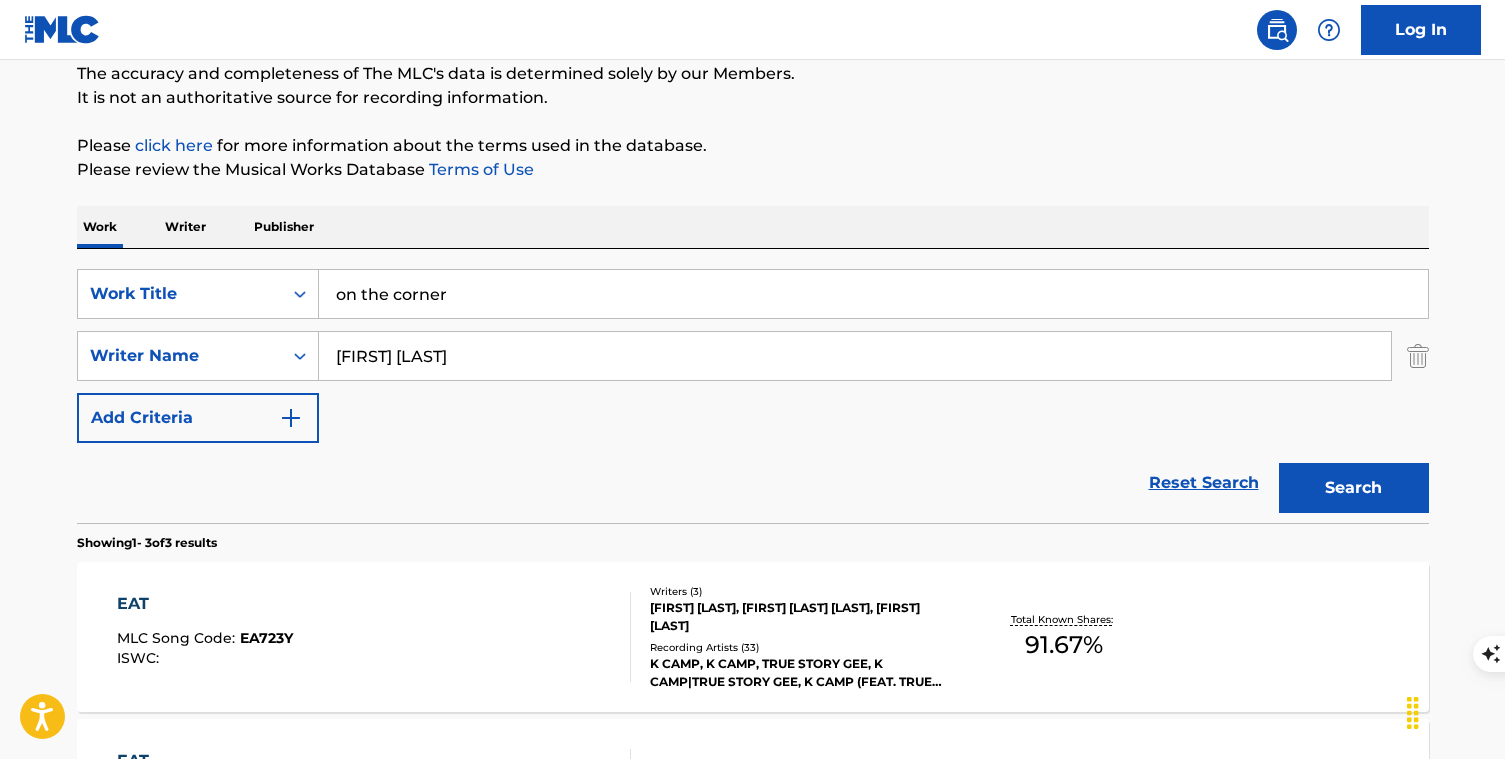 scroll, scrollTop: 160, scrollLeft: 0, axis: vertical 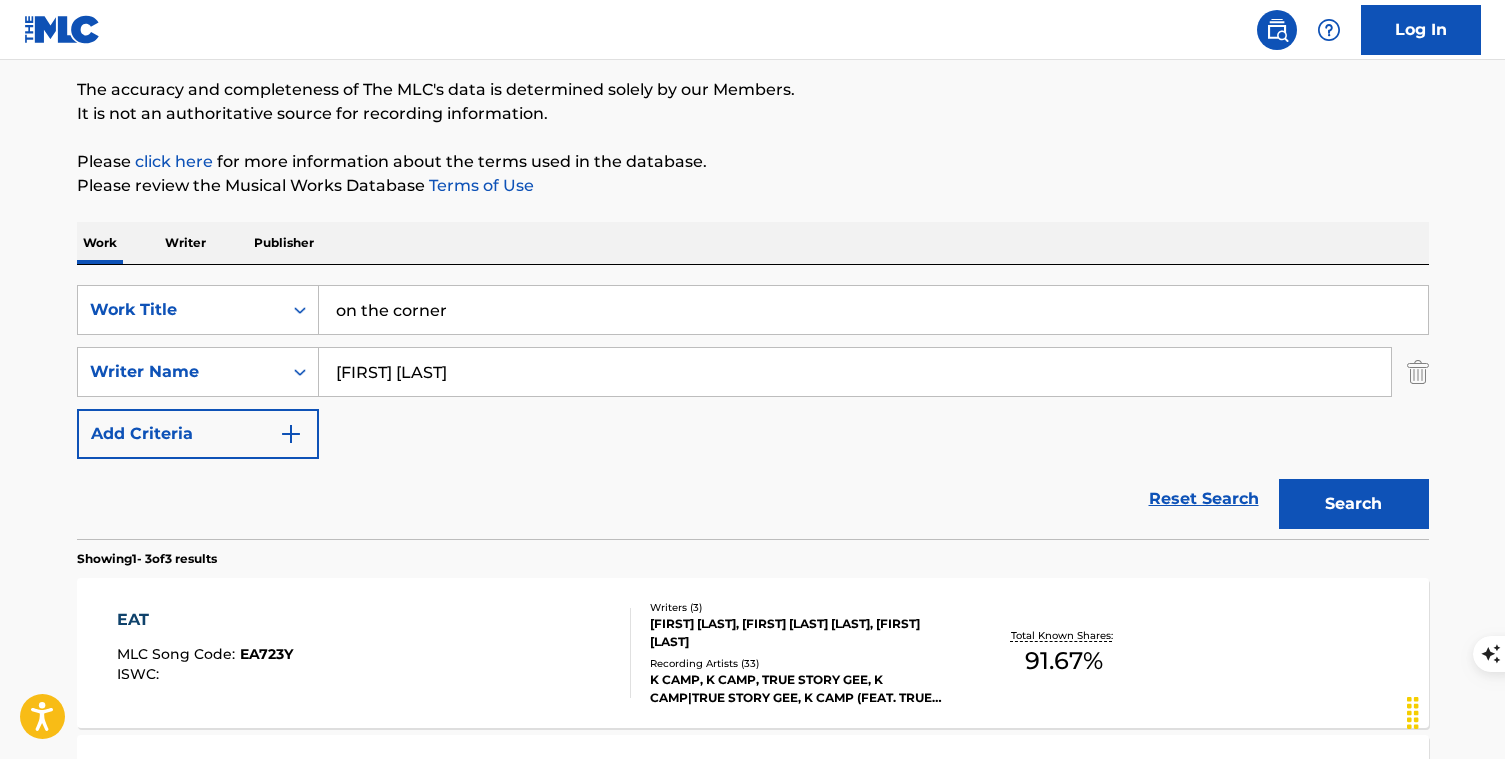 type on "on the corner" 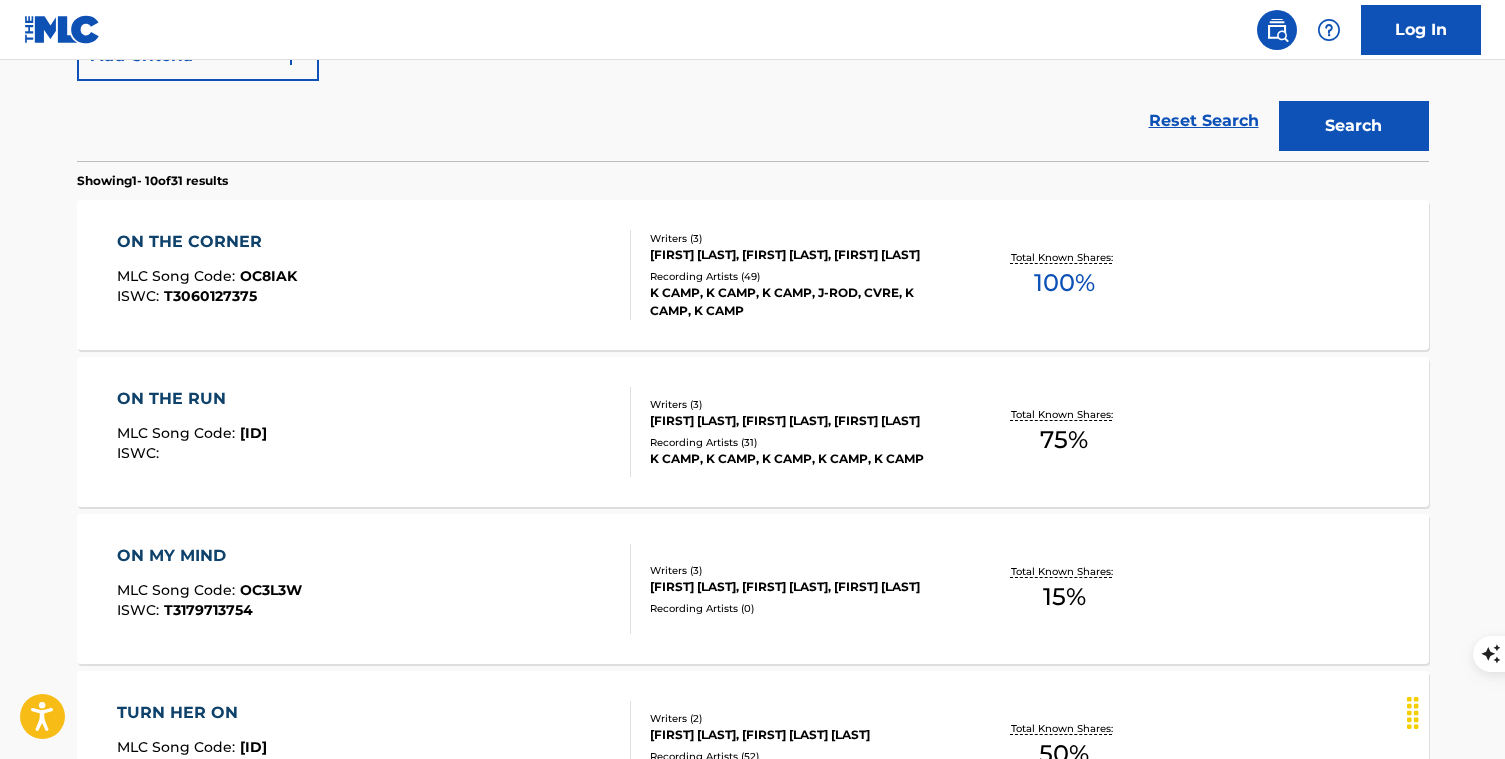scroll, scrollTop: 540, scrollLeft: 0, axis: vertical 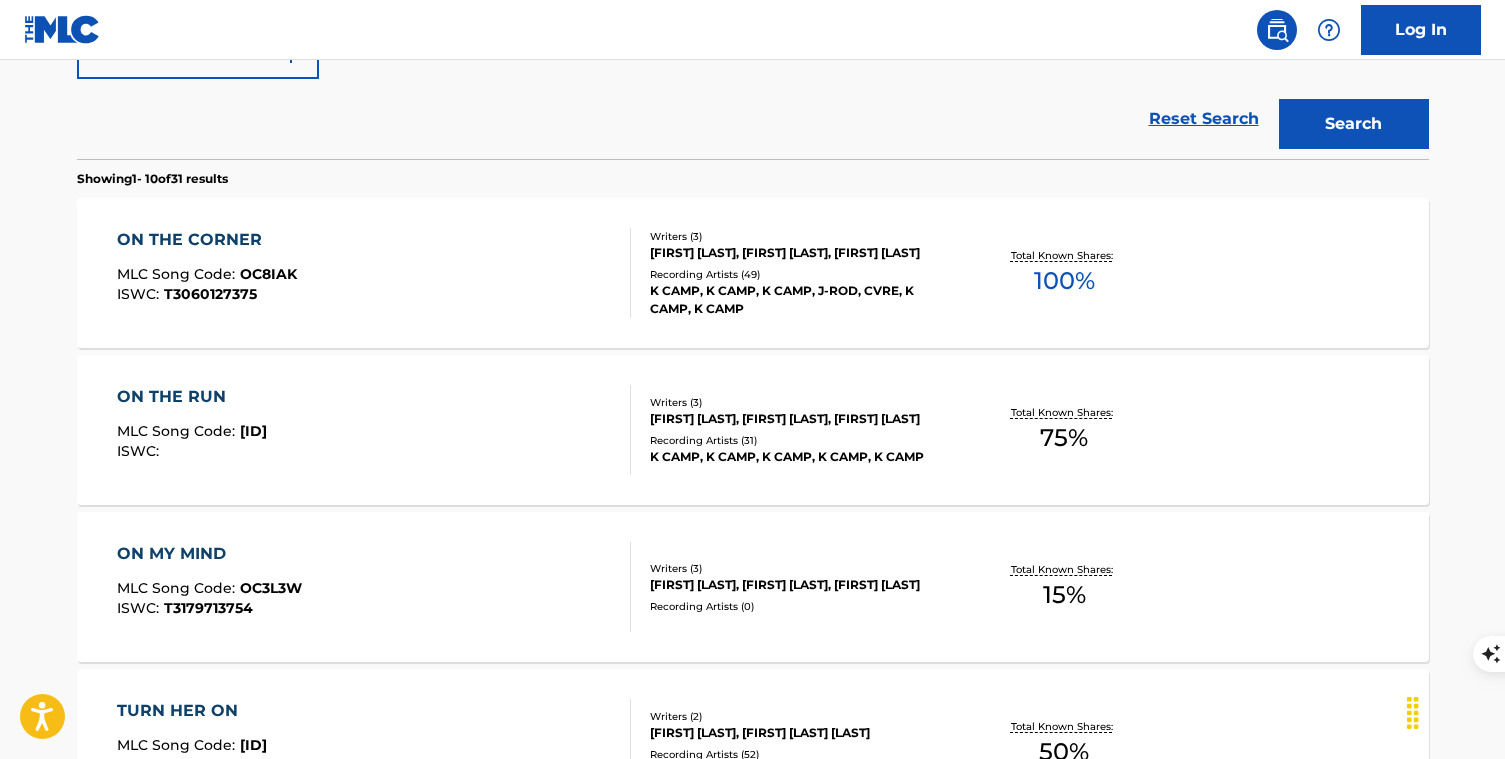 click on "Recording Artists ( 49 )" at bounding box center (801, 274) 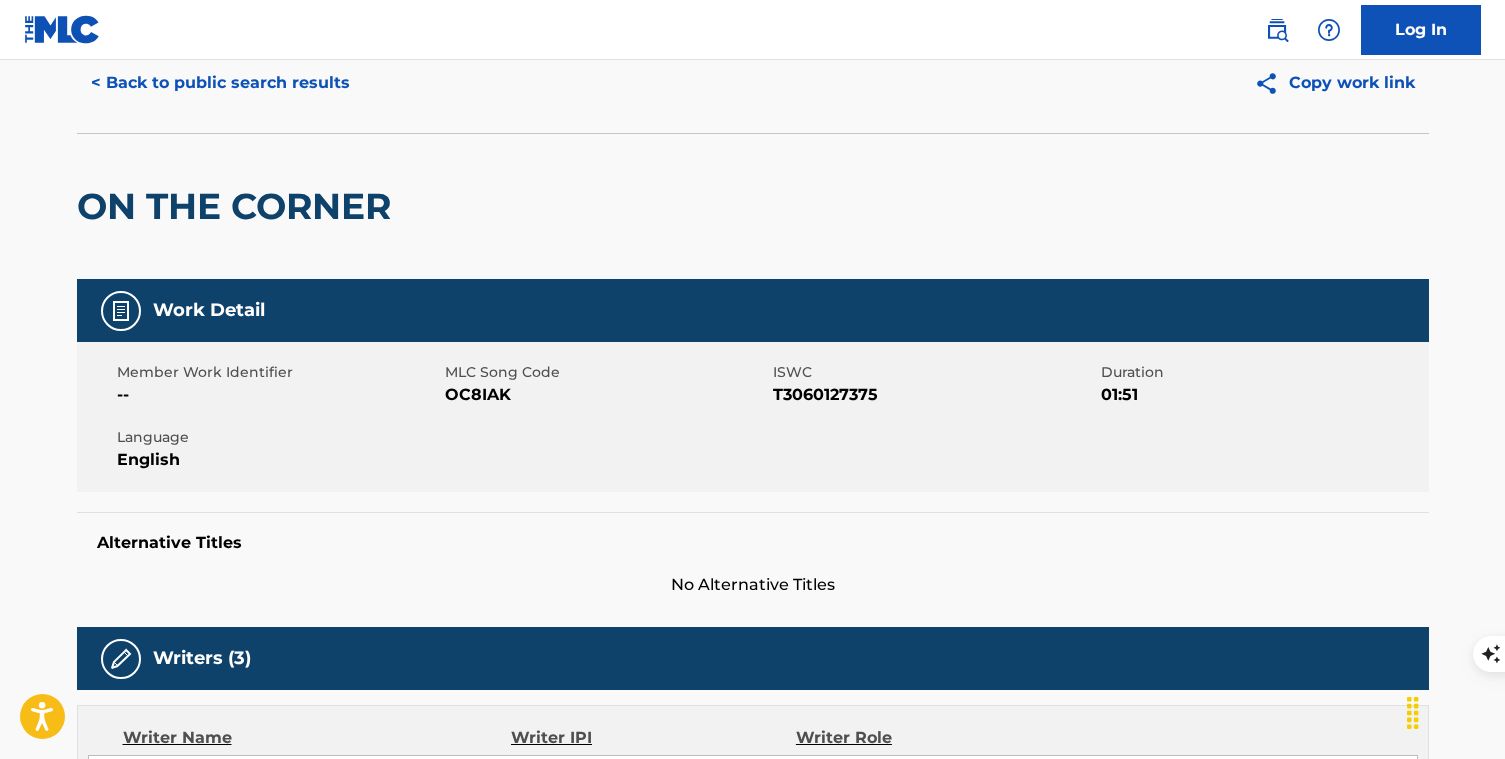 scroll, scrollTop: 0, scrollLeft: 0, axis: both 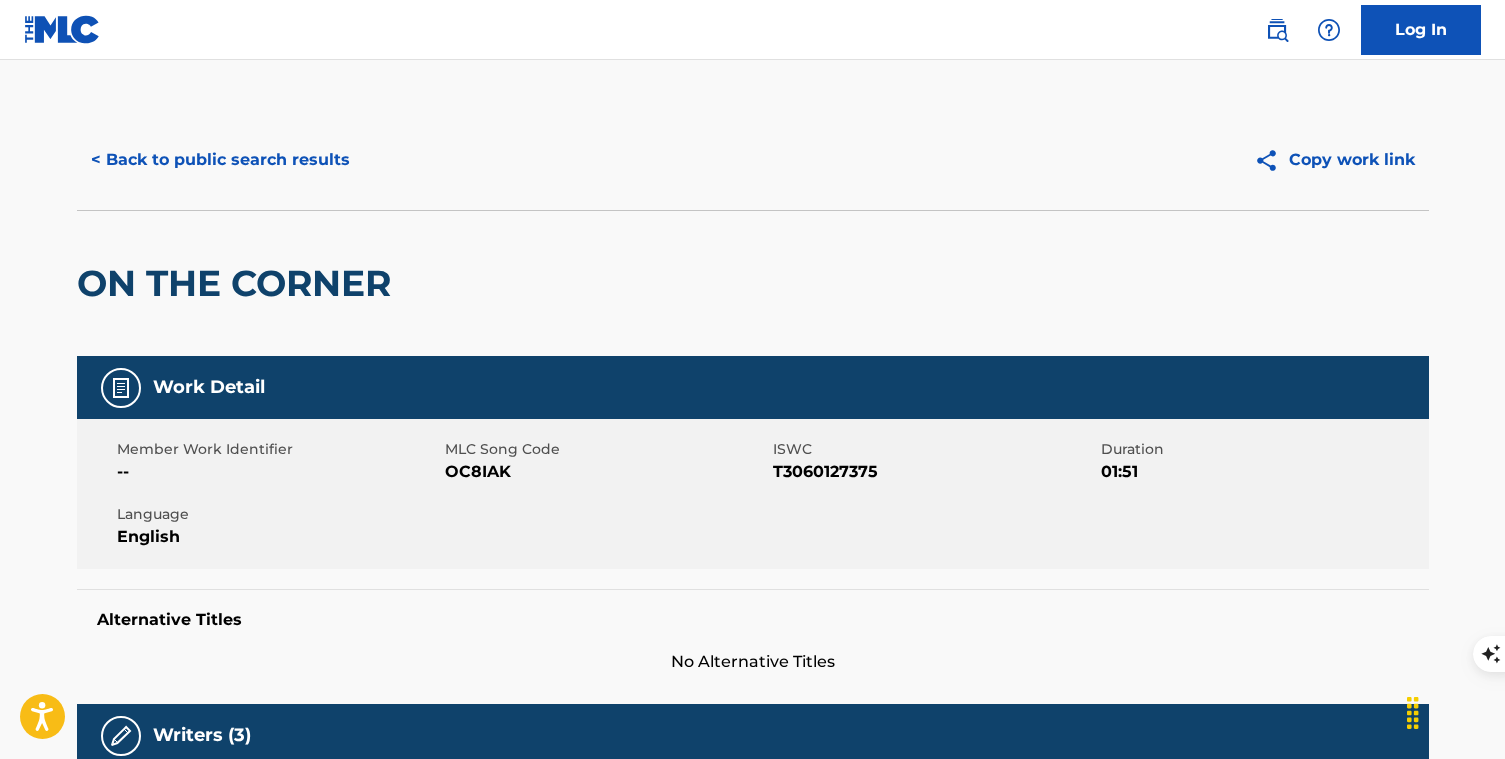 click on "< Back to public search results" at bounding box center [220, 160] 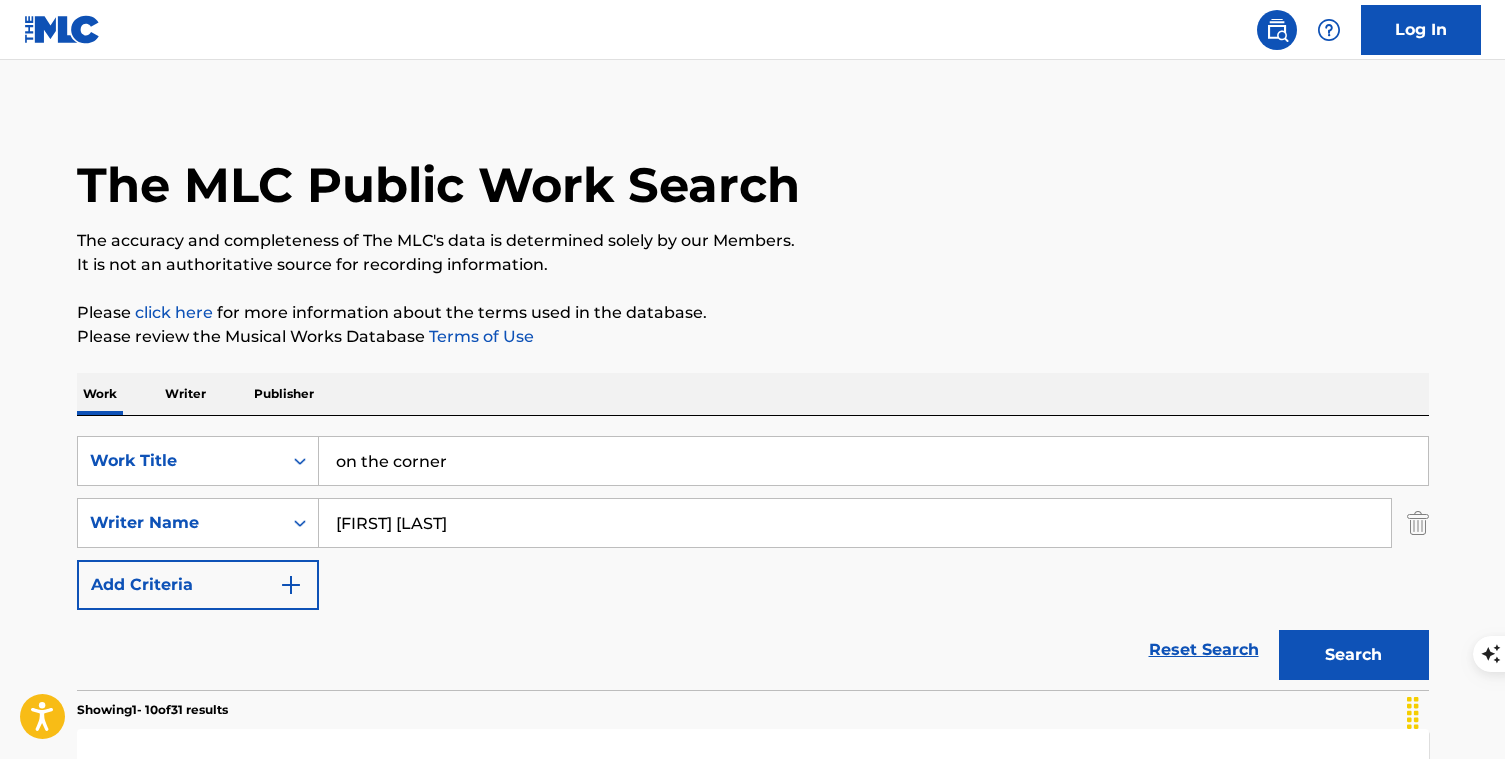 scroll, scrollTop: 0, scrollLeft: 0, axis: both 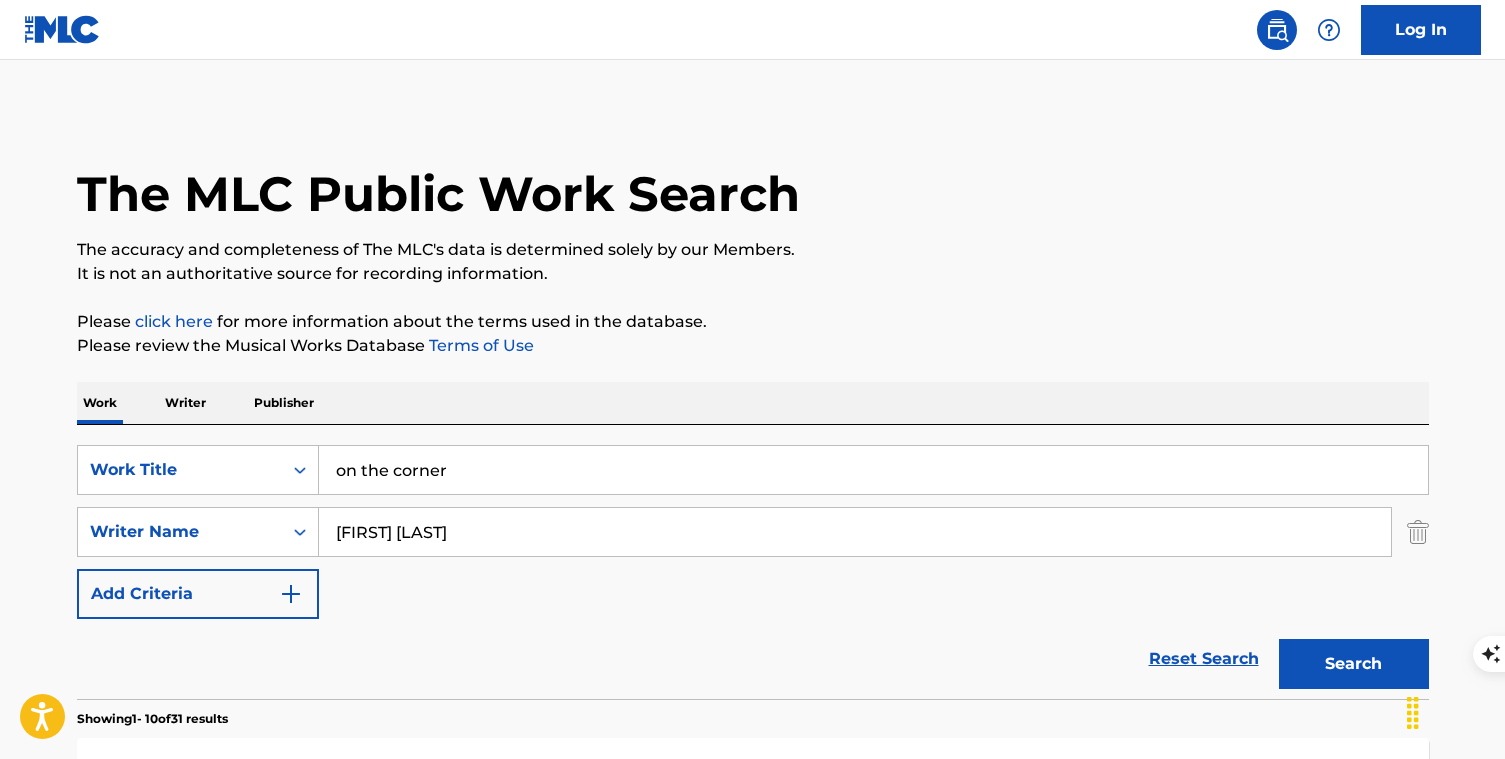 click on "on the corner" at bounding box center (873, 470) 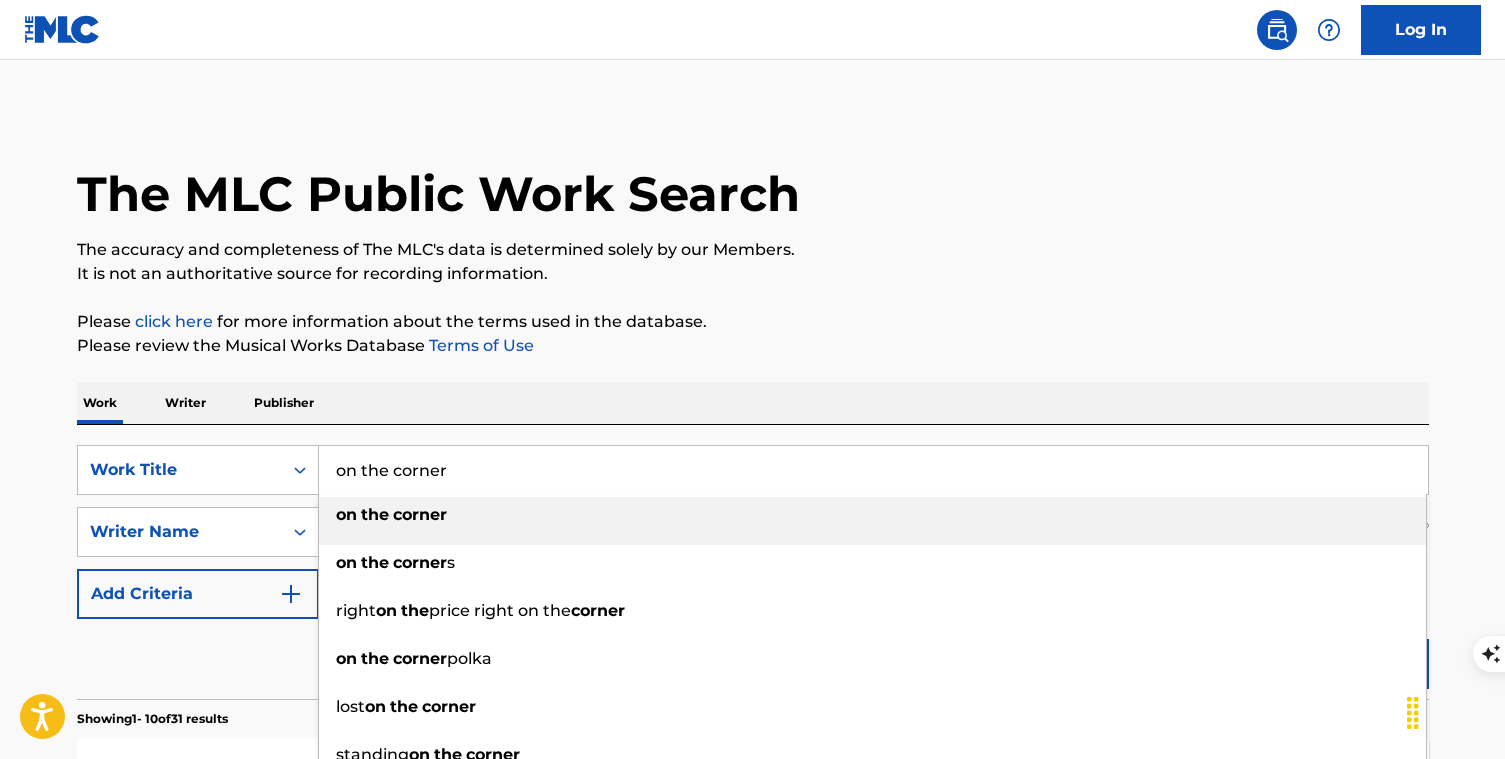 click on "on the corner" at bounding box center (873, 470) 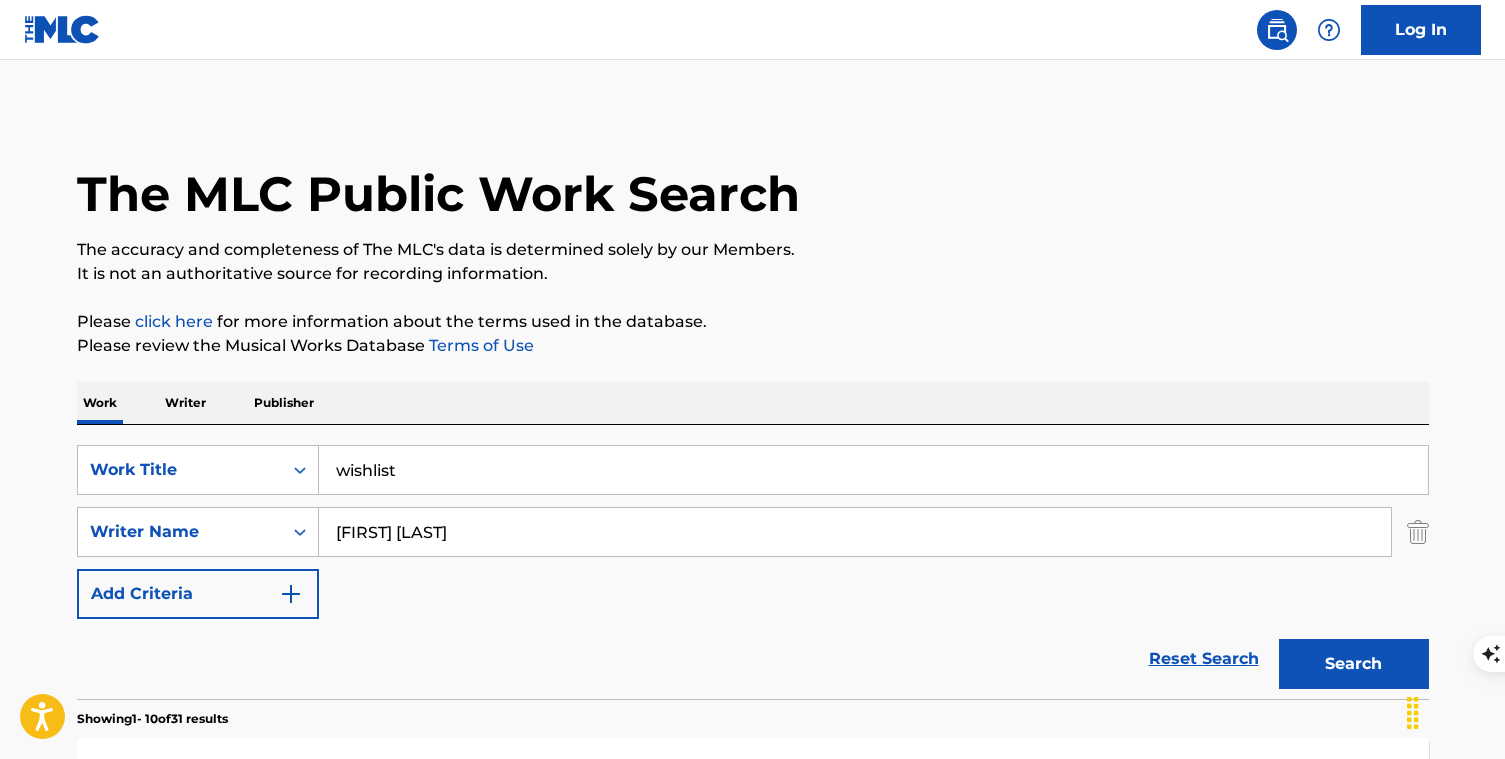 click on "Search" at bounding box center [1354, 664] 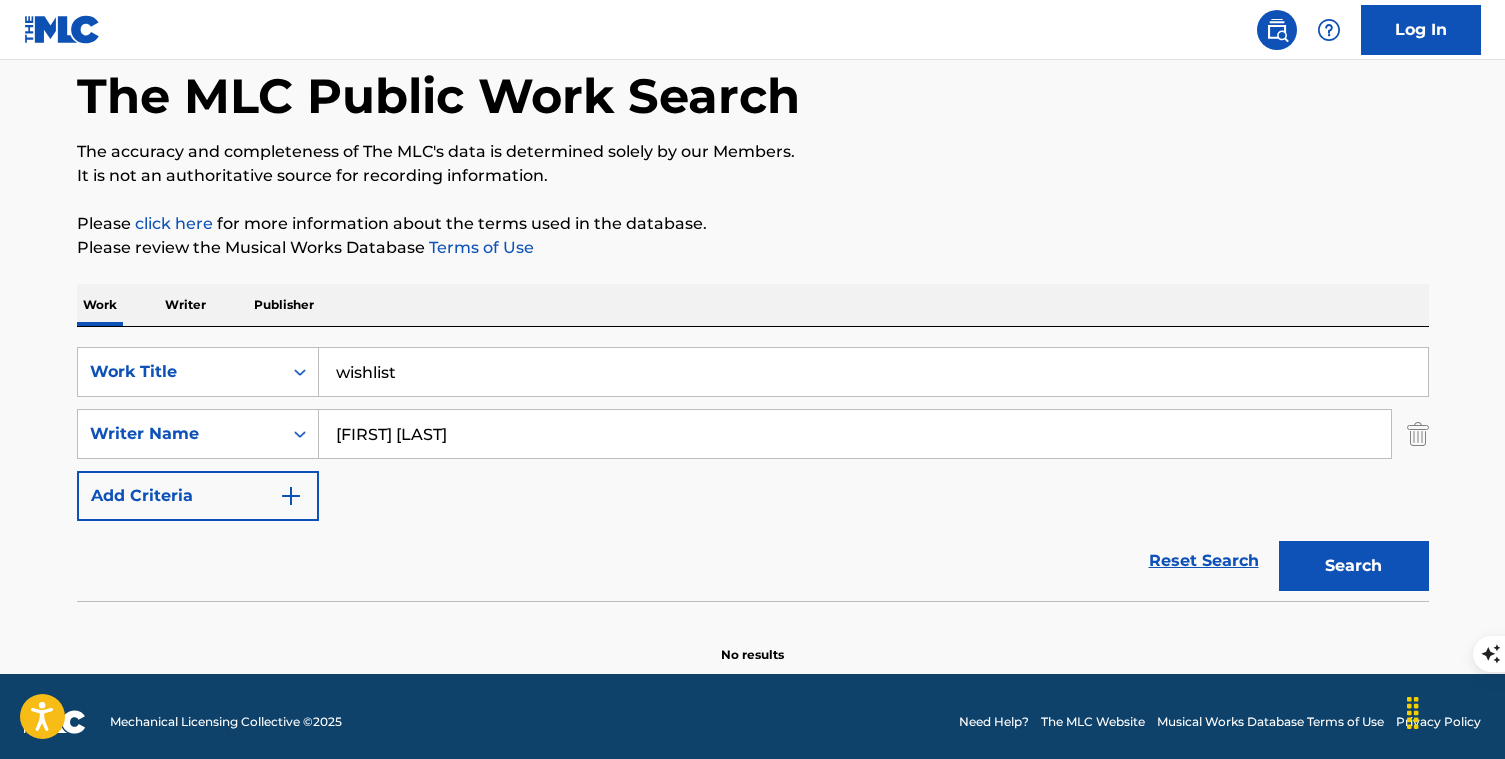 scroll, scrollTop: 109, scrollLeft: 0, axis: vertical 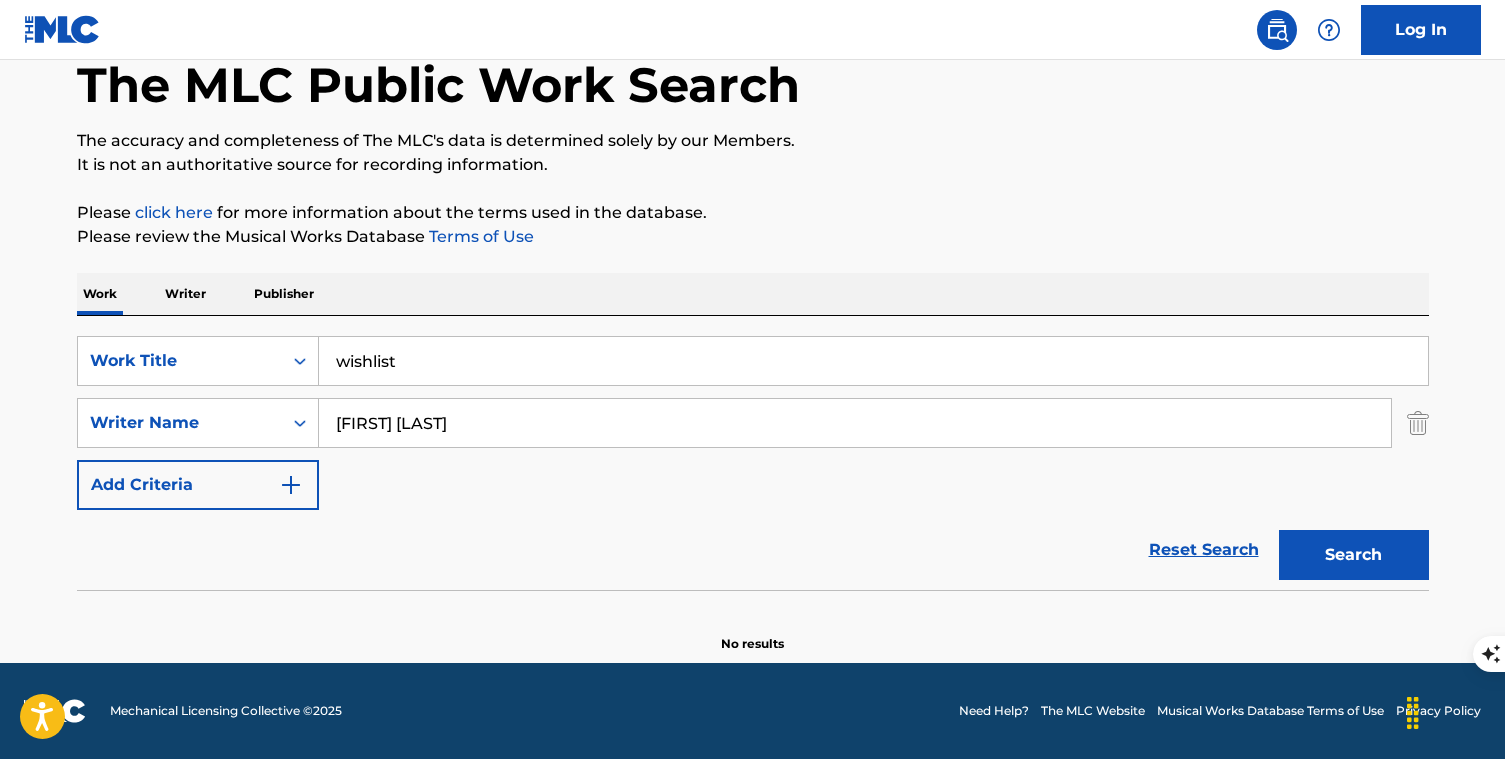click on "wishlist" at bounding box center (873, 361) 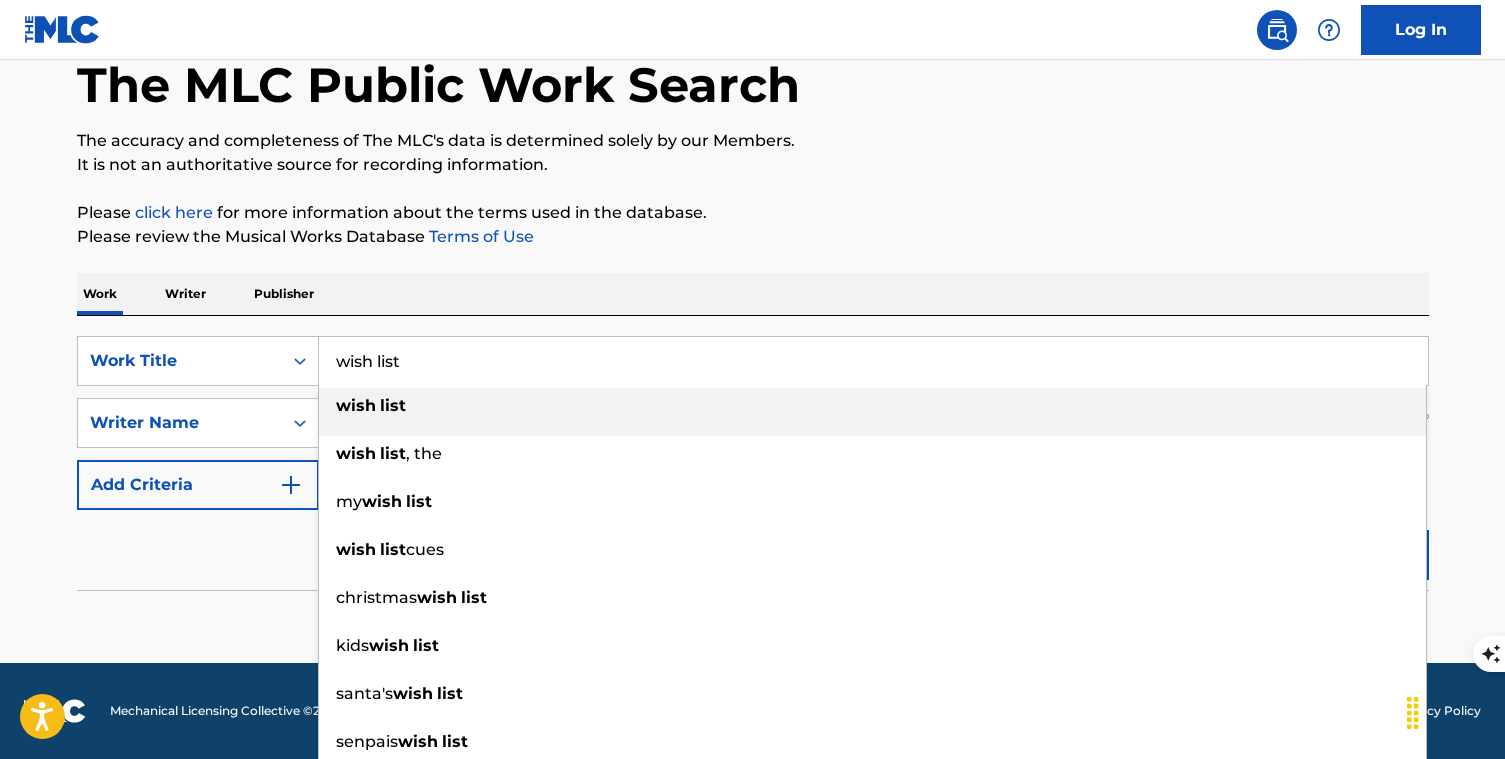 click on "wish list" at bounding box center [873, 361] 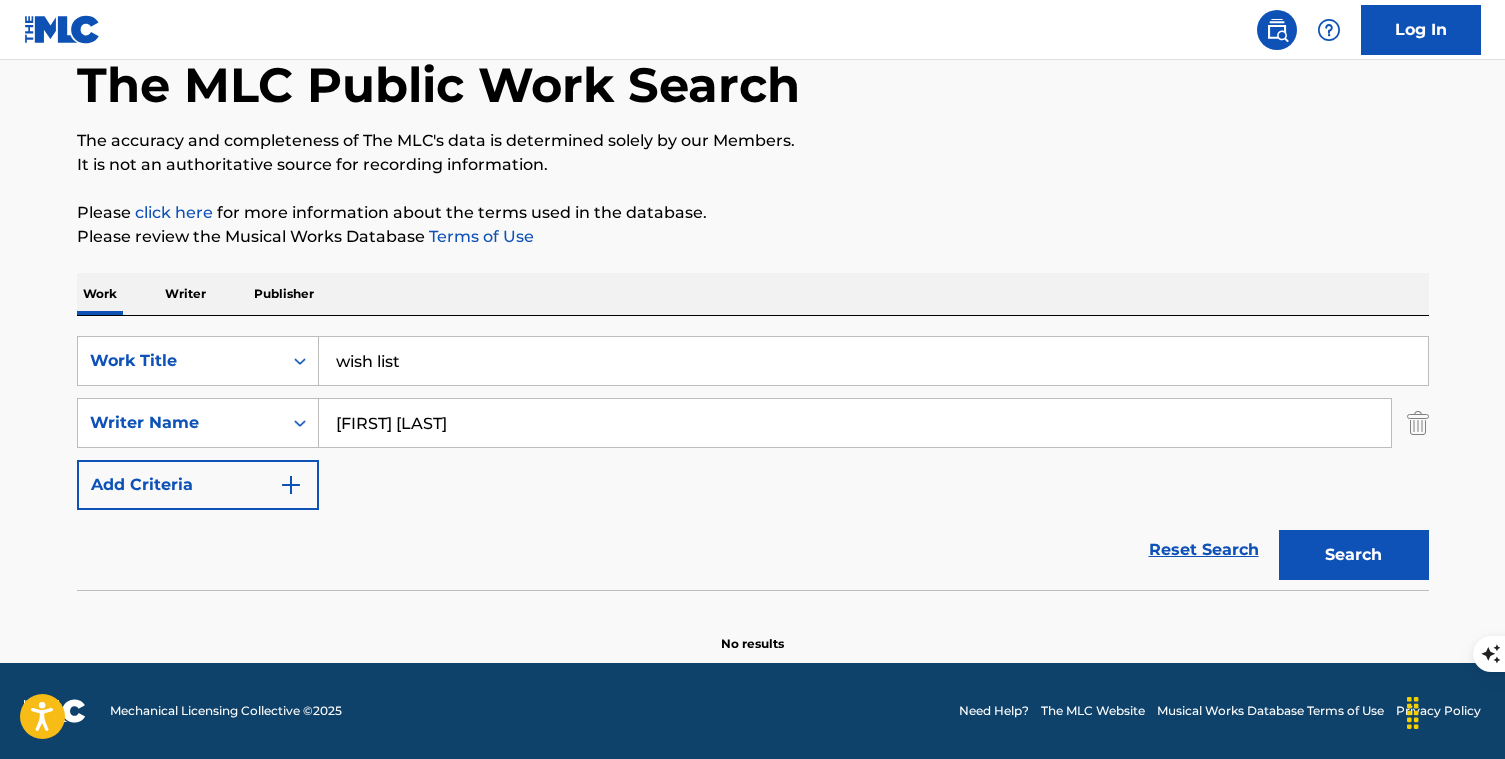 click on "Search" at bounding box center [1354, 555] 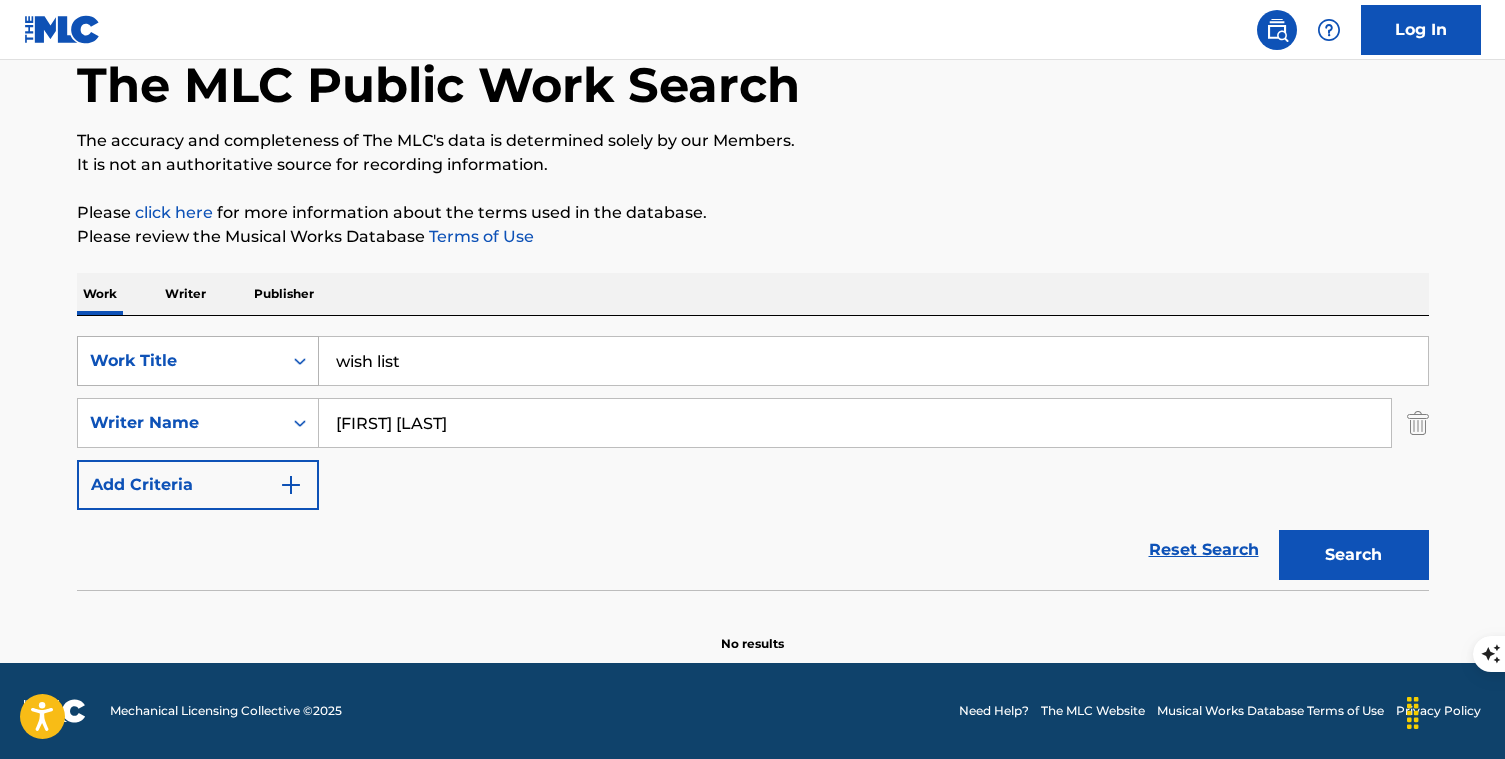 drag, startPoint x: 405, startPoint y: 362, endPoint x: 293, endPoint y: 356, distance: 112.1606 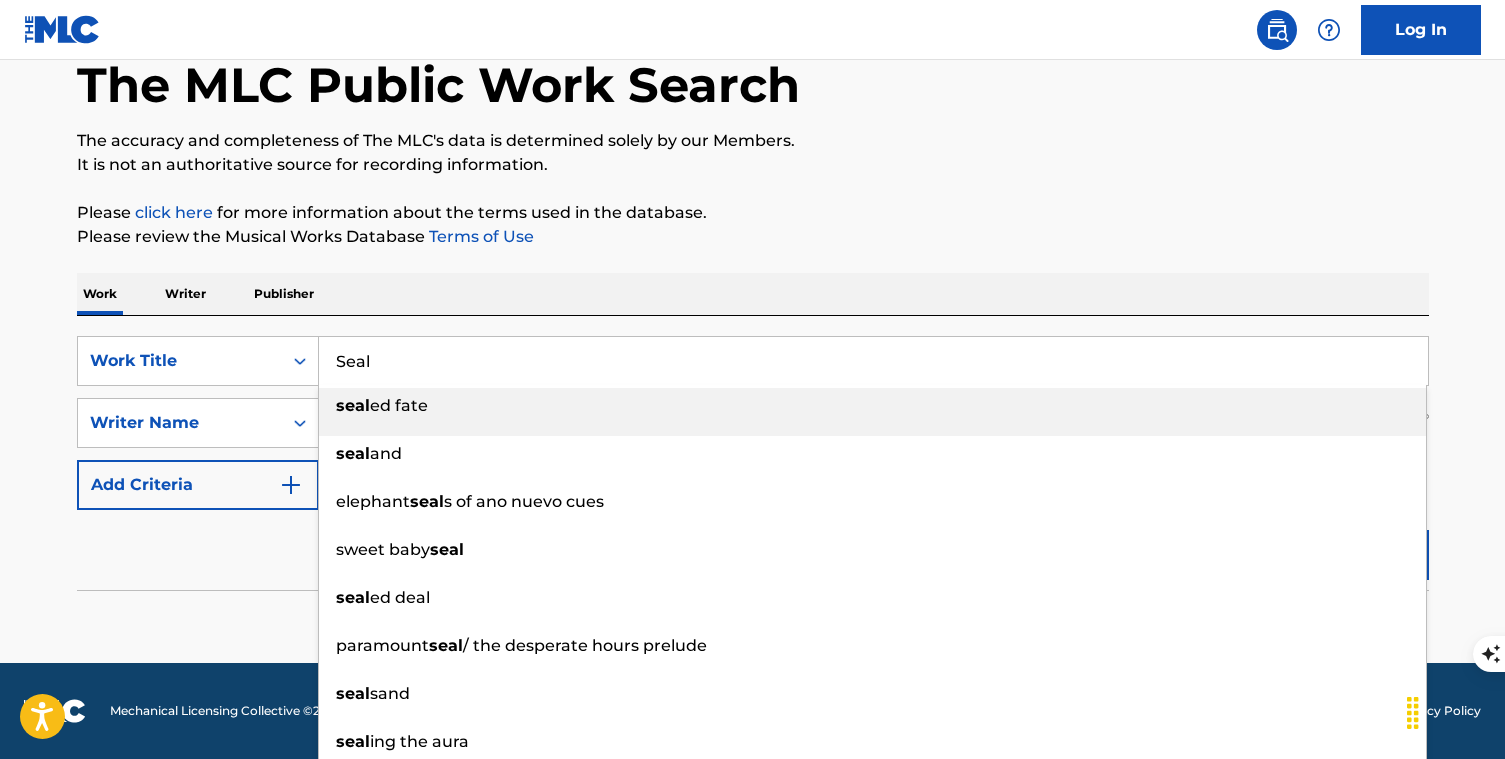 type on "Seal" 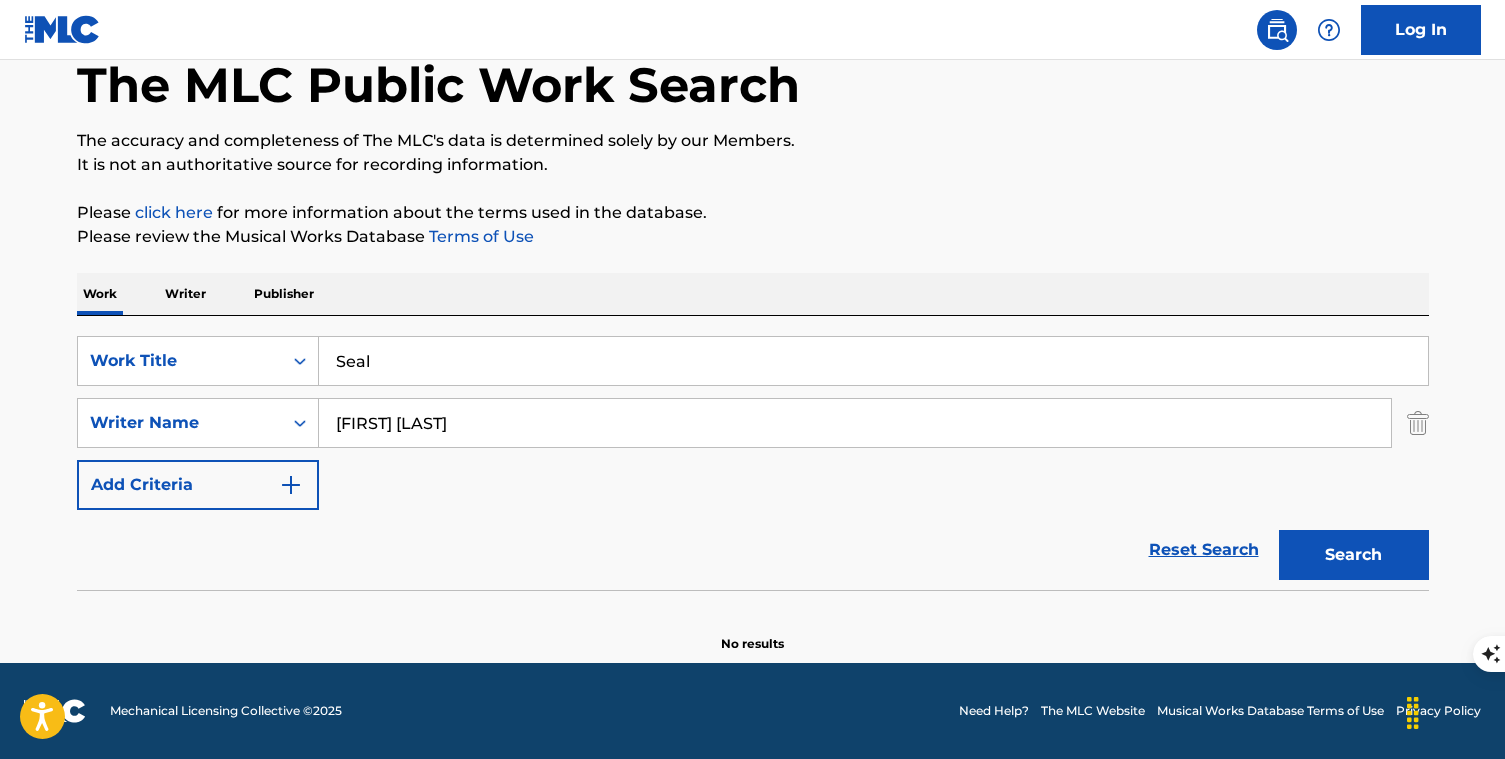 click on "Search" at bounding box center [1354, 555] 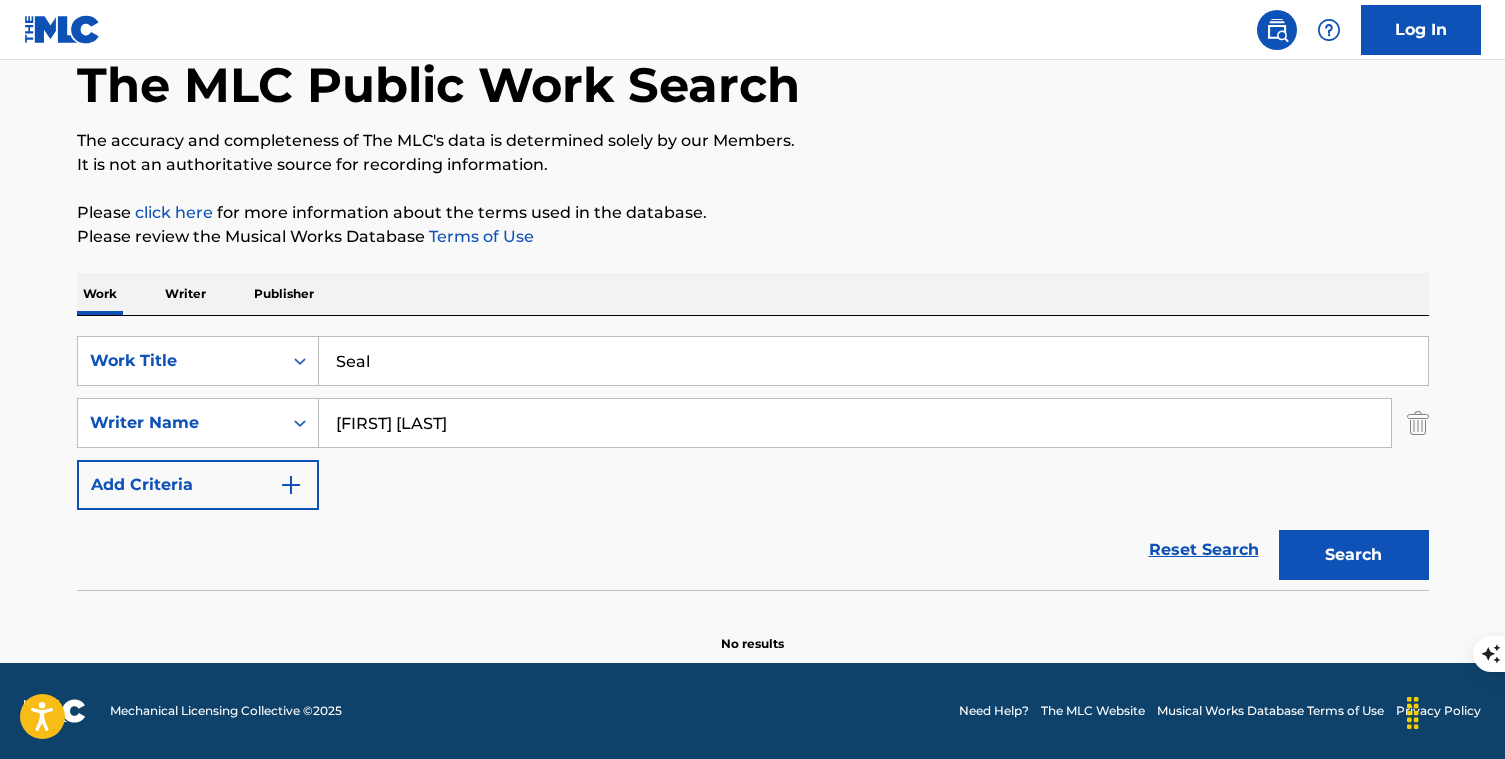 click on "[FIRST] [LAST]" at bounding box center [855, 423] 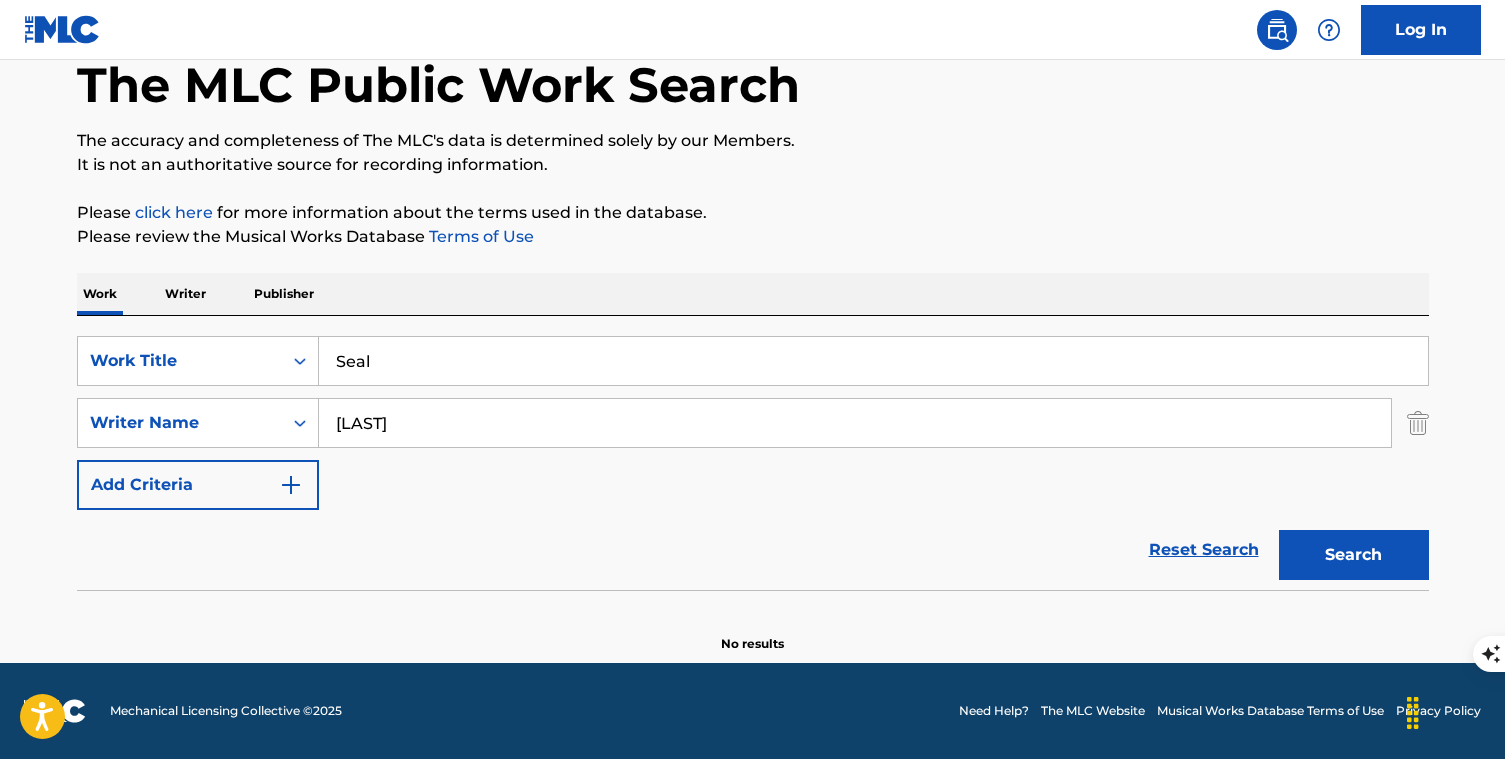 click on "Search" at bounding box center (1354, 555) 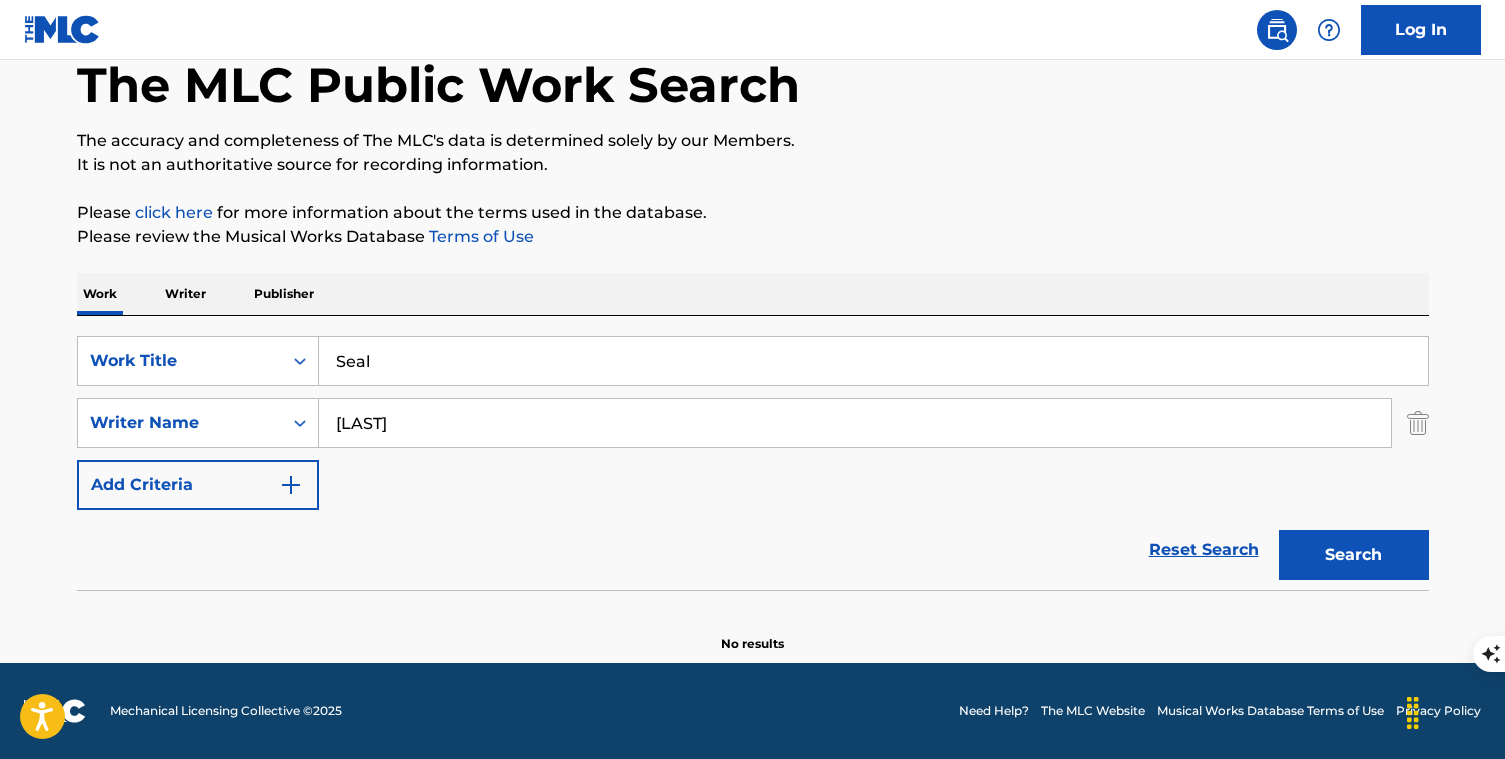 click on "[LAST]" at bounding box center (855, 423) 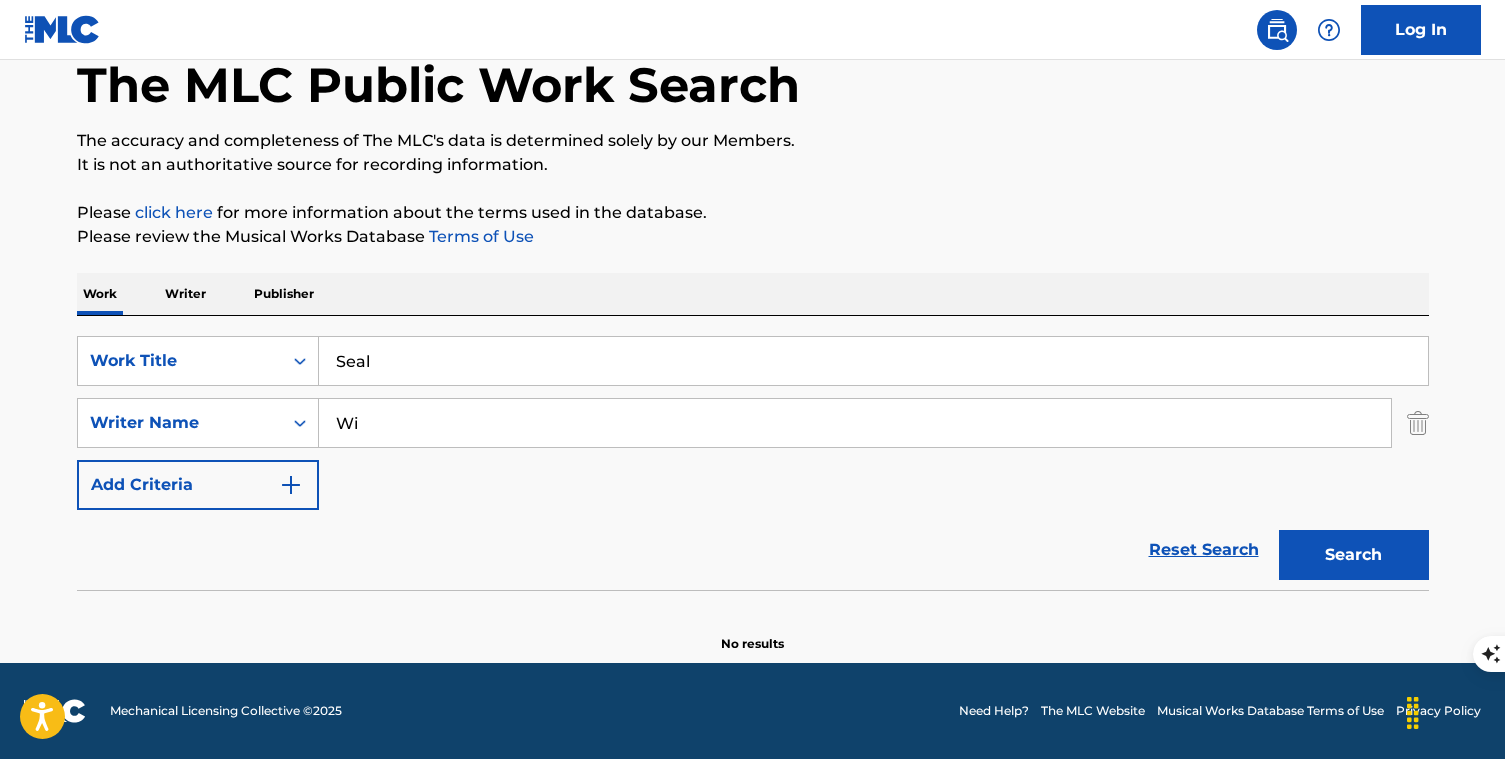 type on "W" 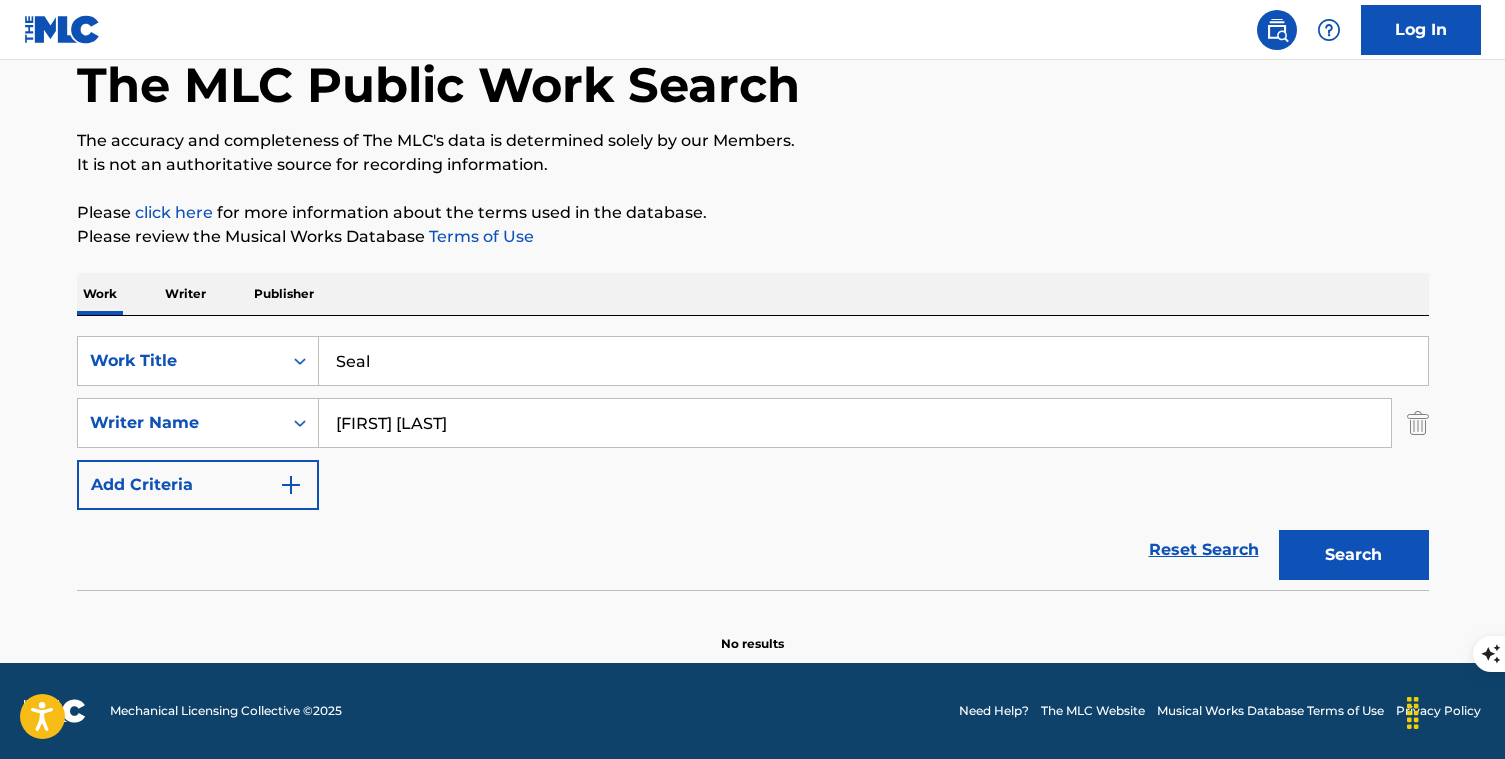 type on "[FIRST] [LAST]" 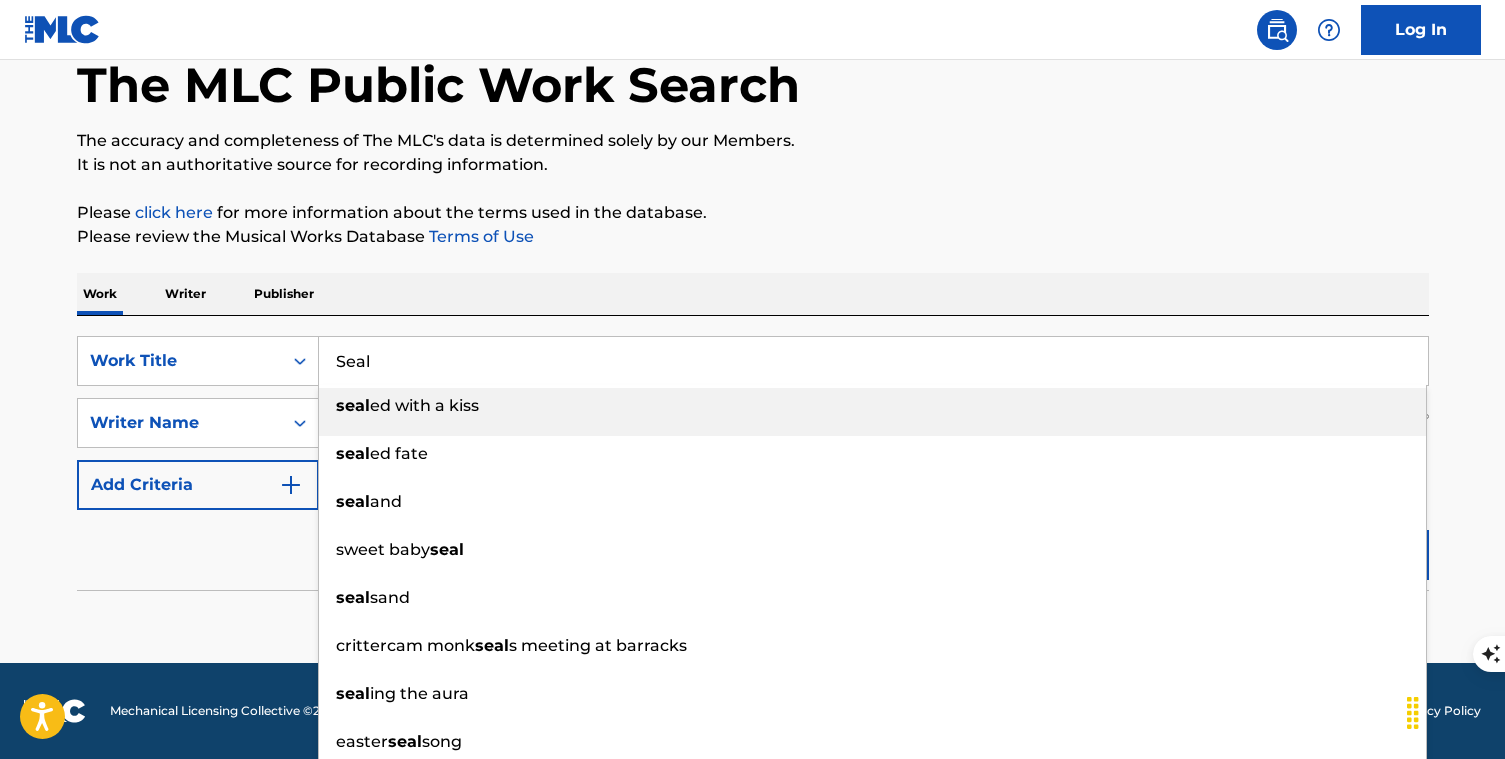 type on "e" 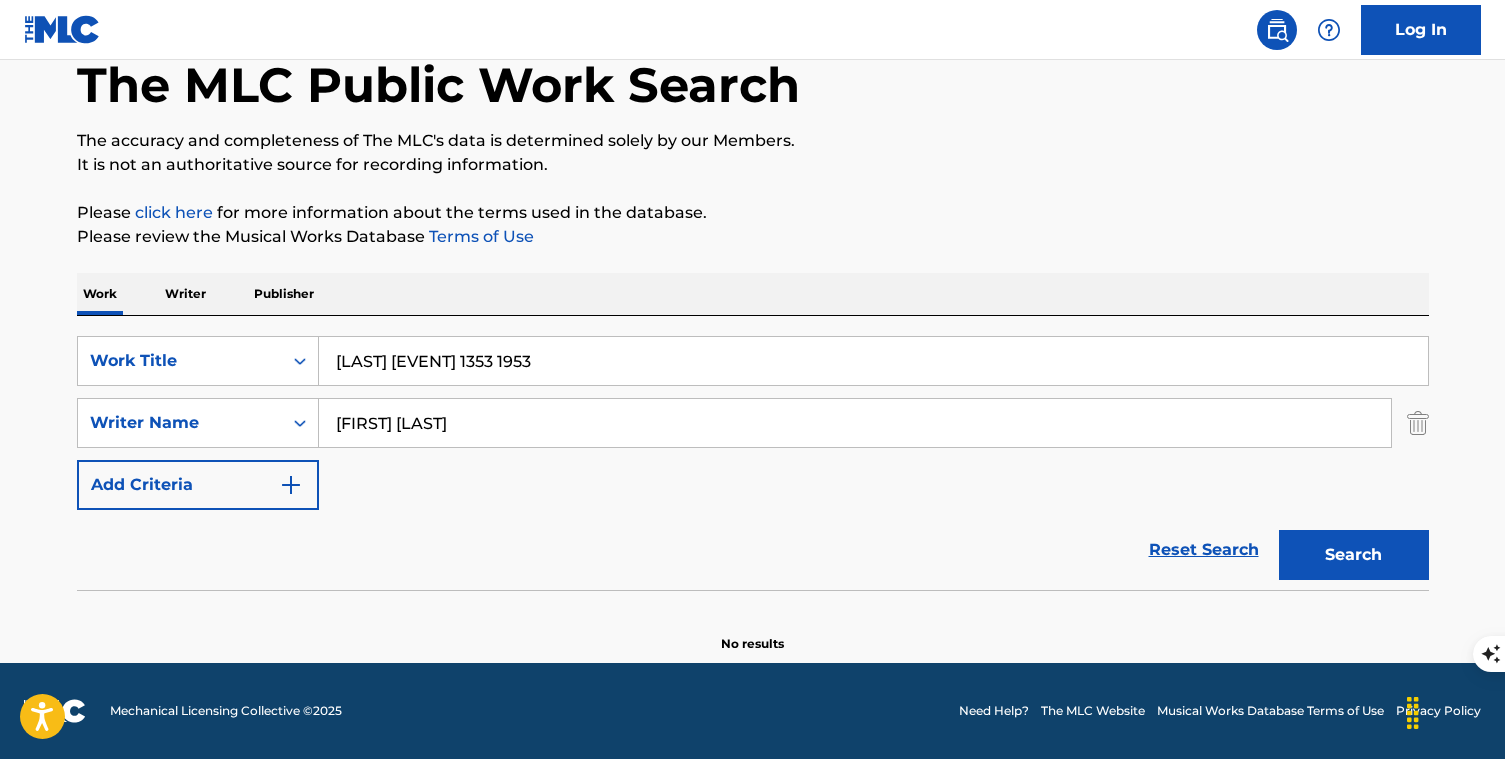 drag, startPoint x: 636, startPoint y: 363, endPoint x: 391, endPoint y: 362, distance: 245.00204 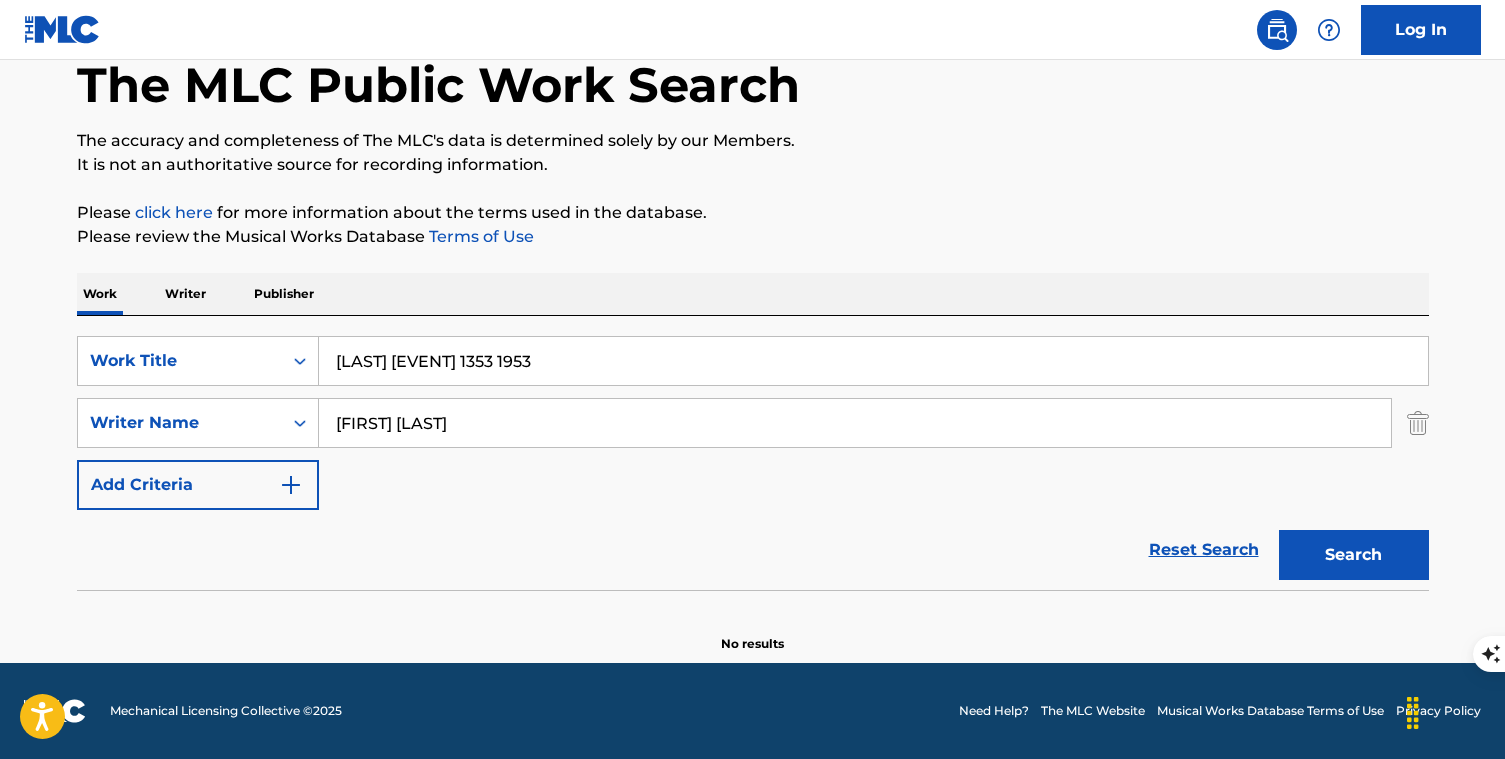 drag, startPoint x: 628, startPoint y: 357, endPoint x: 390, endPoint y: 357, distance: 238 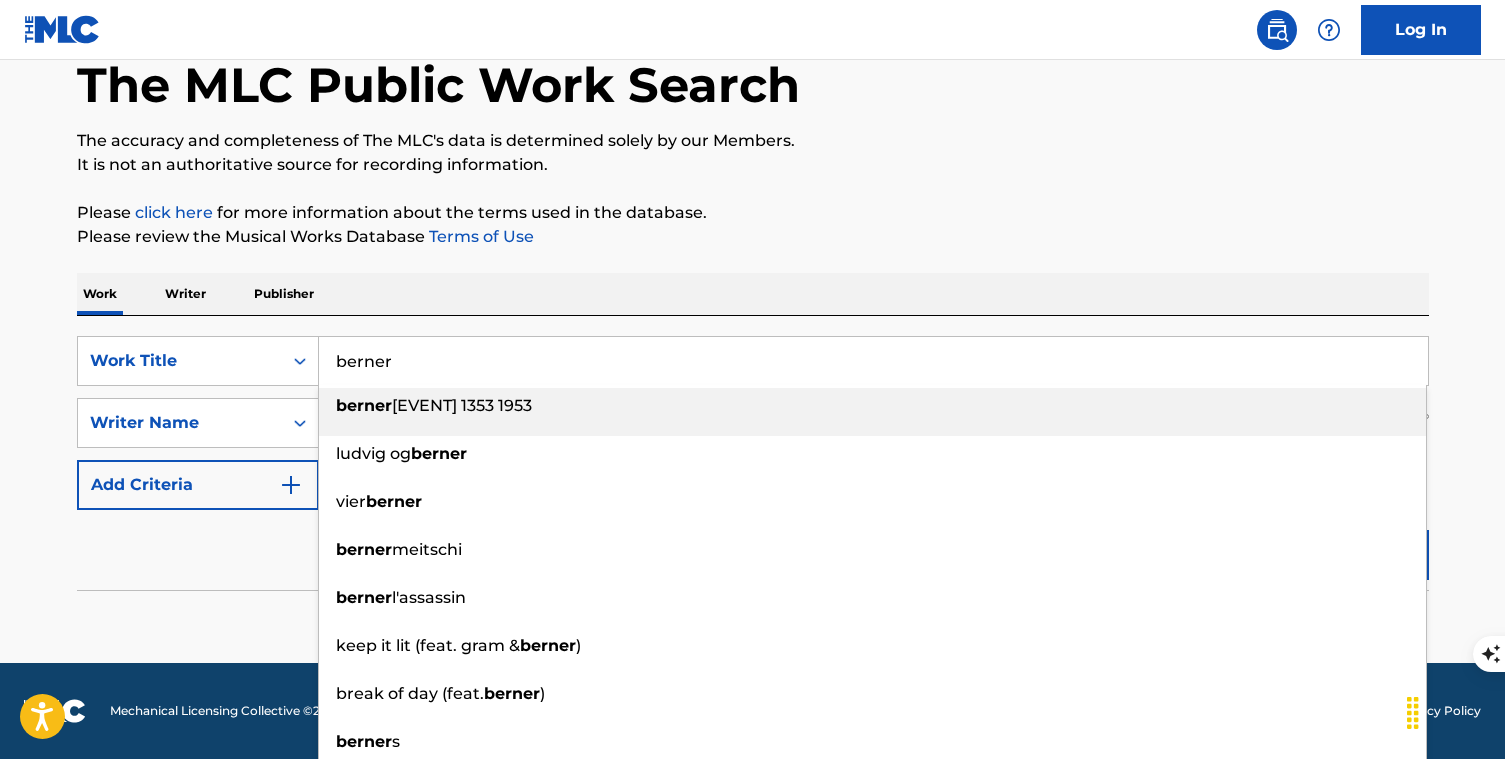 click on "berner" at bounding box center (873, 361) 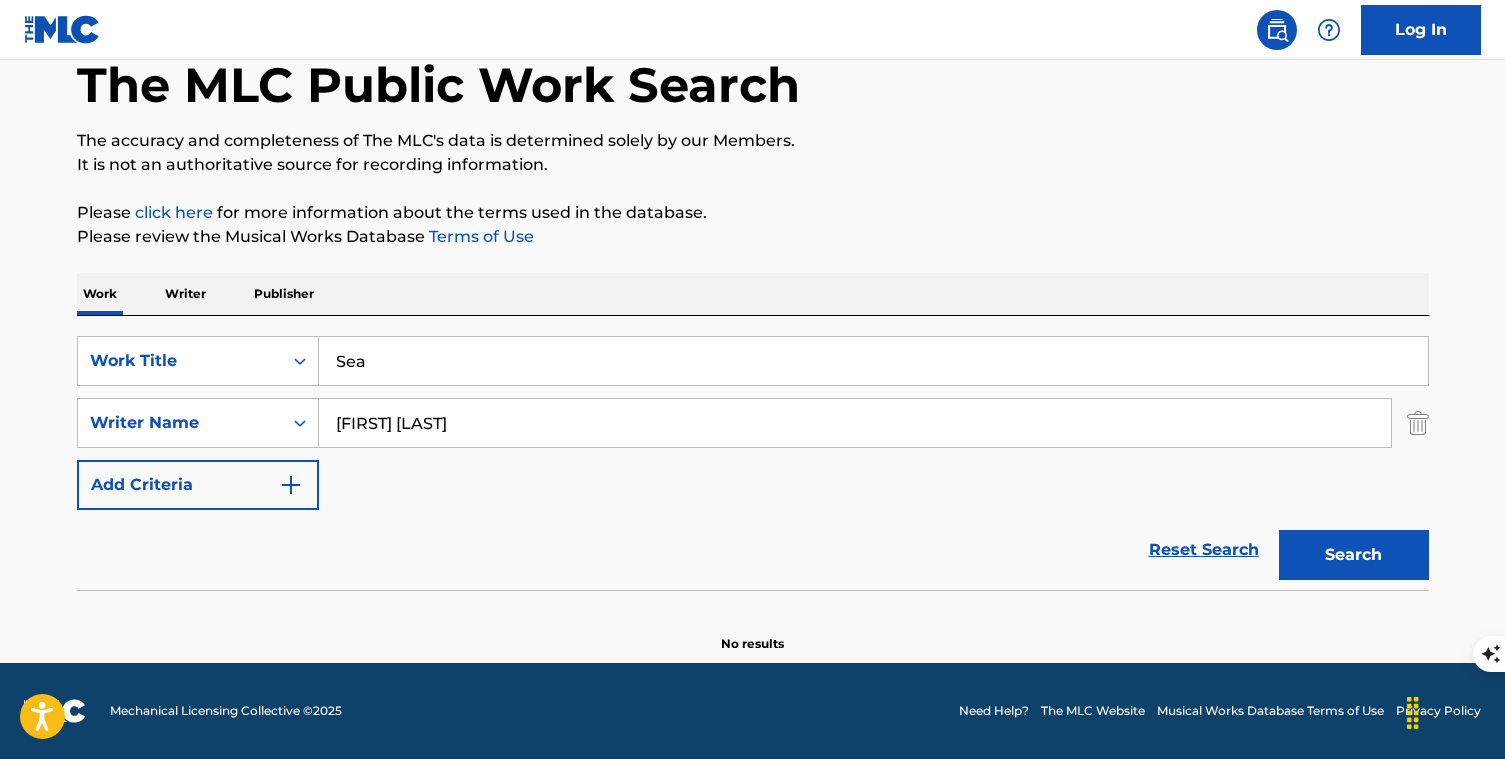 type on "Seal" 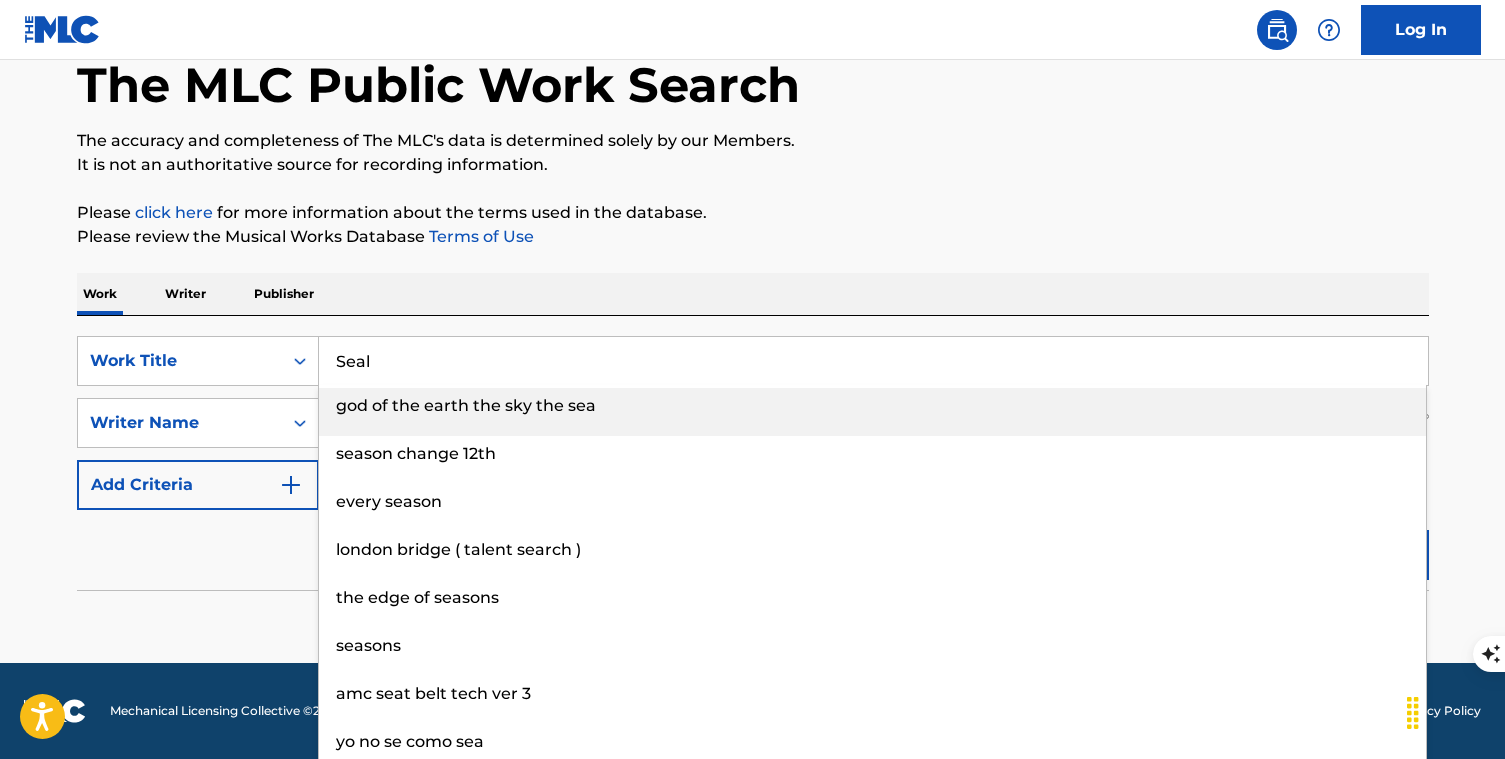 click on "Recording Artists ( 49 )" at bounding box center [753, 453] 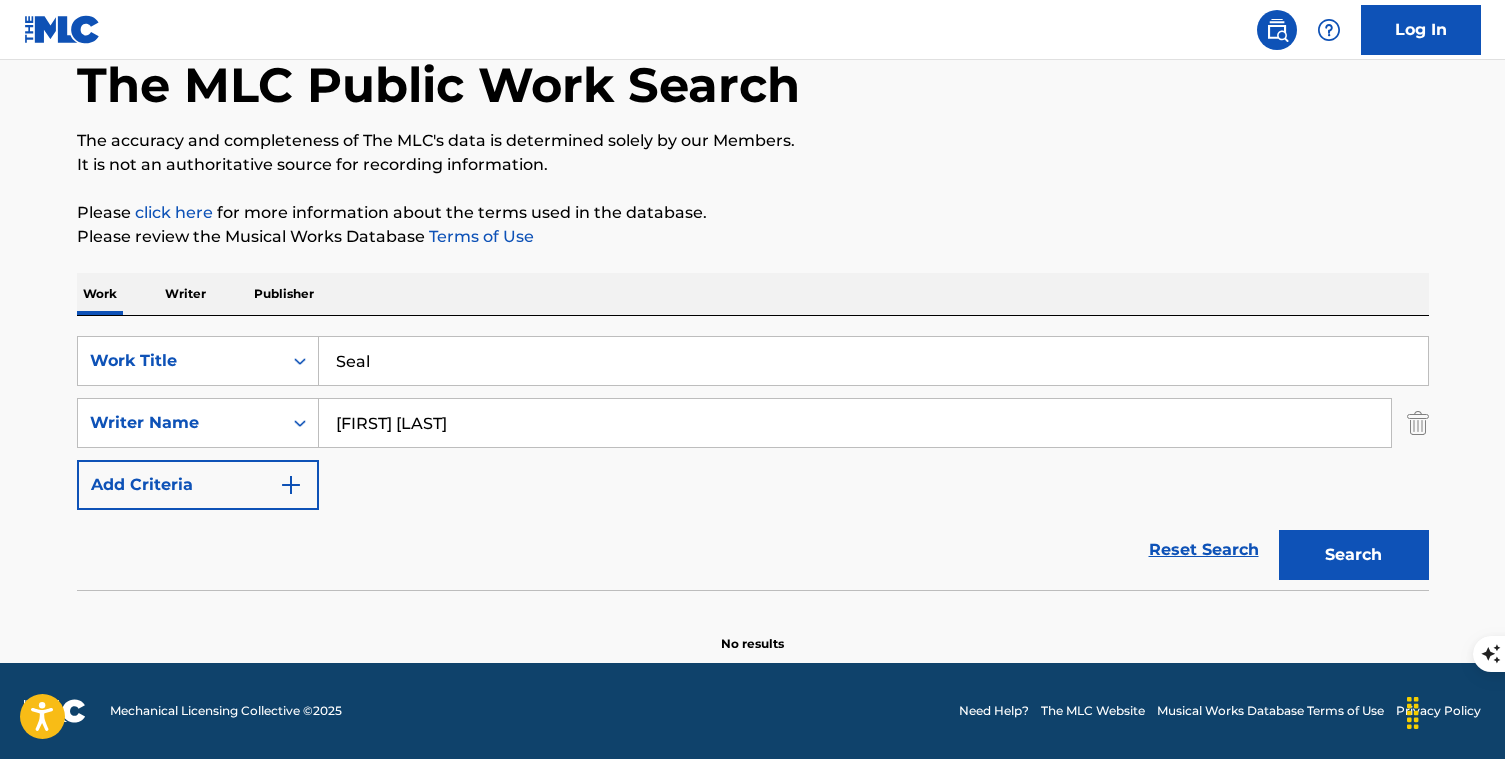 click on "Search" at bounding box center (1354, 555) 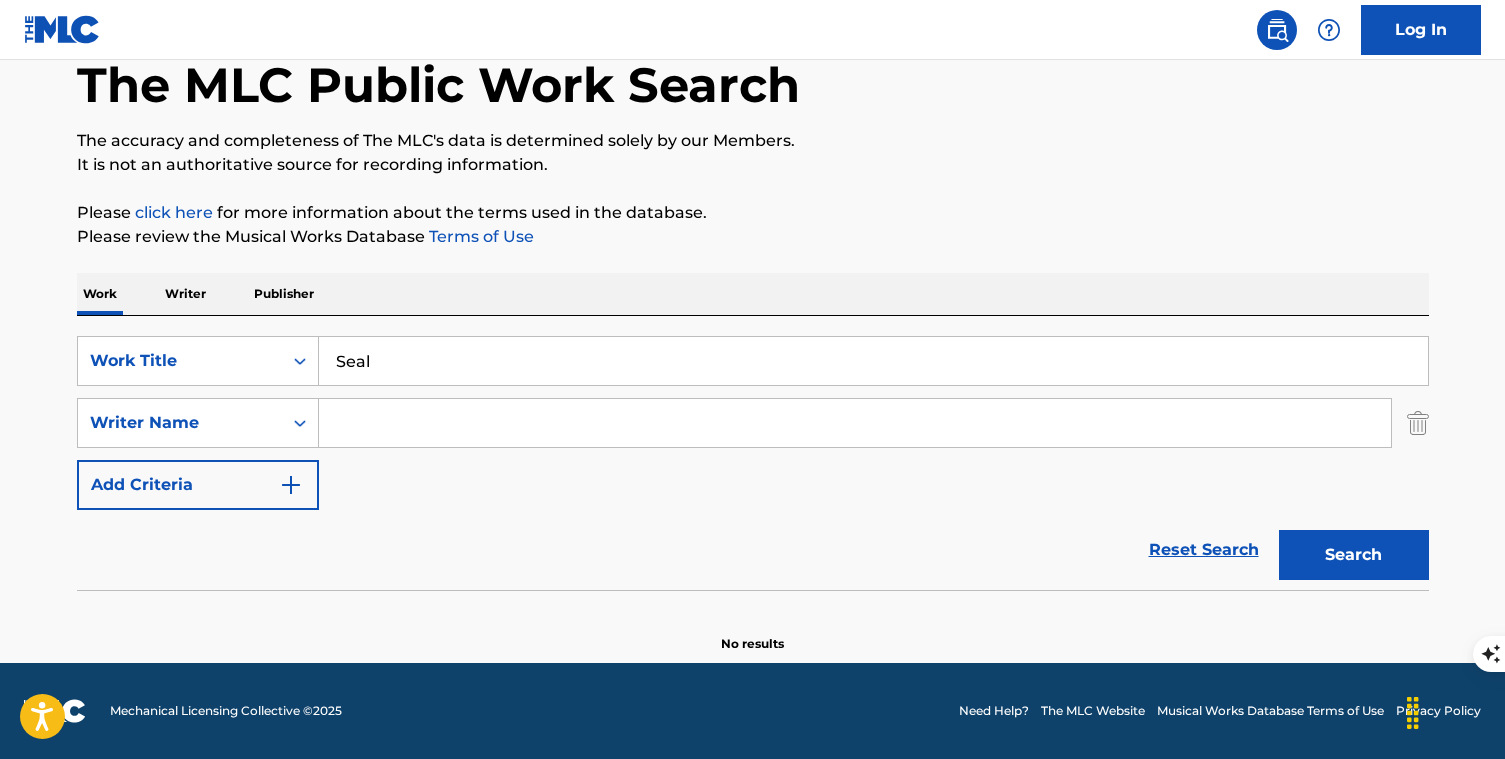 type 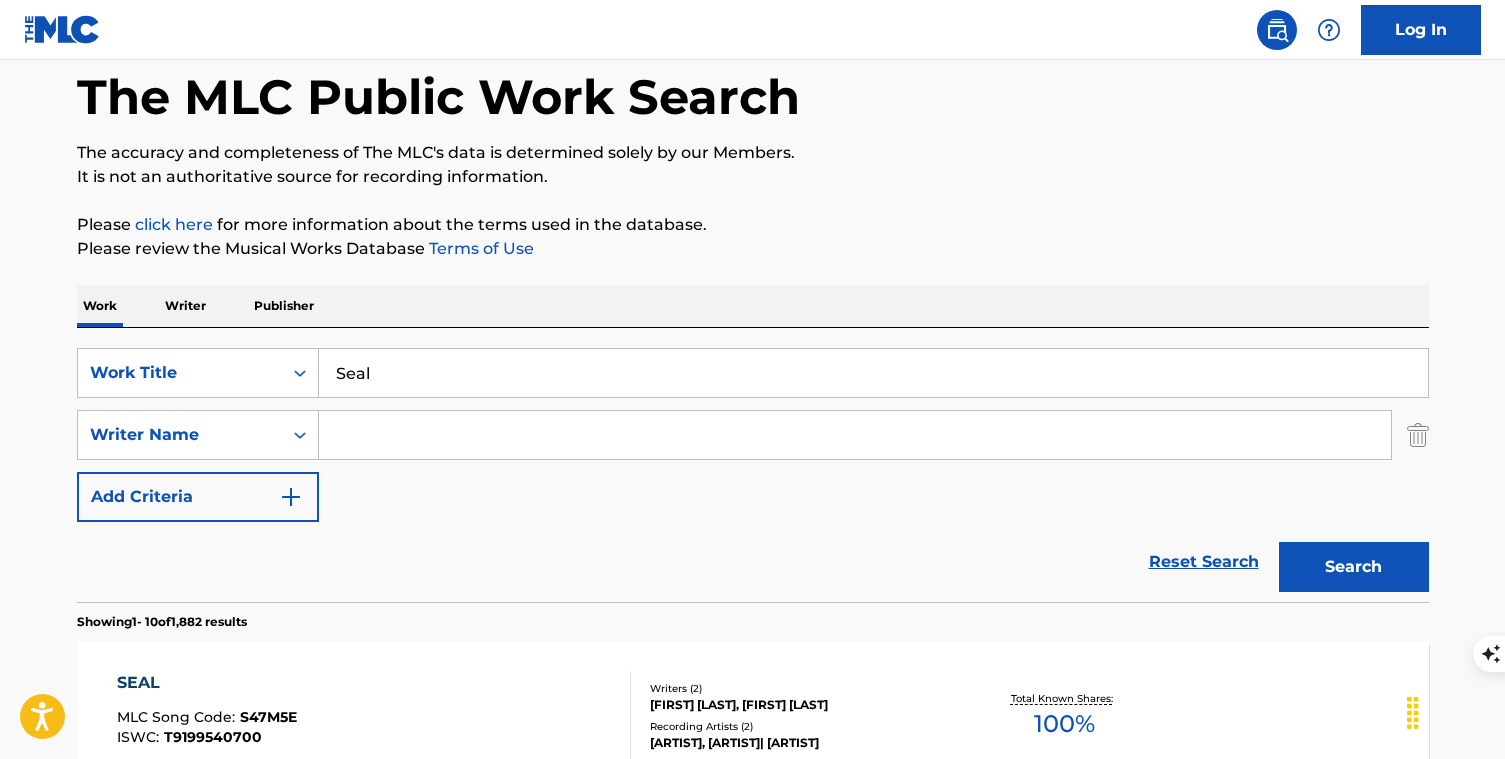 scroll, scrollTop: 0, scrollLeft: 0, axis: both 